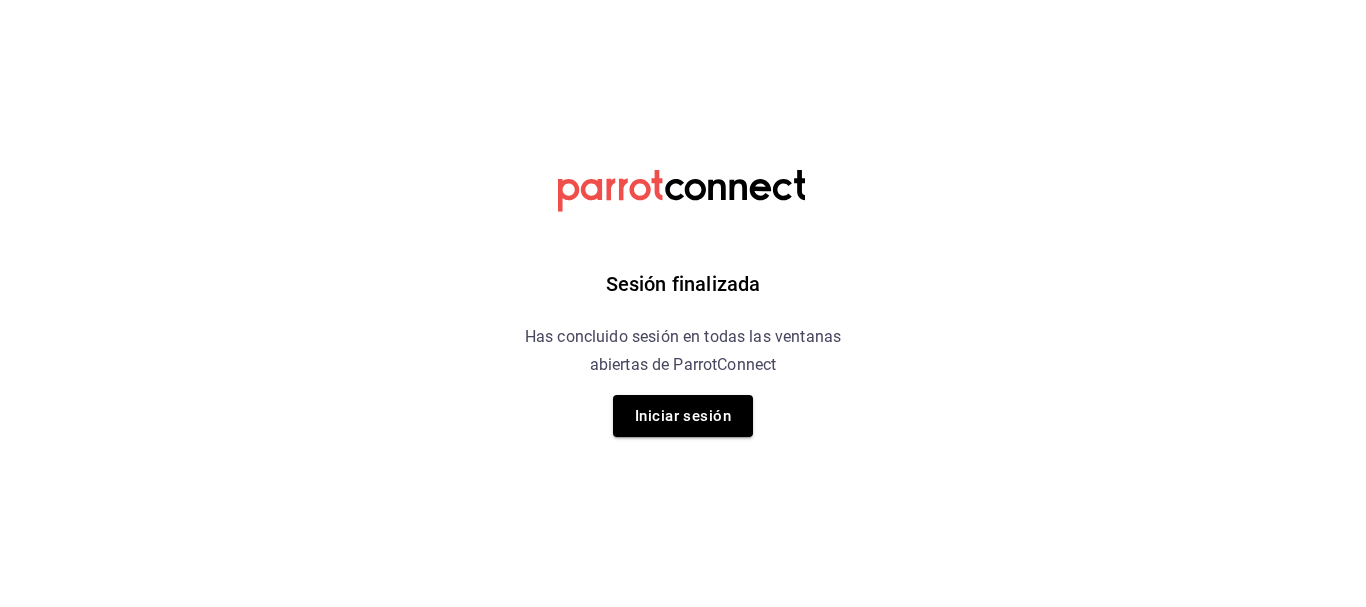 scroll, scrollTop: 0, scrollLeft: 0, axis: both 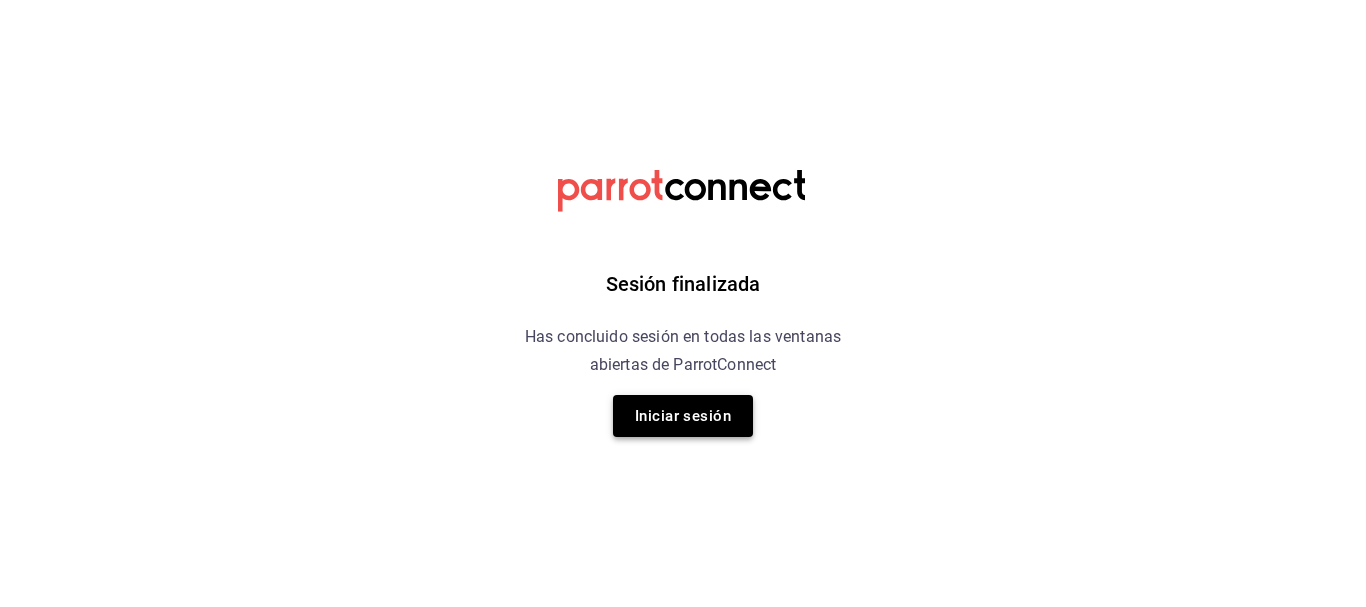 click on "Iniciar sesión" at bounding box center [683, 416] 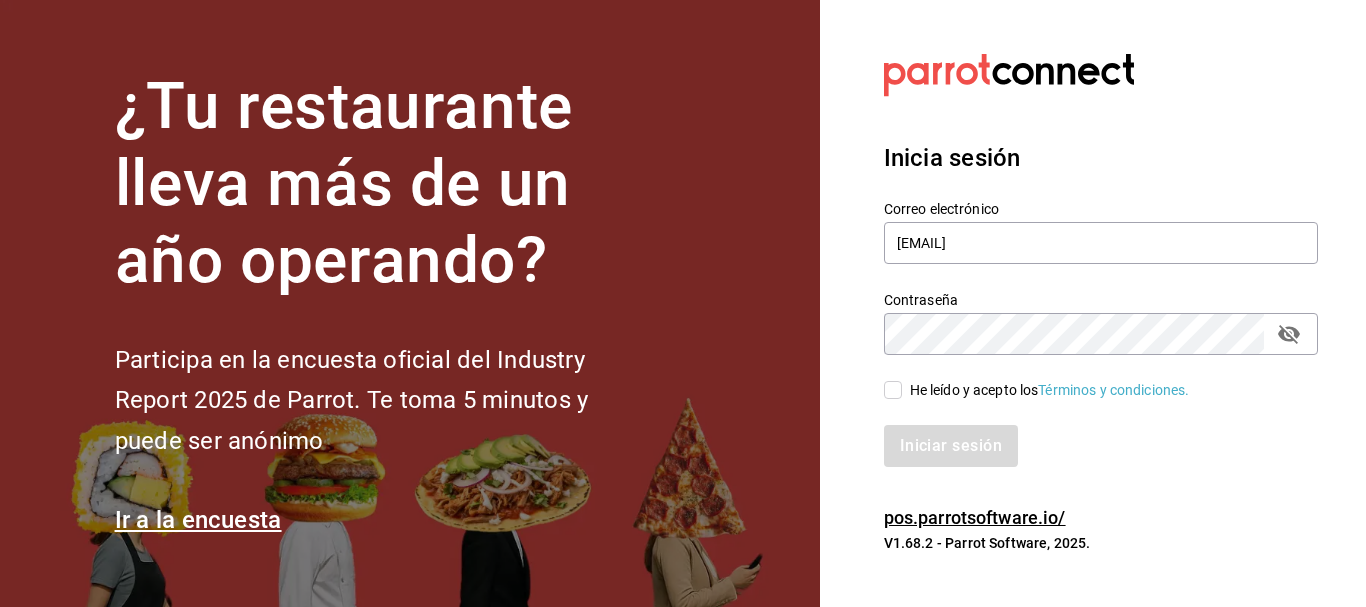 click on "He leído y acepto los  Términos y condiciones." at bounding box center (893, 390) 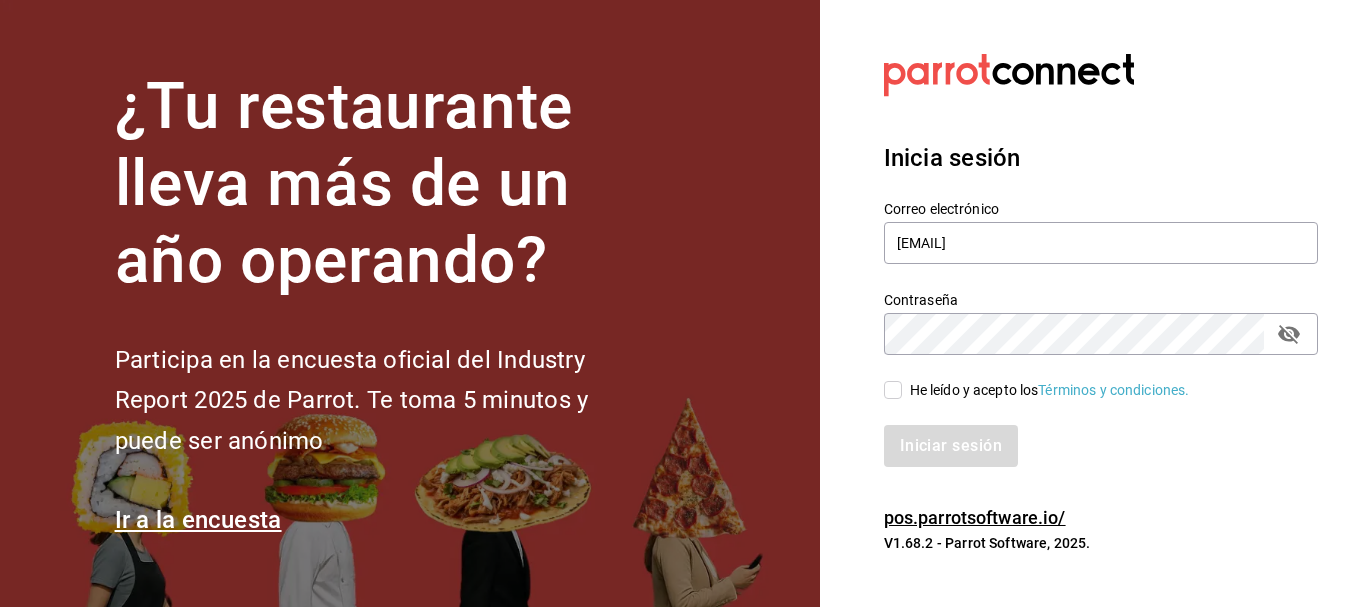 checkbox on "true" 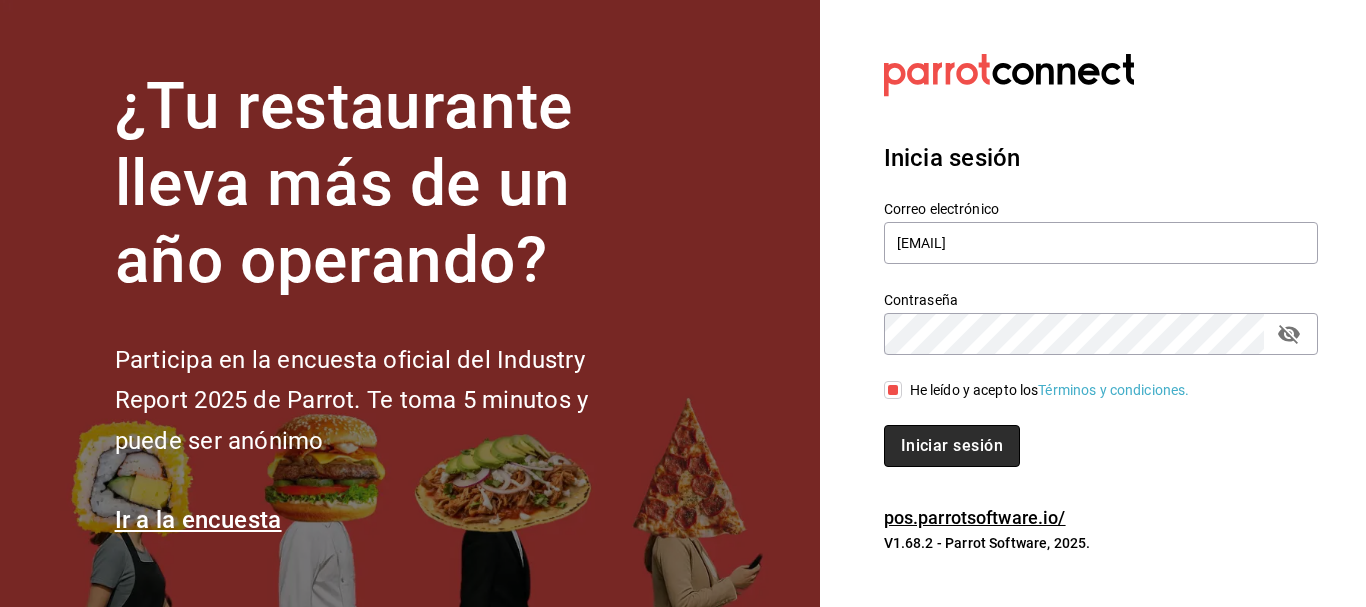 click on "Iniciar sesión" at bounding box center [952, 446] 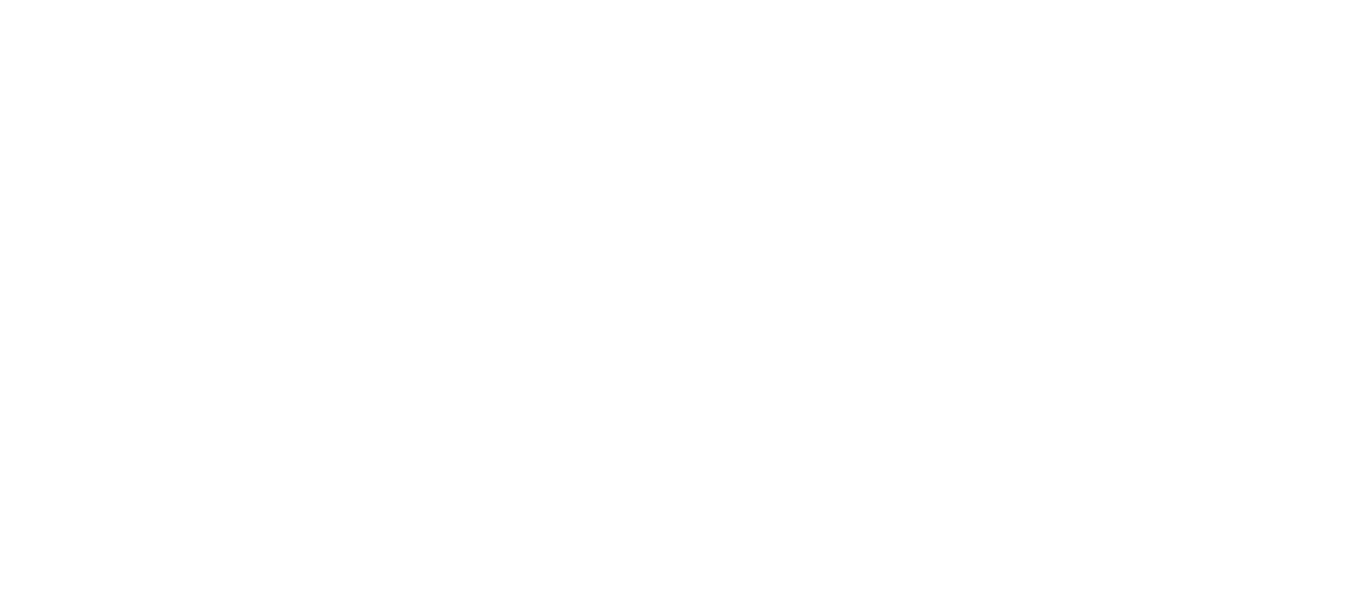 scroll, scrollTop: 0, scrollLeft: 0, axis: both 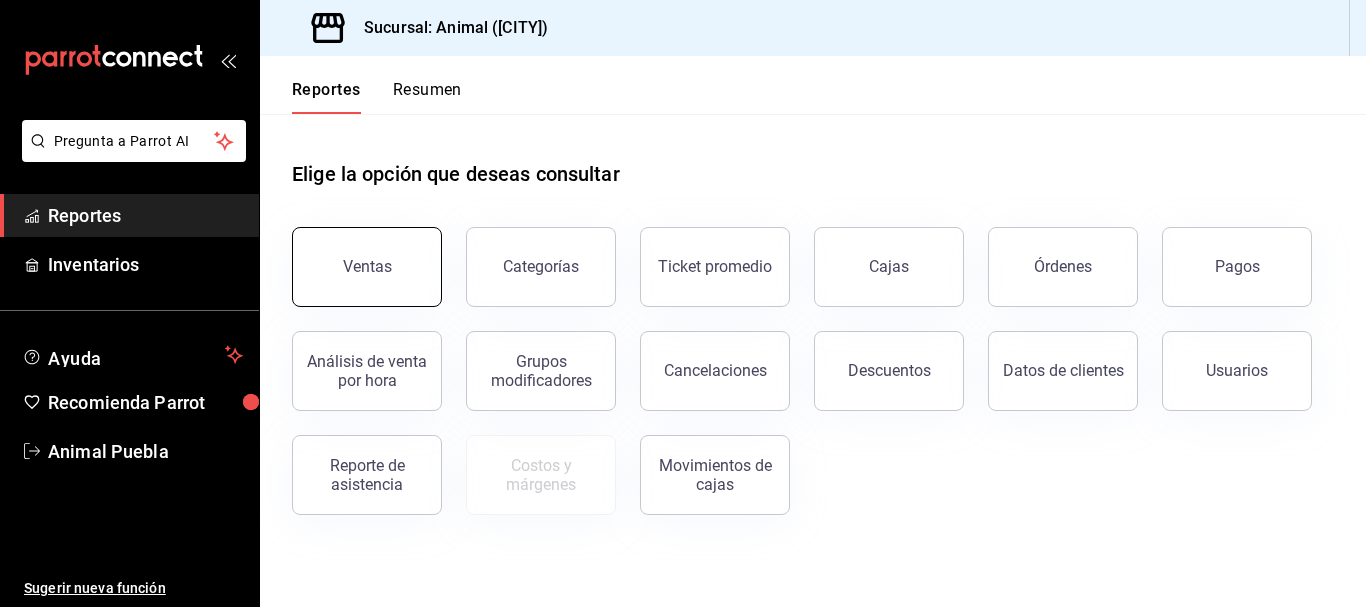 click on "Ventas" at bounding box center (367, 267) 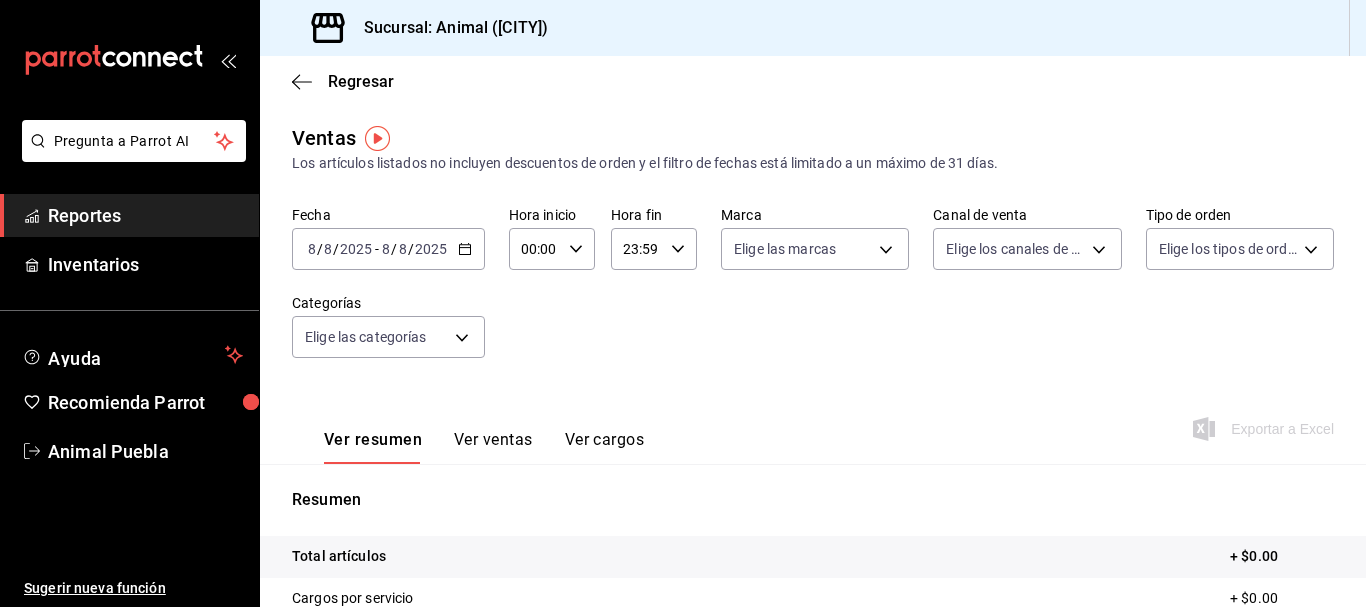 click on "00:00" at bounding box center (535, 249) 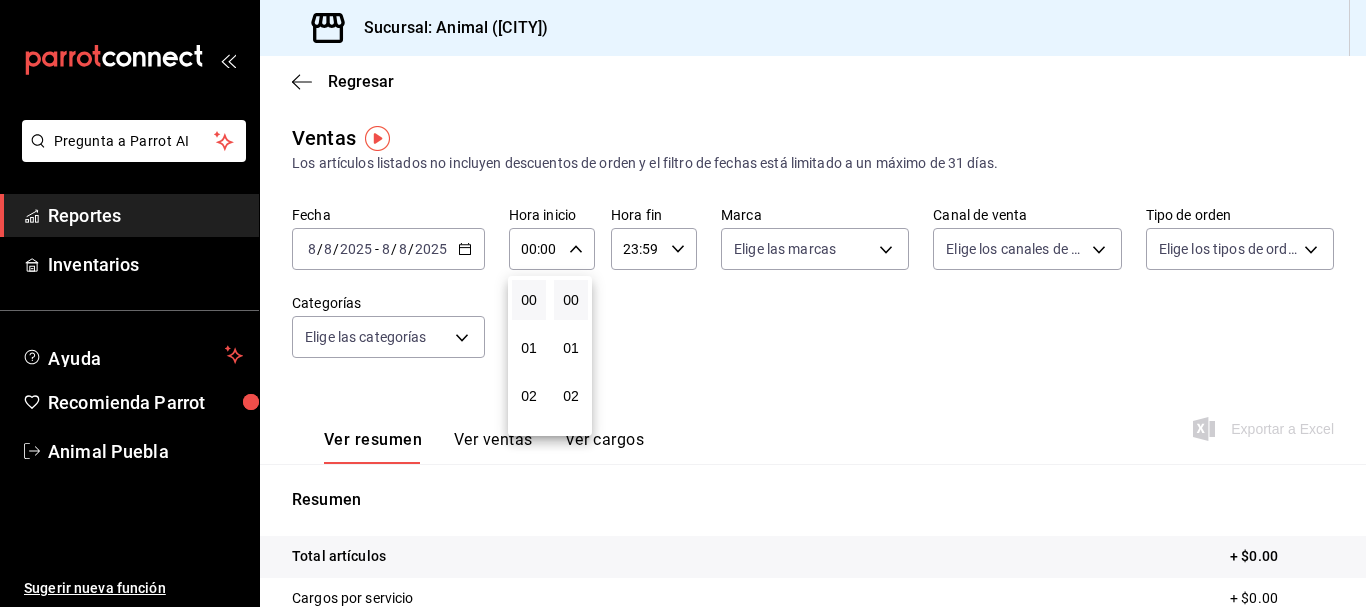 click at bounding box center [683, 303] 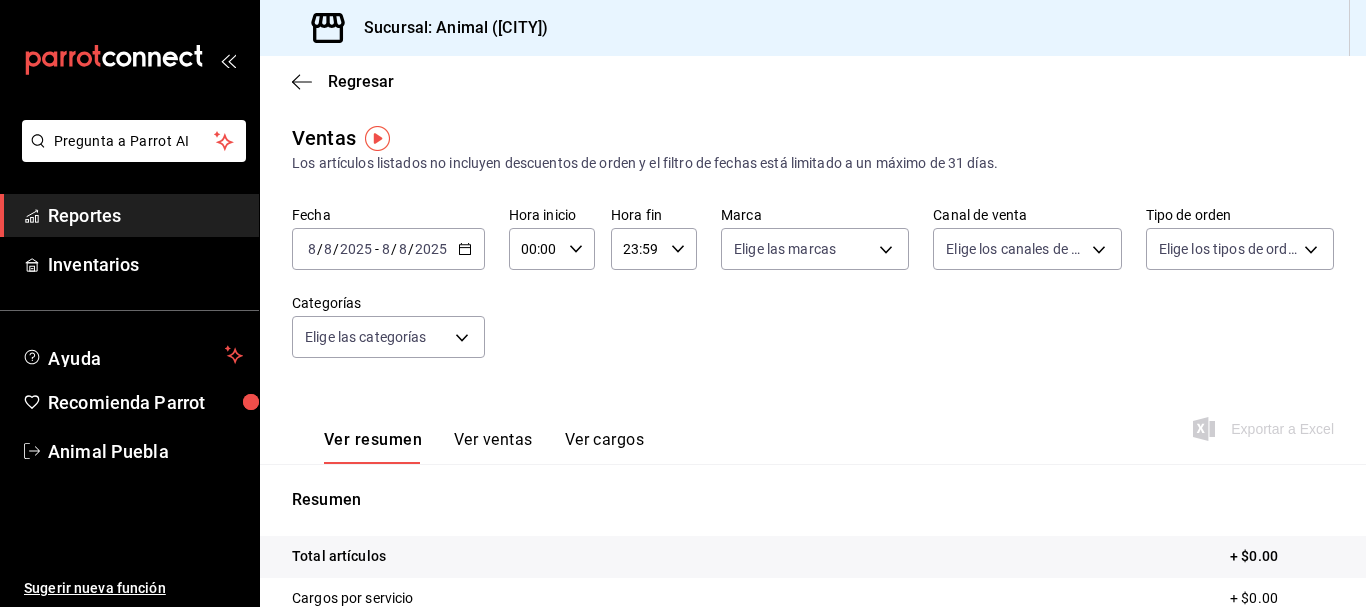 click on "00:00" at bounding box center (535, 249) 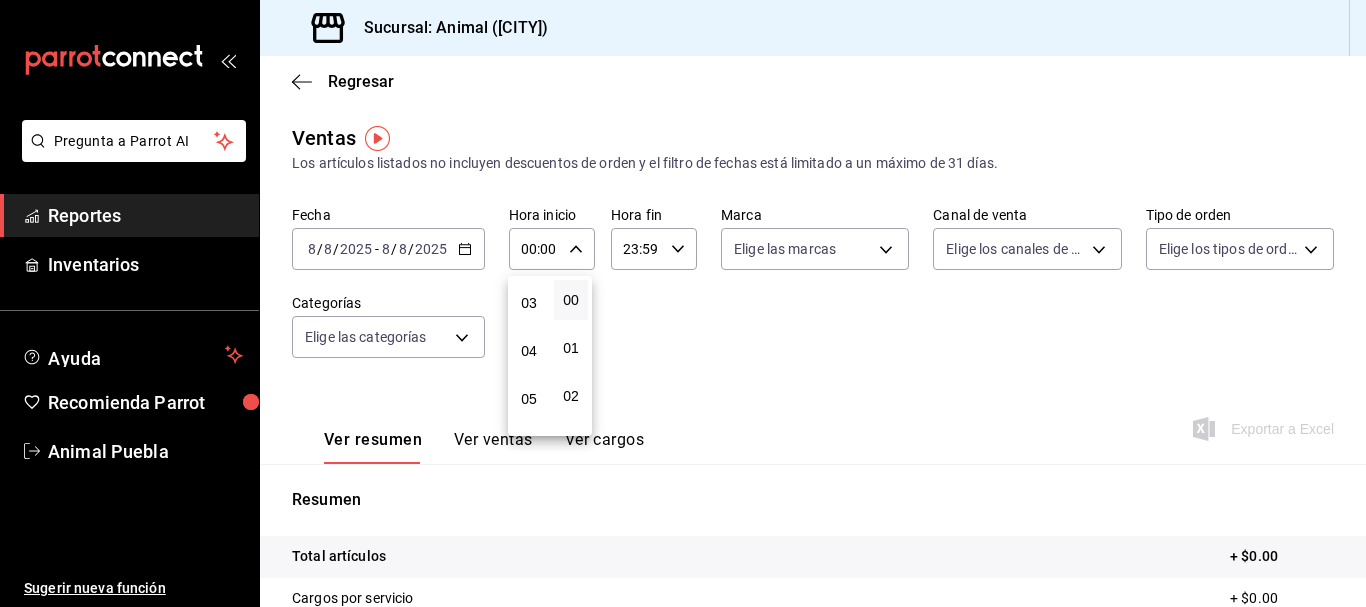 scroll, scrollTop: 142, scrollLeft: 0, axis: vertical 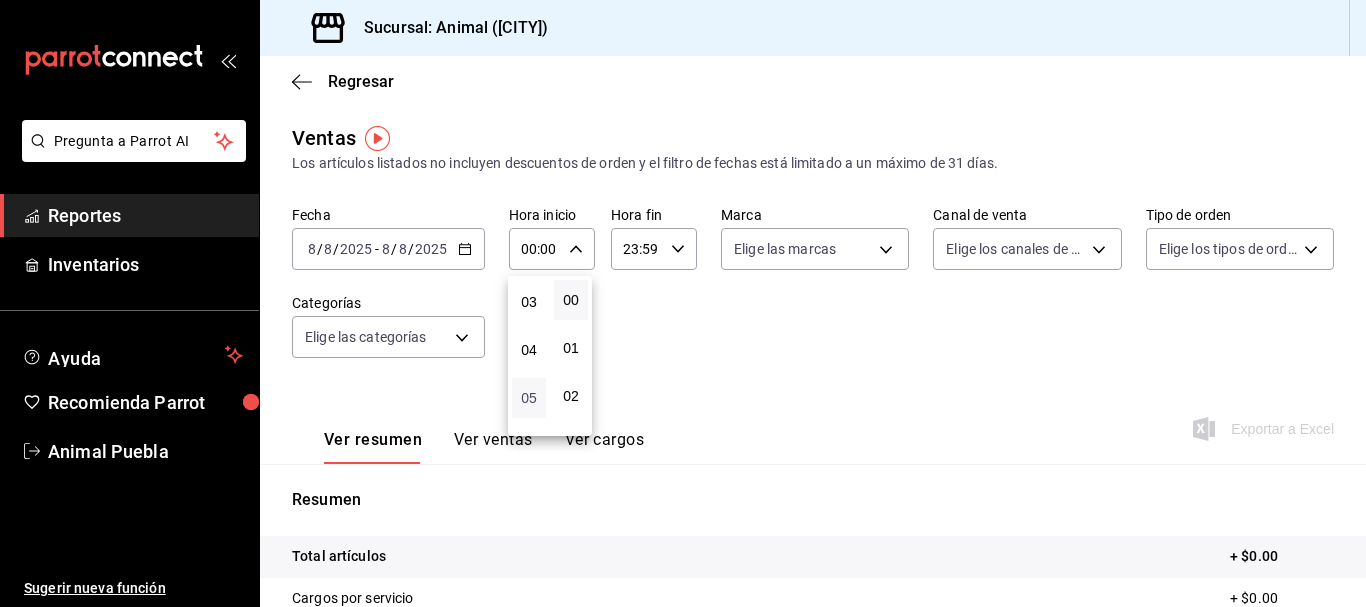 click on "05" at bounding box center [529, 398] 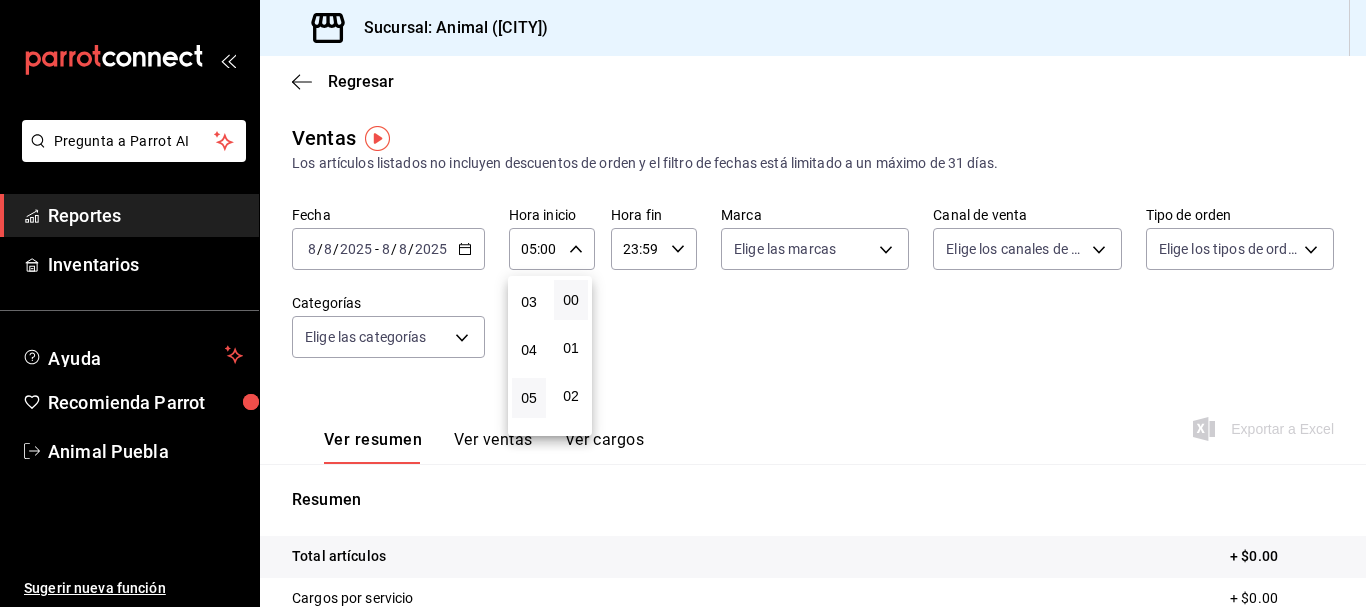 click at bounding box center (683, 303) 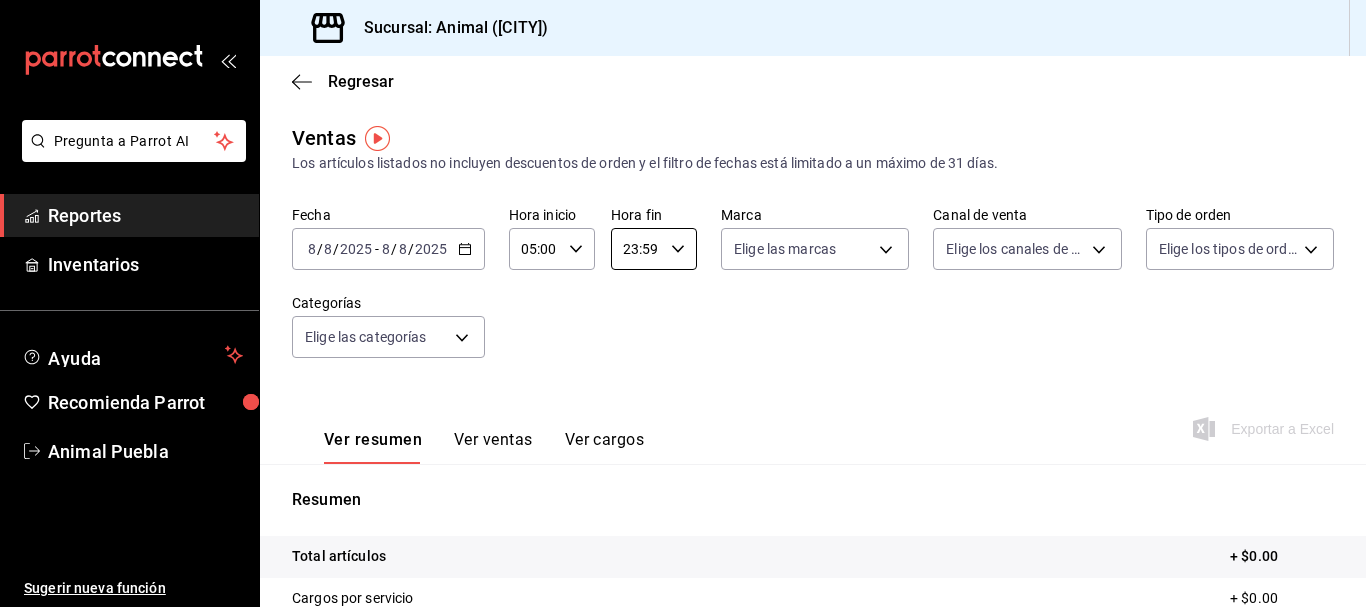 click on "23:59" at bounding box center (637, 249) 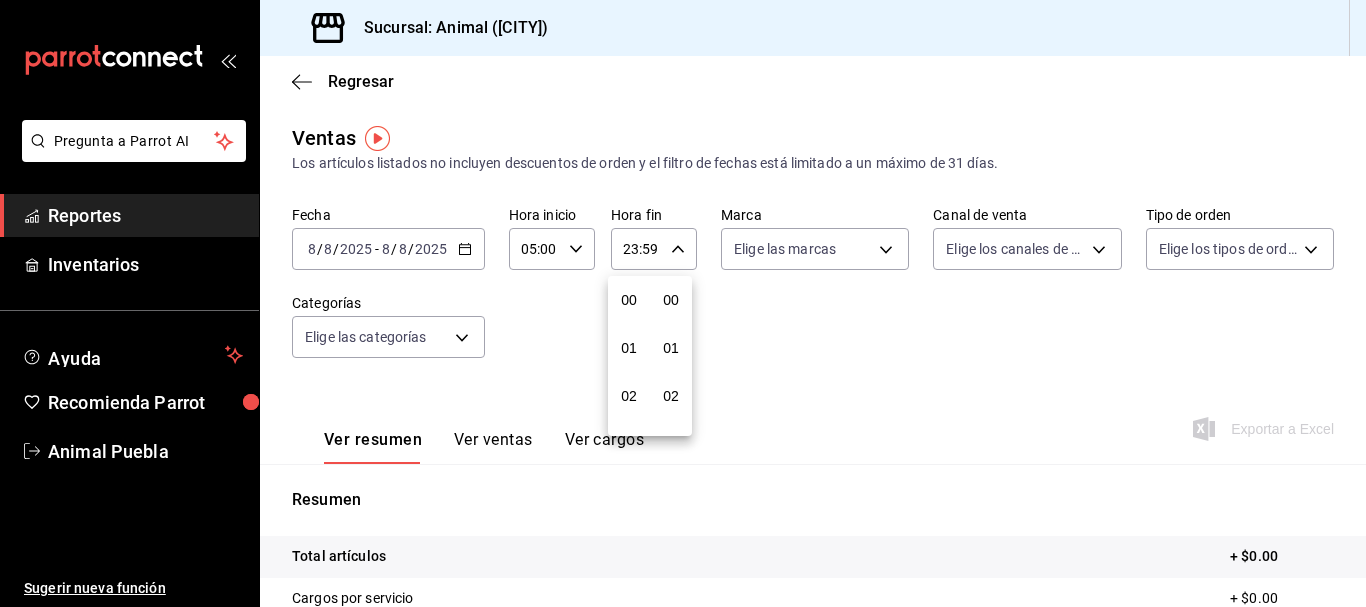 scroll, scrollTop: 992, scrollLeft: 0, axis: vertical 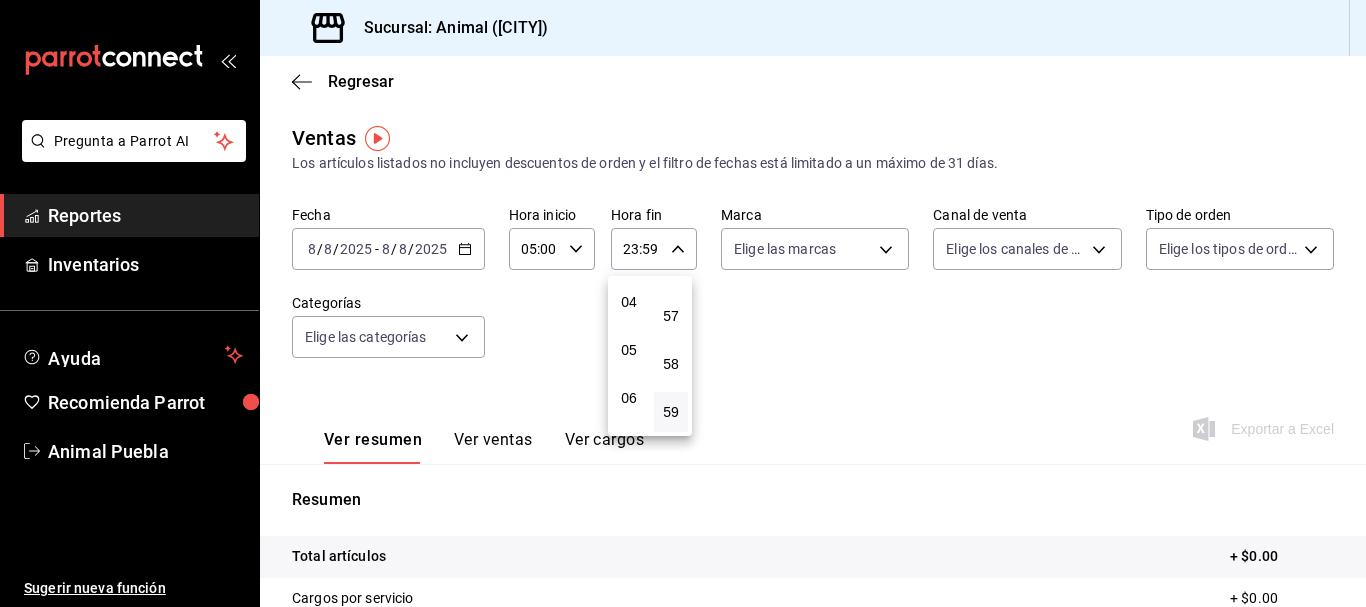 click on "05" at bounding box center (629, 350) 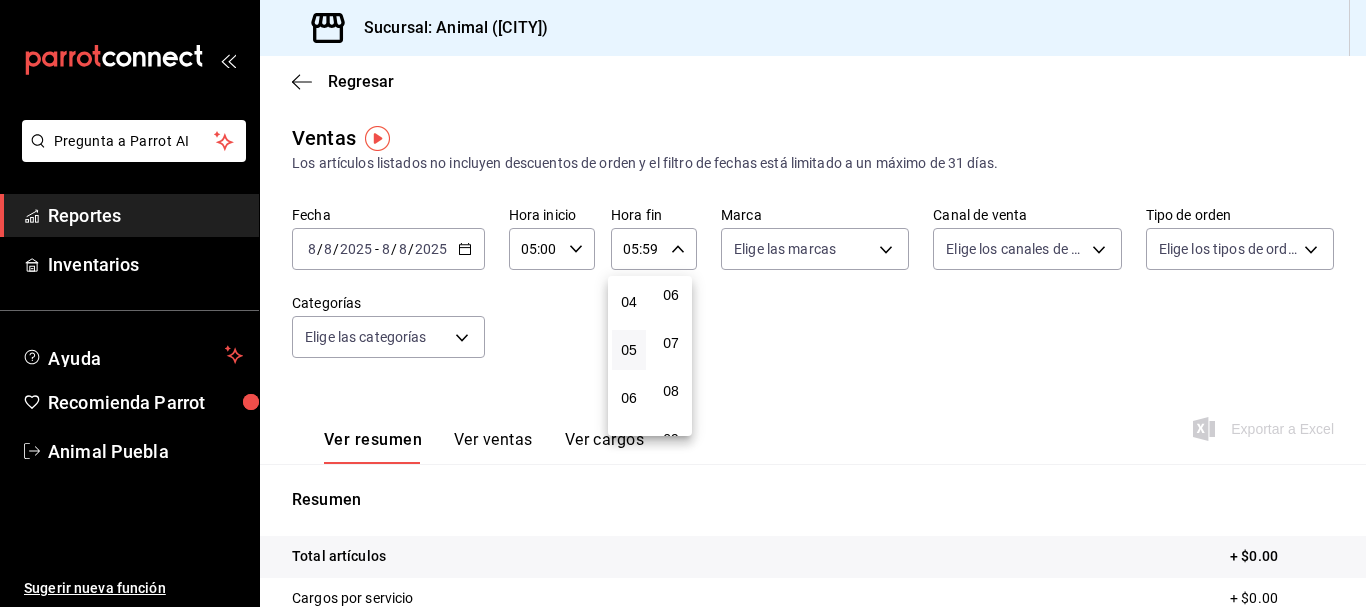 scroll, scrollTop: 0, scrollLeft: 0, axis: both 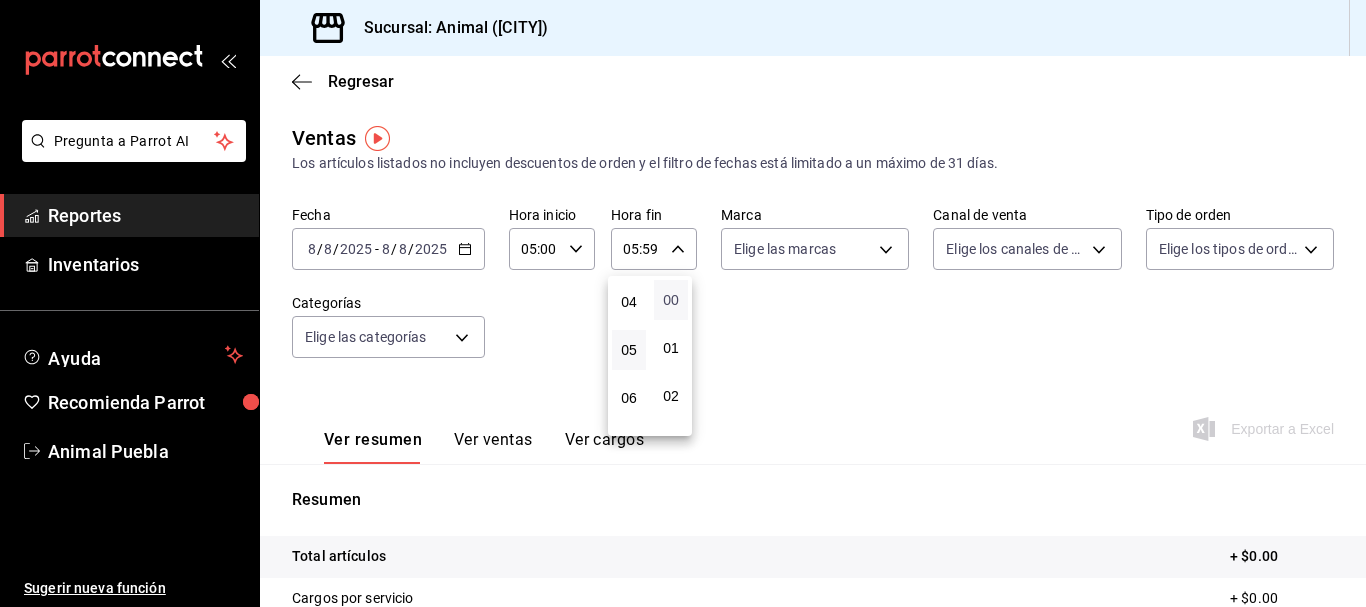 click on "00" at bounding box center [671, 300] 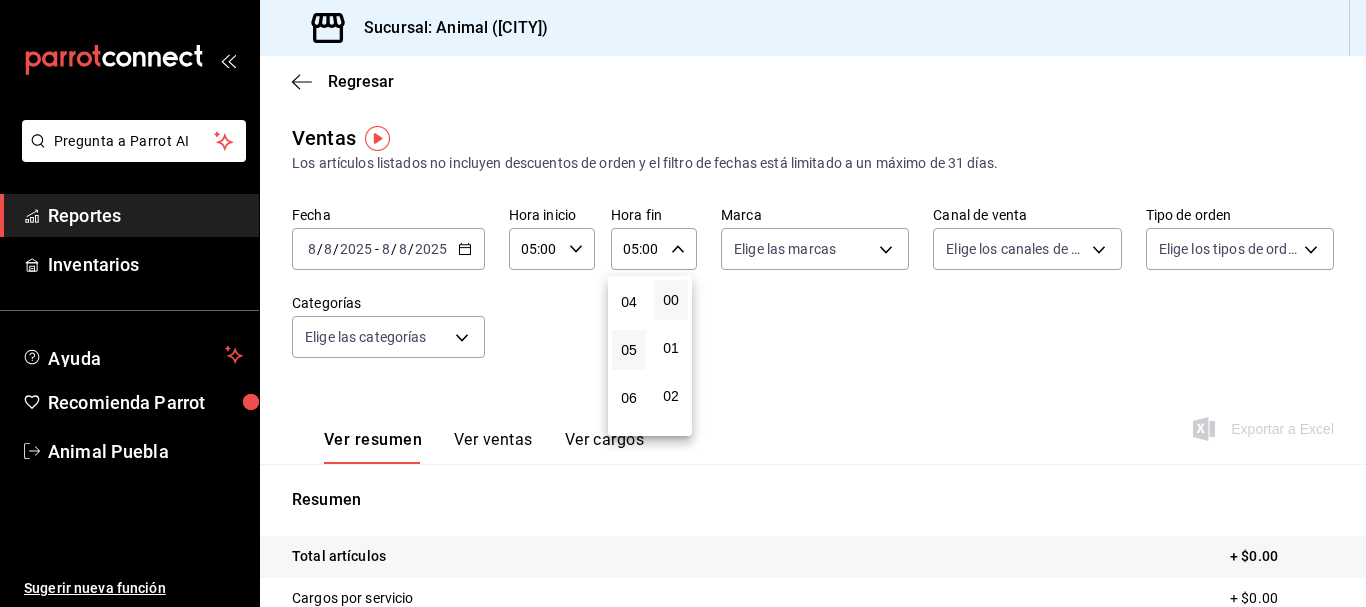 click at bounding box center [683, 303] 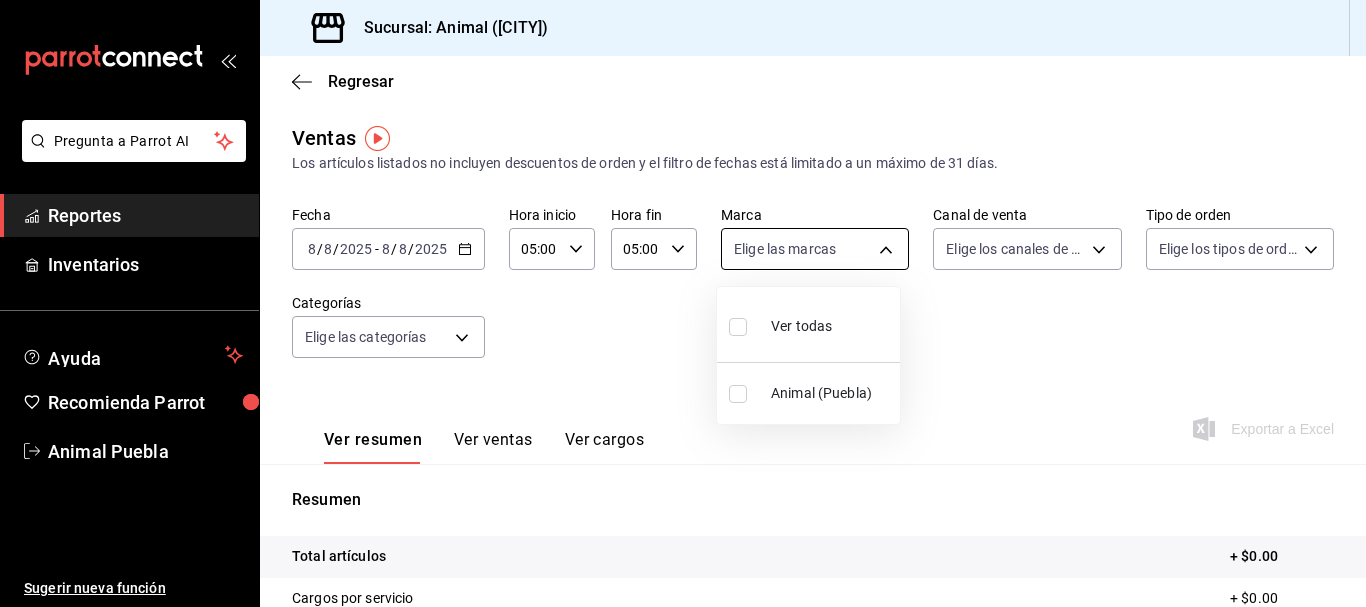 click on "Pregunta a Parrot AI Reportes   Inventarios   Ayuda Recomienda Parrot   Animal Puebla   Sugerir nueva función   Sucursal: Animal (Puebla) Regresar Ventas Los artículos listados no incluyen descuentos de orden y el filtro de fechas está limitado a un máximo de 31 días. Fecha 2025-08-08 8 / 8 / 2025 - 2025-08-08 8 / 8 / 2025 Hora inicio 05:00 Hora inicio Hora fin 05:00 Hora fin Marca Elige las marcas Canal de venta Elige los canales de venta Tipo de orden Elige los tipos de orden Categorías Elige las categorías Ver resumen Ver ventas Ver cargos Exportar a Excel Resumen Total artículos + $0.00 Cargos por servicio + $0.00 Venta bruta = $0.00 Descuentos totales - $0.00 Certificados de regalo - $0.00 Venta total = $0.00 Impuestos - $0.00 Venta neta = $0.00 Pregunta a Parrot AI Reportes   Inventarios   Ayuda Recomienda Parrot   Animal Puebla   Sugerir nueva función   GANA 1 MES GRATIS EN TU SUSCRIPCIÓN AQUÍ Ver video tutorial Ir a video Visitar centro de ayuda (81) 2046 6363 soporte@parrotsoftware.io" at bounding box center (683, 303) 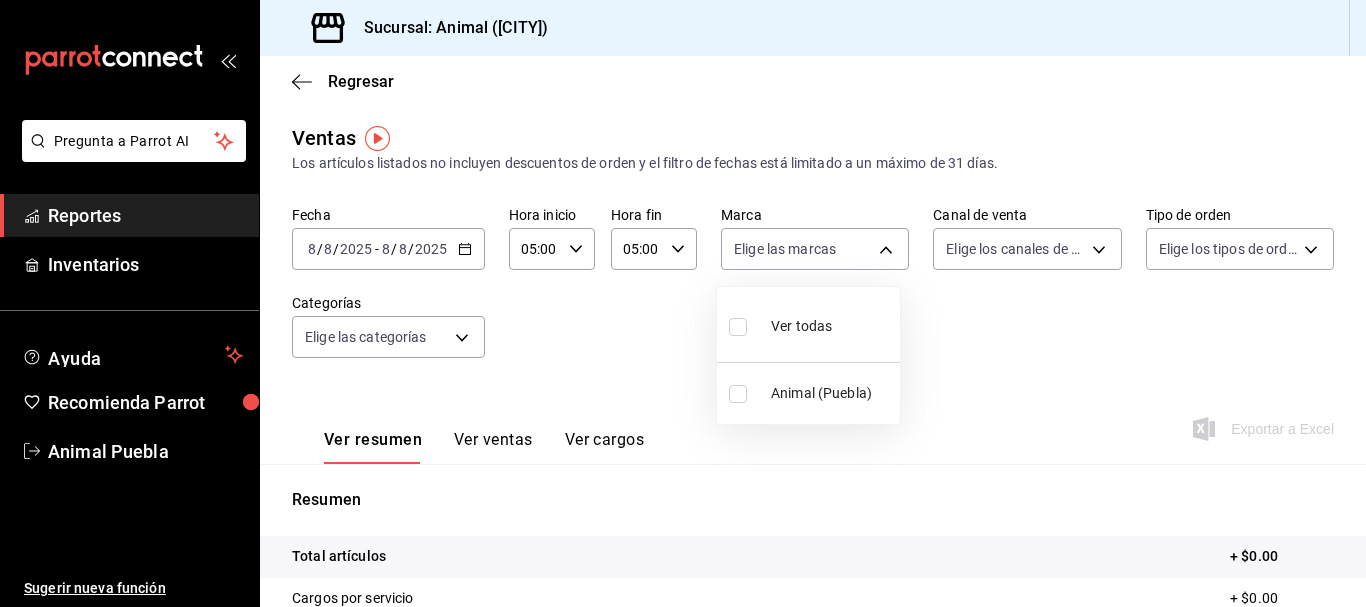 click on "Ver todas" at bounding box center (801, 326) 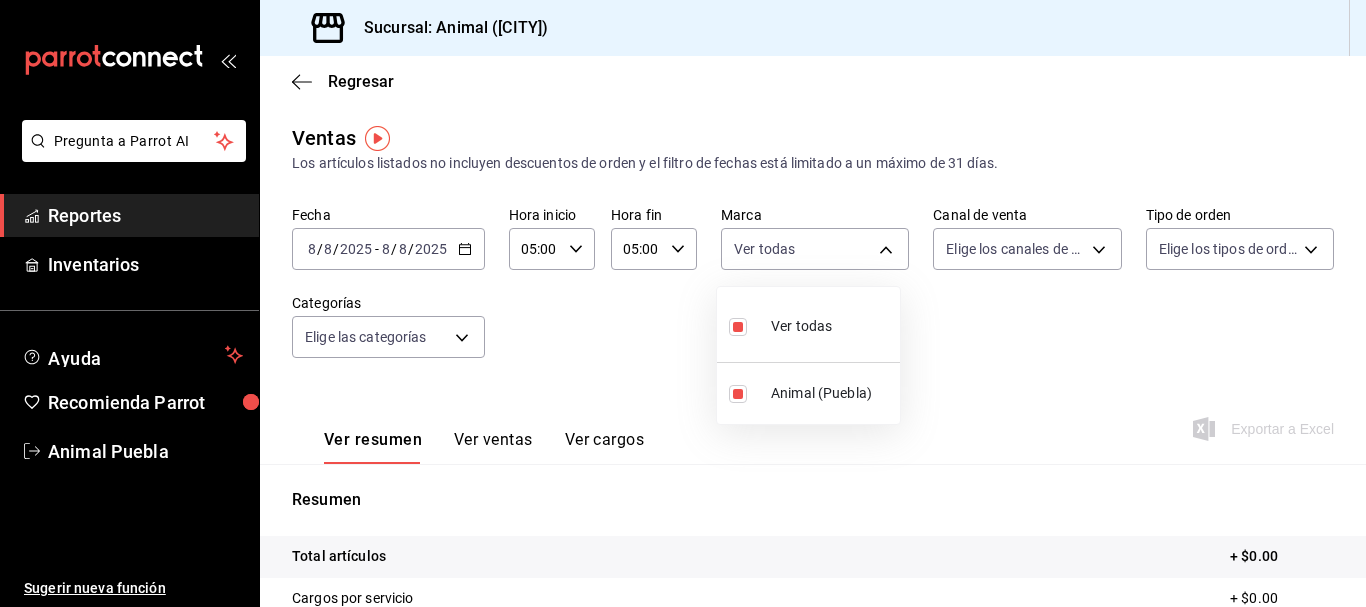 click at bounding box center [683, 303] 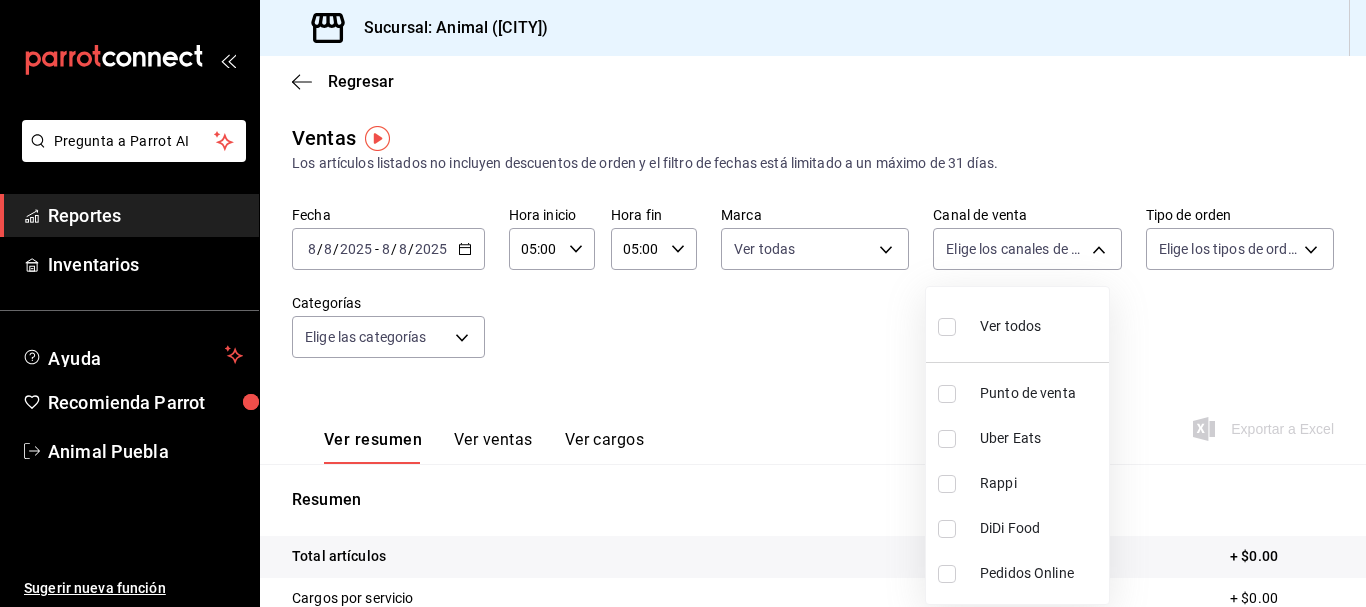 click on "Pregunta a Parrot AI Reportes   Inventarios   Ayuda Recomienda Parrot   Animal Puebla   Sugerir nueva función   Sucursal: Animal (Puebla) Regresar Ventas Los artículos listados no incluyen descuentos de orden y el filtro de fechas está limitado a un máximo de 31 días. Fecha 2025-08-08 8 / 8 / 2025 - 2025-08-08 8 / 8 / 2025 Hora inicio 05:00 Hora inicio Hora fin 05:00 Hora fin Marca Ver todas 96838179-8fbb-4073-aae3-1789726318c8 Canal de venta Elige los canales de venta Tipo de orden Elige los tipos de orden Categorías Elige las categorías Ver resumen Ver ventas Ver cargos Exportar a Excel Resumen Total artículos + $0.00 Cargos por servicio + $0.00 Venta bruta = $0.00 Descuentos totales - $0.00 Certificados de regalo - $0.00 Venta total = $0.00 Impuestos - $0.00 Venta neta = $0.00 Pregunta a Parrot AI Reportes   Inventarios   Ayuda Recomienda Parrot   Animal Puebla   Sugerir nueva función   GANA 1 MES GRATIS EN TU SUSCRIPCIÓN AQUÍ Ver video tutorial Ir a video Visitar centro de ayuda (81) 2046 6363" at bounding box center (683, 303) 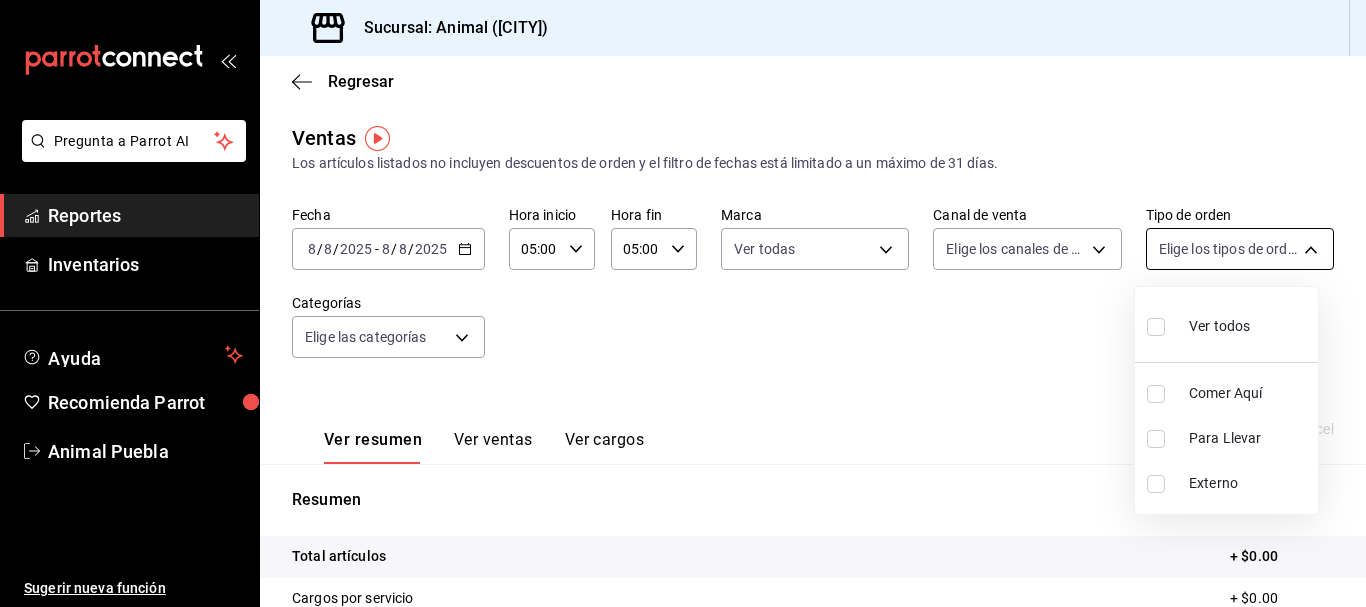 click on "Pregunta a Parrot AI Reportes   Inventarios   Ayuda Recomienda Parrot   Animal Puebla   Sugerir nueva función   Sucursal: Animal (Puebla) Regresar Ventas Los artículos listados no incluyen descuentos de orden y el filtro de fechas está limitado a un máximo de 31 días. Fecha 2025-08-08 8 / 8 / 2025 - 2025-08-08 8 / 8 / 2025 Hora inicio 05:00 Hora inicio Hora fin 05:00 Hora fin Marca Ver todas 96838179-8fbb-4073-aae3-1789726318c8 Canal de venta Elige los canales de venta Tipo de orden Elige los tipos de orden Categorías Elige las categorías Ver resumen Ver ventas Ver cargos Exportar a Excel Resumen Total artículos + $0.00 Cargos por servicio + $0.00 Venta bruta = $0.00 Descuentos totales - $0.00 Certificados de regalo - $0.00 Venta total = $0.00 Impuestos - $0.00 Venta neta = $0.00 Pregunta a Parrot AI Reportes   Inventarios   Ayuda Recomienda Parrot   Animal Puebla   Sugerir nueva función   GANA 1 MES GRATIS EN TU SUSCRIPCIÓN AQUÍ Ver video tutorial Ir a video Visitar centro de ayuda (81) 2046 6363" at bounding box center [683, 303] 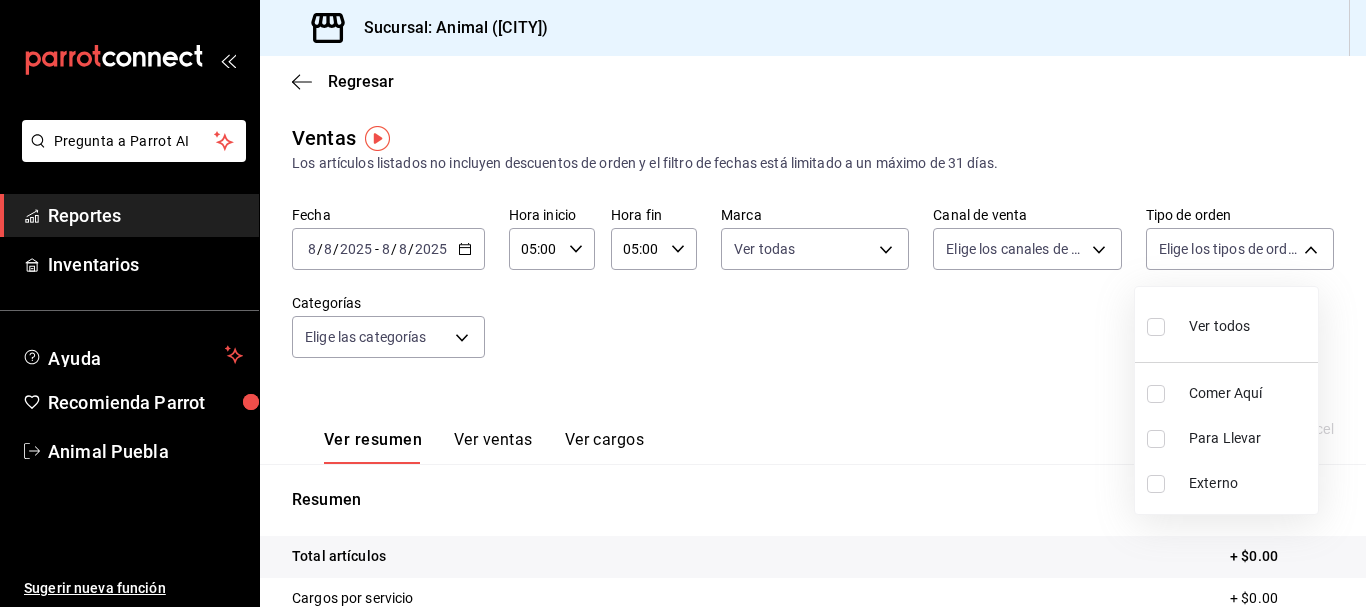 click at bounding box center (683, 303) 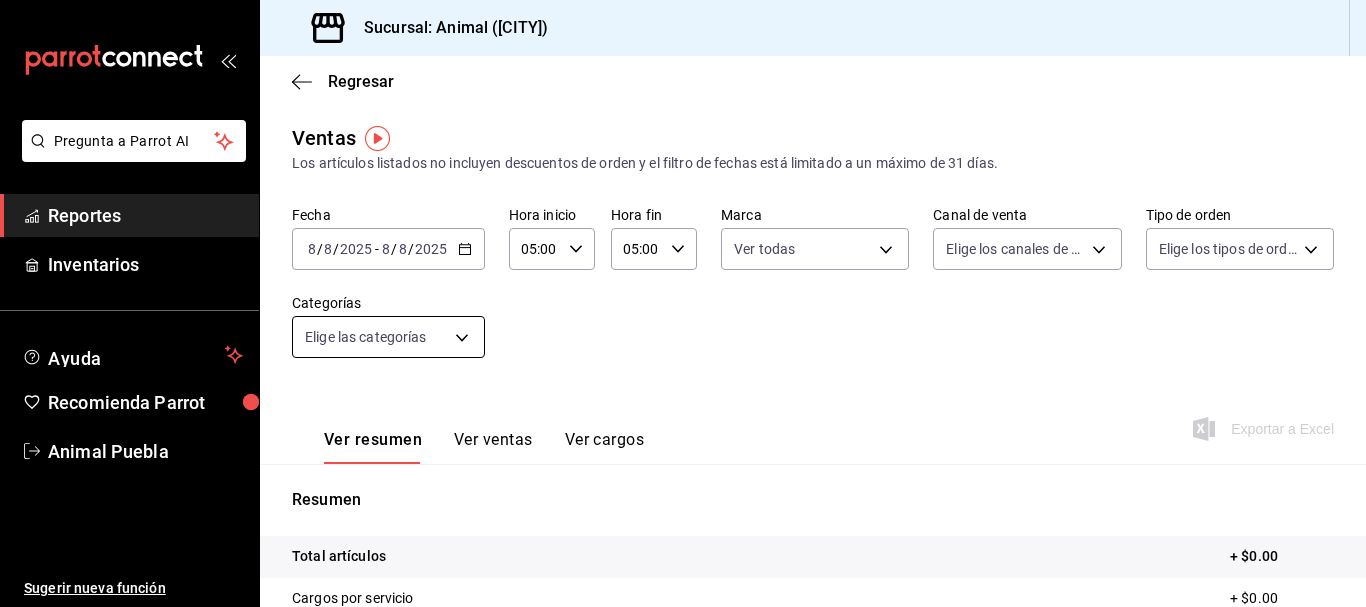 click on "Pregunta a Parrot AI Reportes   Inventarios   Ayuda Recomienda Parrot   Animal Puebla   Sugerir nueva función   Sucursal: Animal (Puebla) Regresar Ventas Los artículos listados no incluyen descuentos de orden y el filtro de fechas está limitado a un máximo de 31 días. Fecha 2025-08-08 8 / 8 / 2025 - 2025-08-08 8 / 8 / 2025 Hora inicio 05:00 Hora inicio Hora fin 05:00 Hora fin Marca Ver todas 96838179-8fbb-4073-aae3-1789726318c8 Canal de venta Elige los canales de venta Tipo de orden Elige los tipos de orden Categorías Elige las categorías Ver resumen Ver ventas Ver cargos Exportar a Excel Resumen Total artículos + $0.00 Cargos por servicio + $0.00 Venta bruta = $0.00 Descuentos totales - $0.00 Certificados de regalo - $0.00 Venta total = $0.00 Impuestos - $0.00 Venta neta = $0.00 Pregunta a Parrot AI Reportes   Inventarios   Ayuda Recomienda Parrot   Animal Puebla   Sugerir nueva función   GANA 1 MES GRATIS EN TU SUSCRIPCIÓN AQUÍ Ver video tutorial Ir a video Visitar centro de ayuda (81) 2046 6363" at bounding box center [683, 303] 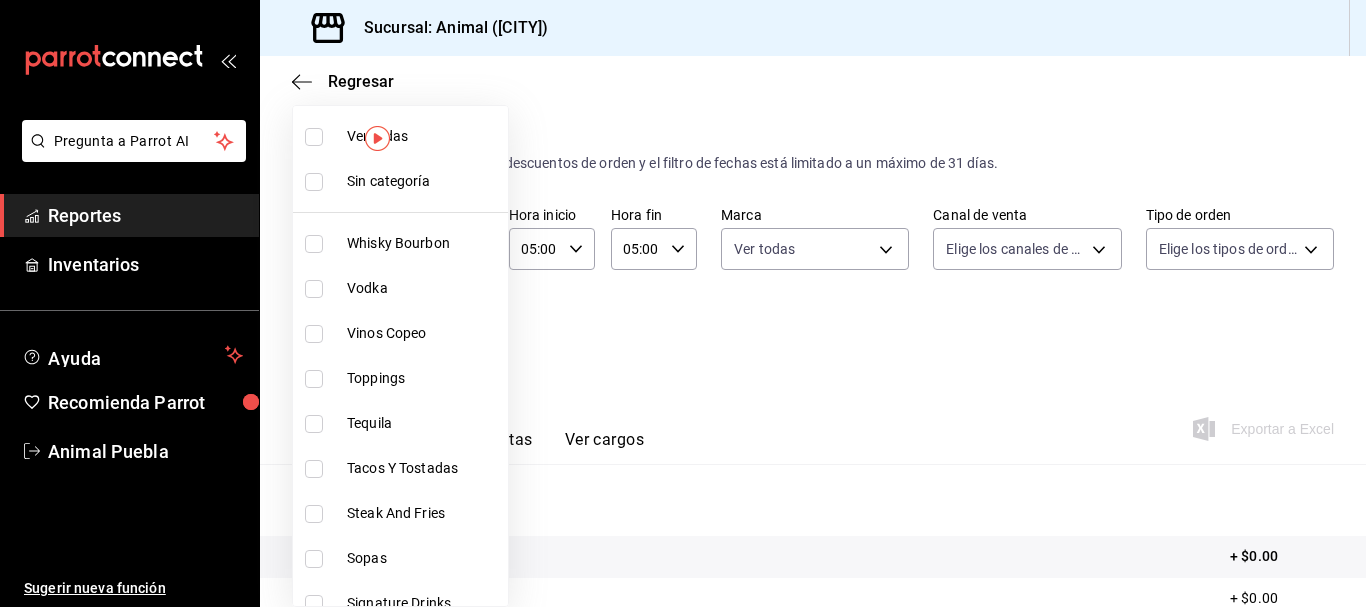 click on "Ver todas" at bounding box center (423, 136) 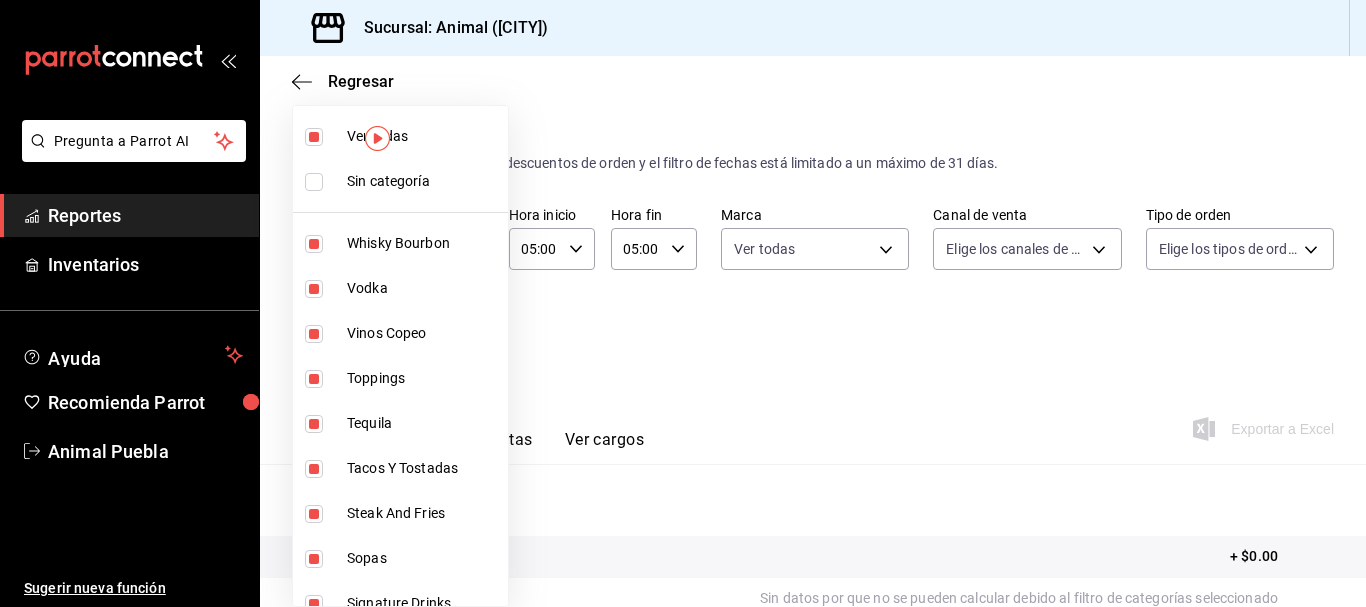 click at bounding box center [683, 303] 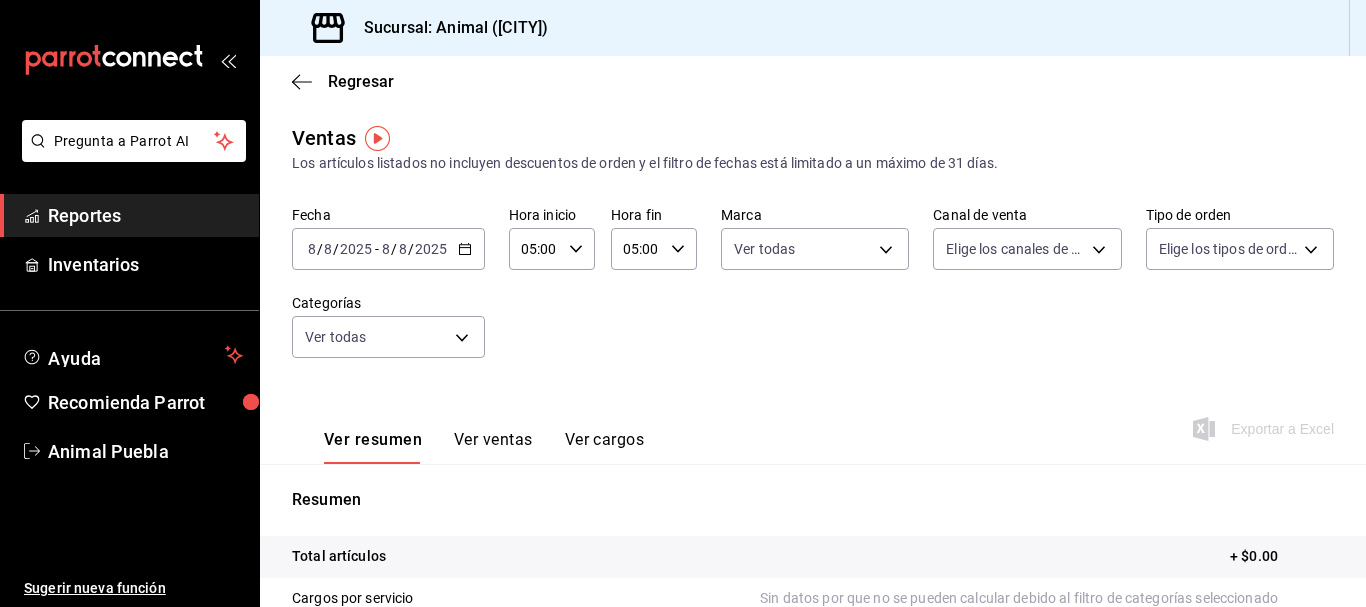 click 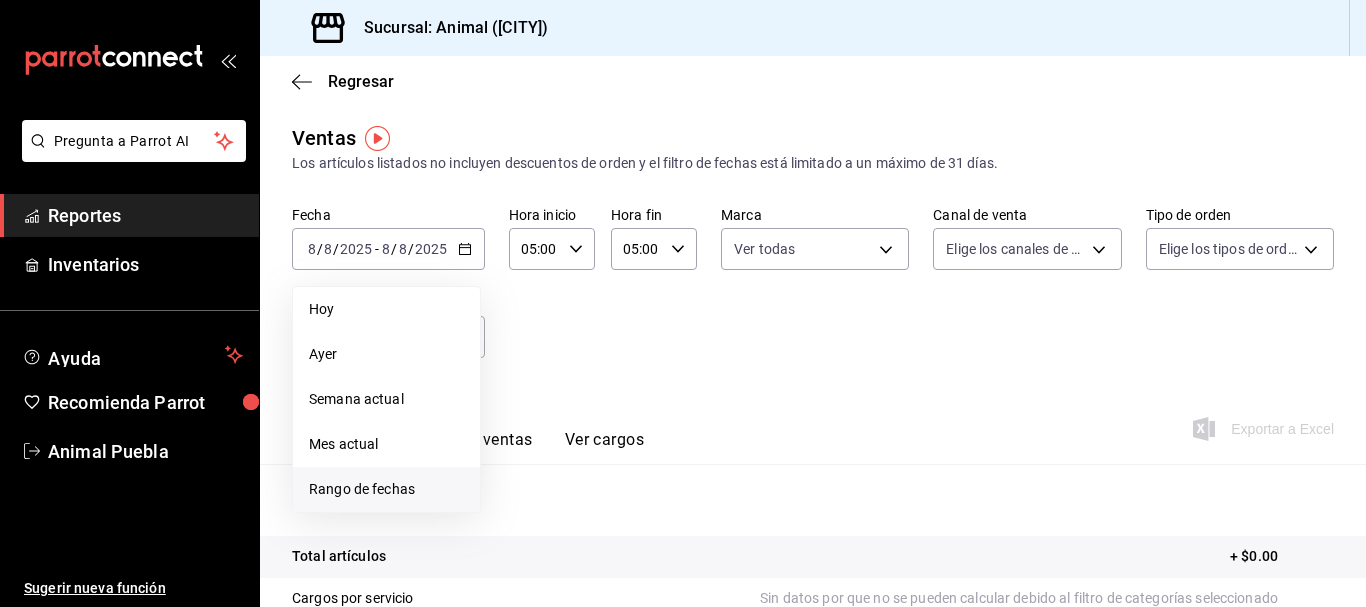 click on "Rango de fechas" at bounding box center (386, 489) 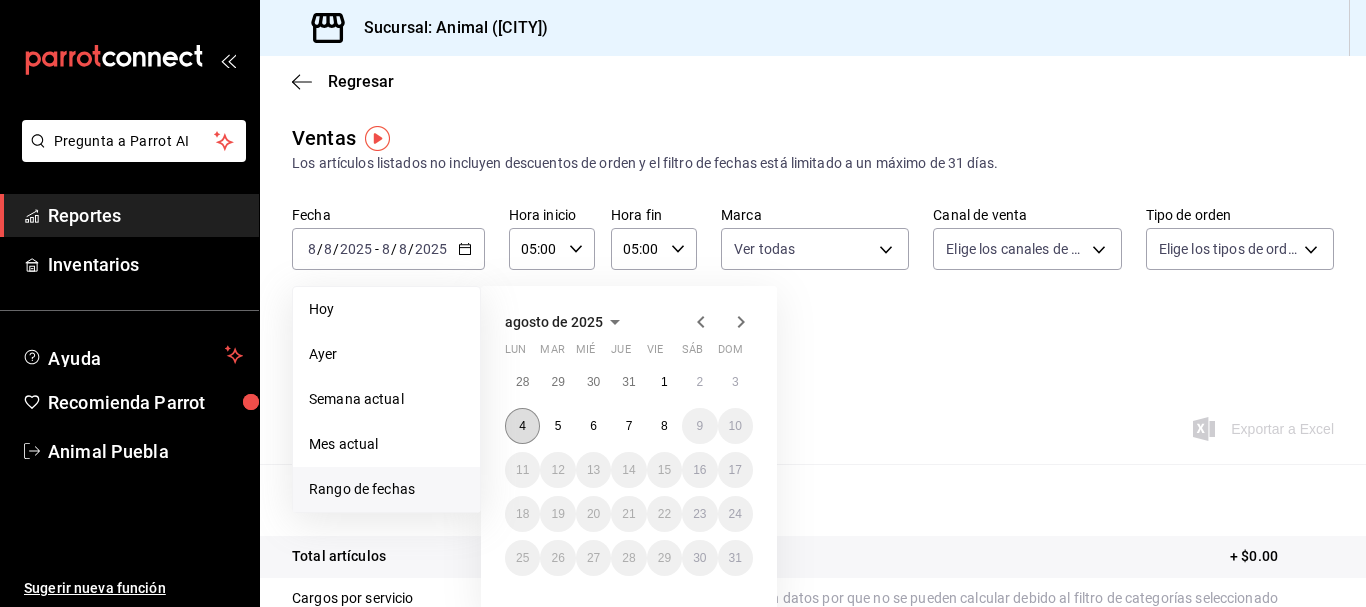 click on "4" at bounding box center [522, 426] 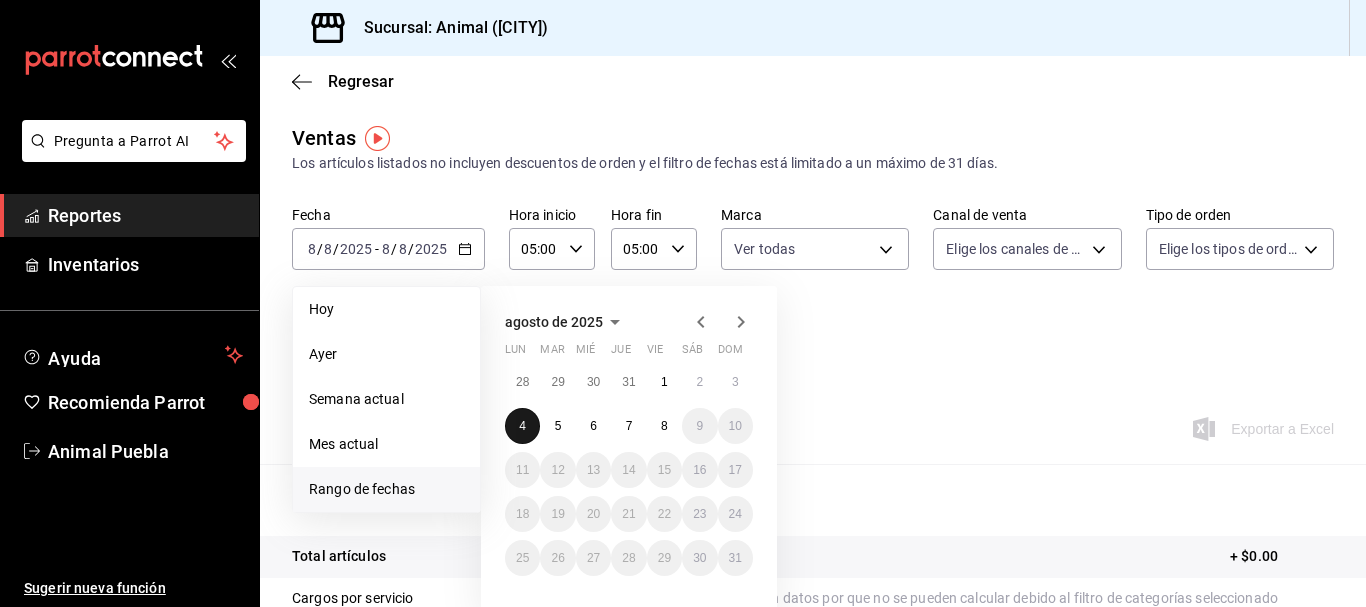 click on "4" at bounding box center (522, 426) 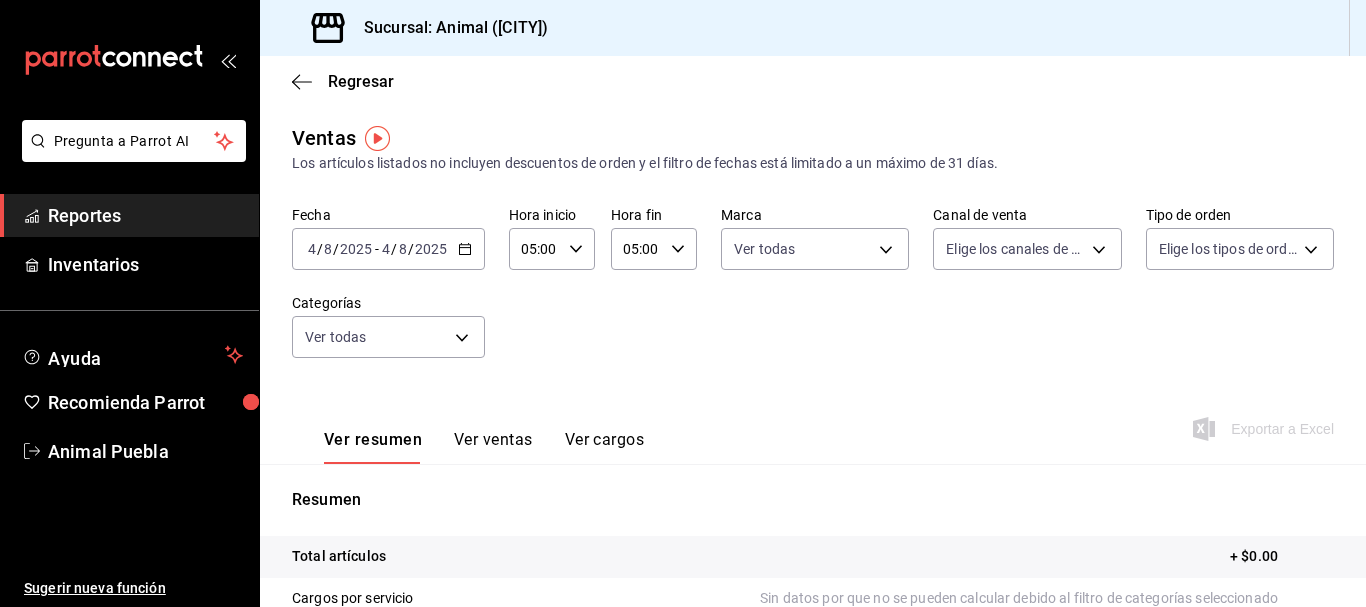 click on "2025-08-04 4 / 8 / 2025 - 2025-08-04 4 / 8 / 2025" at bounding box center [388, 249] 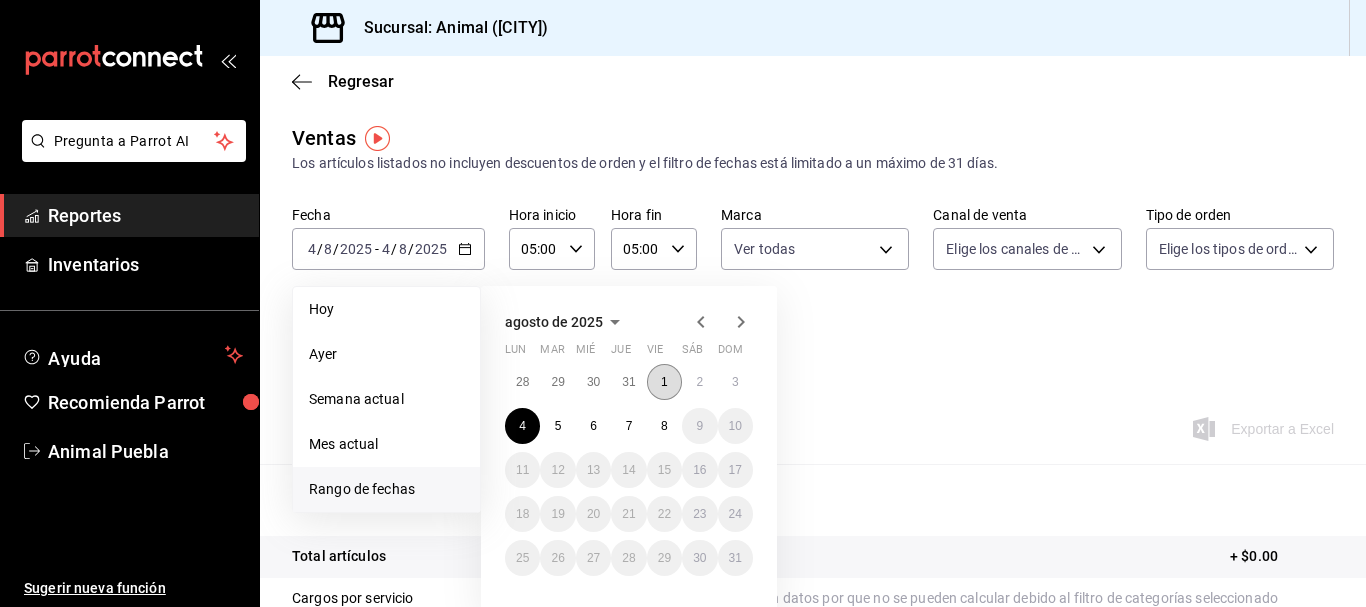 click on "1" at bounding box center (664, 382) 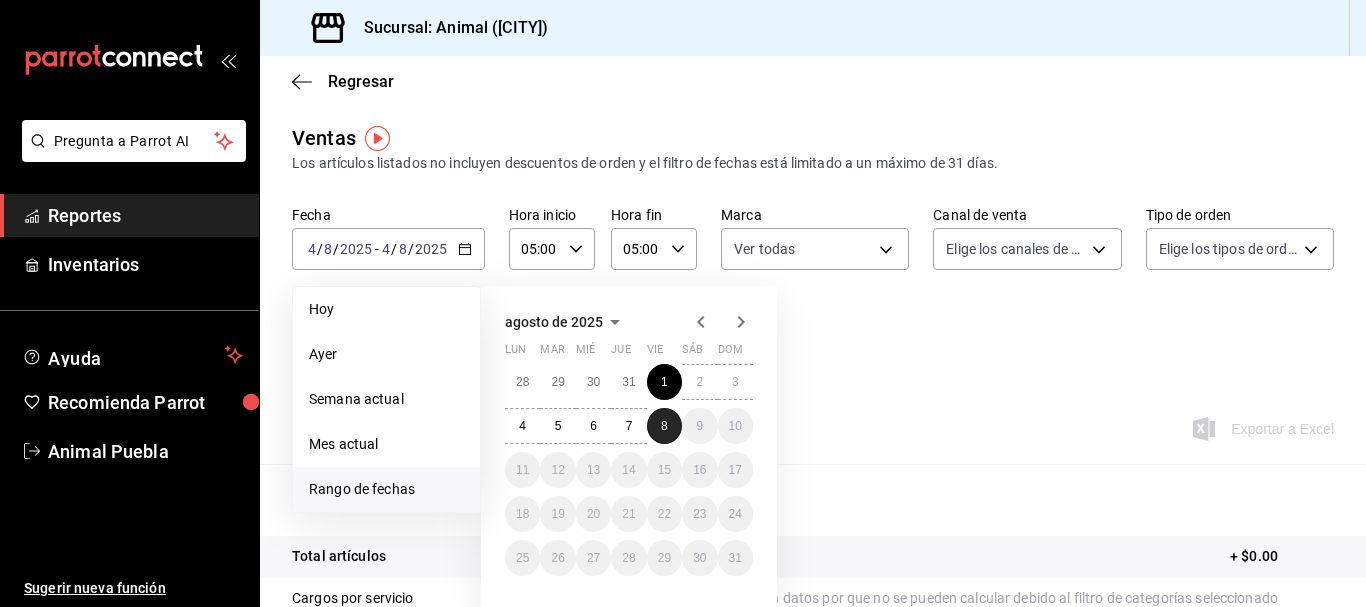 click on "8" at bounding box center (664, 426) 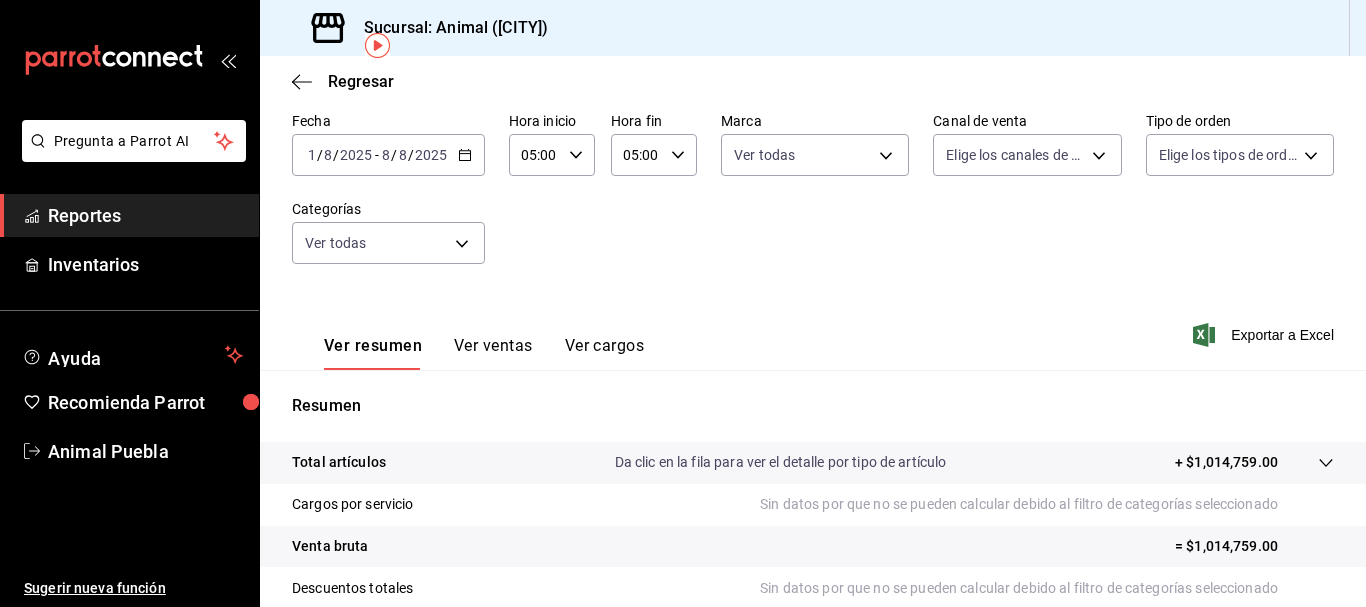 scroll, scrollTop: 93, scrollLeft: 0, axis: vertical 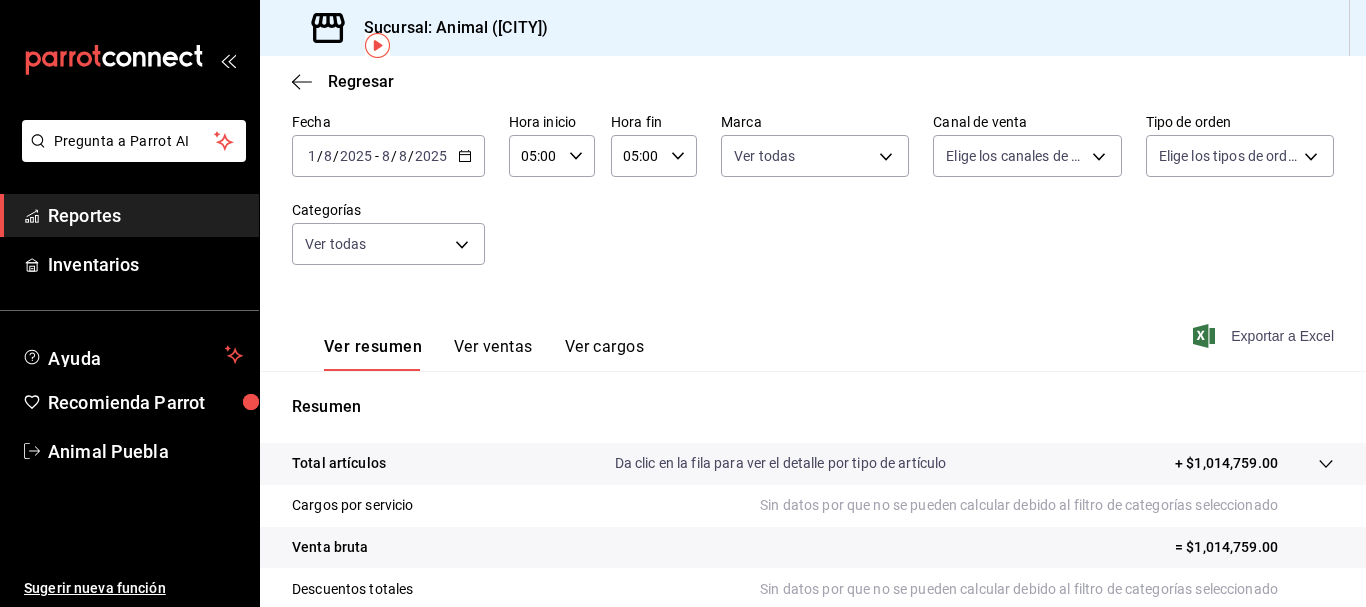 click on "Exportar a Excel" at bounding box center [1265, 336] 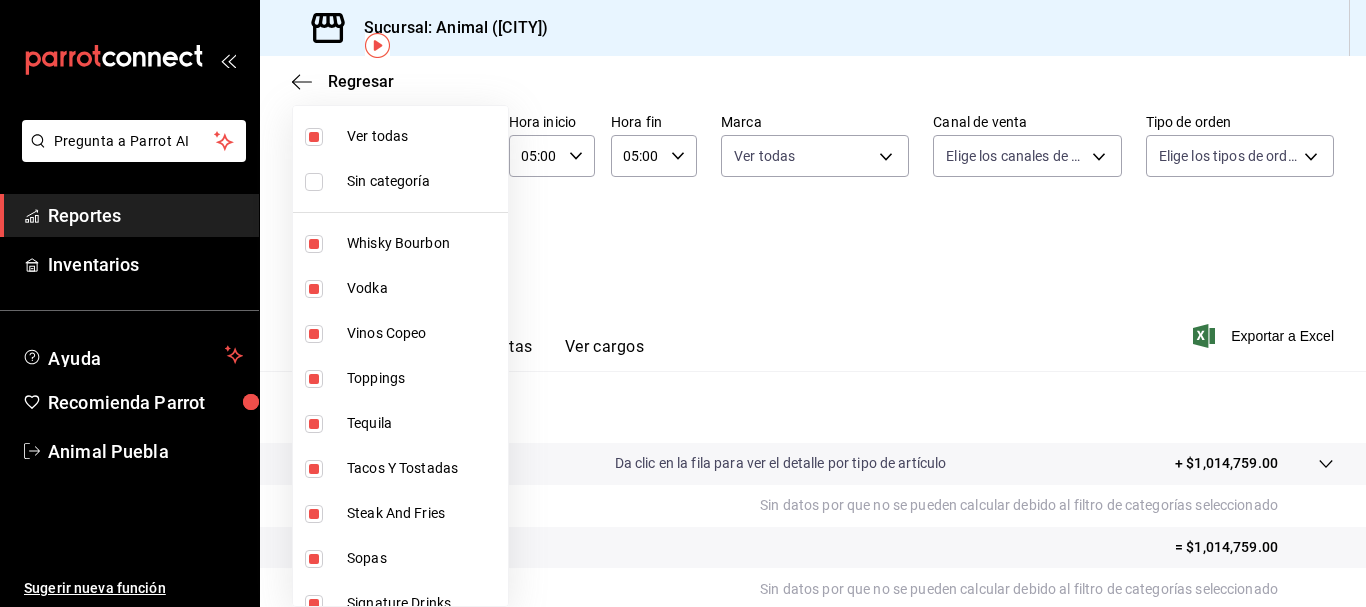 click on "Pregunta a Parrot AI Reportes   Inventarios   Ayuda Recomienda Parrot   Animal Puebla   Sugerir nueva función   Sucursal: Animal (Puebla) Regresar Ventas Los artículos listados no incluyen descuentos de orden y el filtro de fechas está limitado a un máximo de 31 días. Fecha 2025-08-01 1 / 8 / 2025 - 2025-08-08 8 / 8 / 2025 Hora inicio 05:00 Hora inicio Hora fin 05:00 Hora fin Marca Ver todas 96838179-8fbb-4073-aae3-1789726318c8 Canal de venta Elige los canales de venta Tipo de orden Elige los tipos de orden Categorías Ver todas Ver resumen Ver ventas Ver cargos Exportar a Excel Resumen Total artículos Da clic en la fila para ver el detalle por tipo de artículo + $1,014,759.00 Cargos por servicio  Sin datos por que no se pueden calcular debido al filtro de categorías seleccionado Venta bruta = $1,014,759.00 Descuentos totales  Sin datos por que no se pueden calcular debido al filtro de categorías seleccionado Certificados de regalo Venta total = $1,014,759.00 Impuestos - $138,330.23 Venta neta" at bounding box center (683, 303) 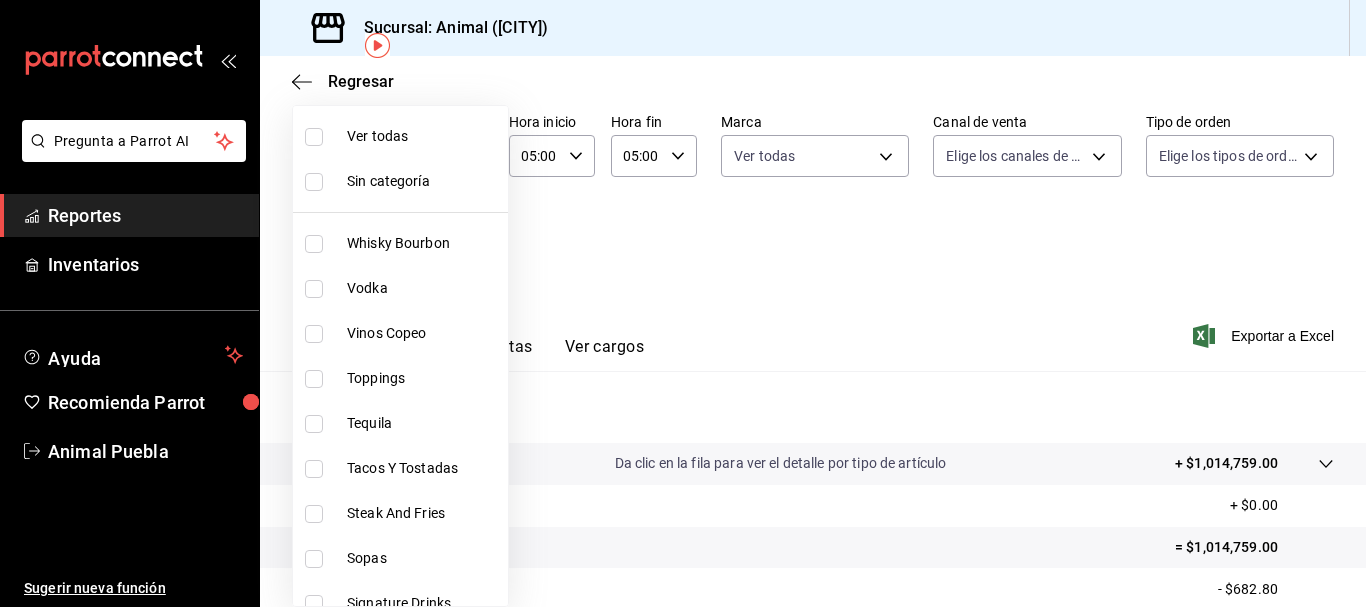 click at bounding box center [683, 303] 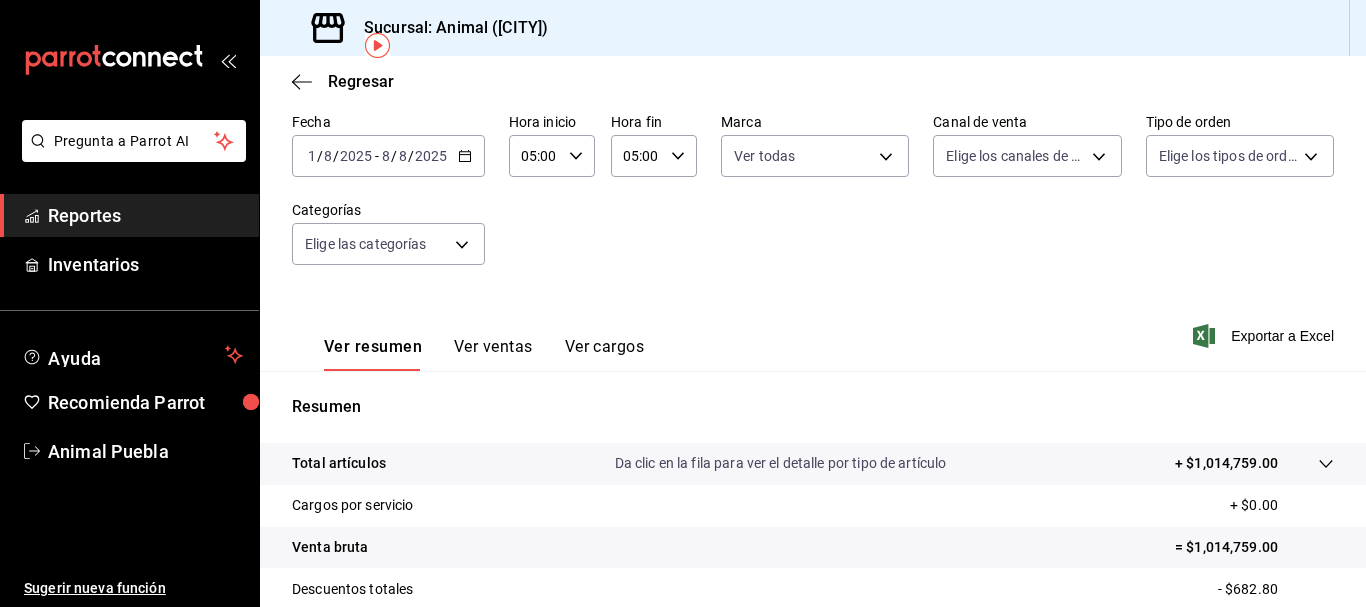 click on "2025-08-01 1 / 8 / 2025 - 2025-08-08 8 / 8 / 2025" at bounding box center [388, 156] 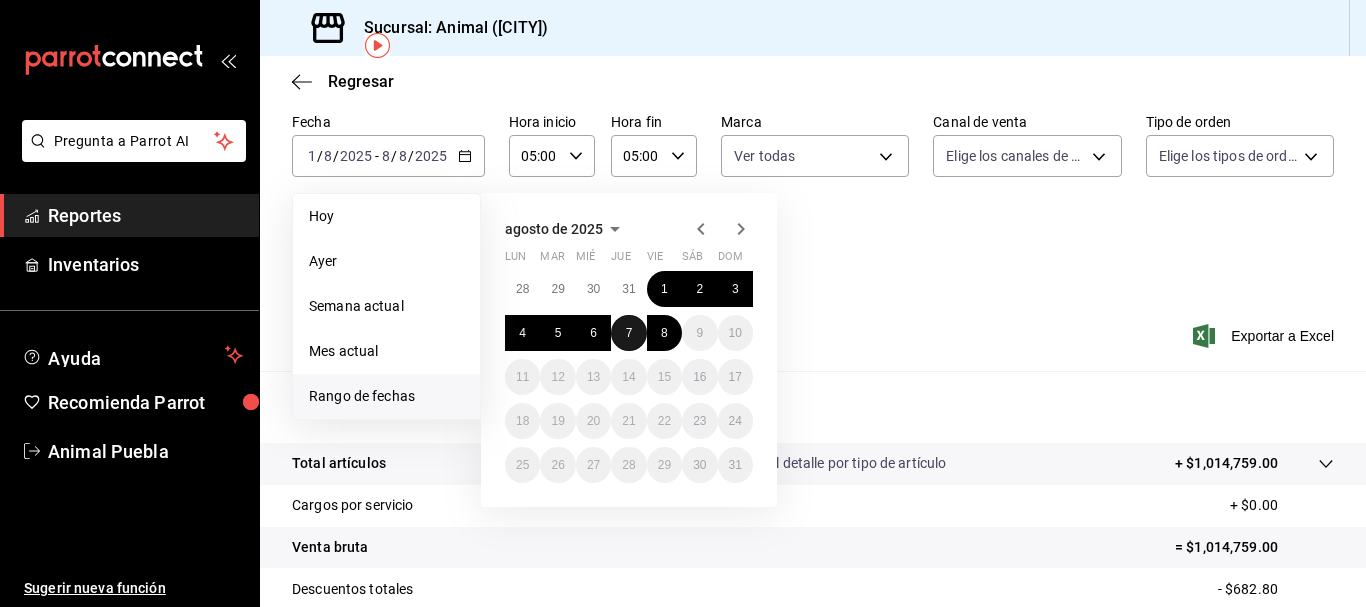 click on "7" at bounding box center (629, 333) 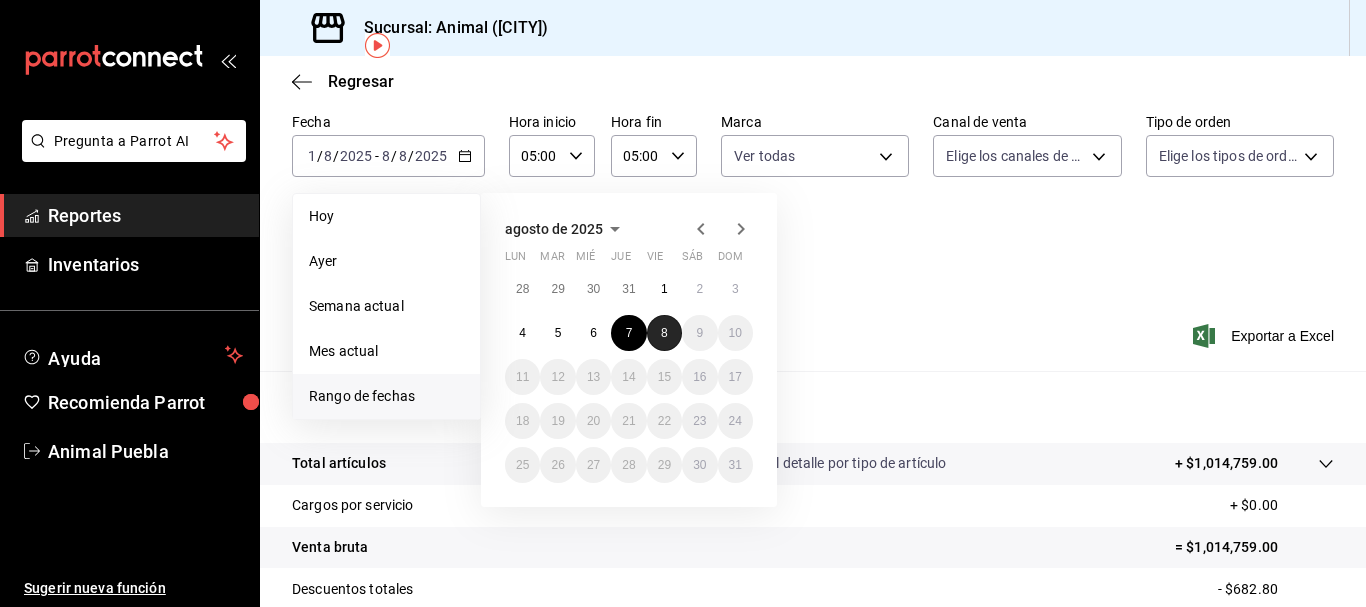 click on "8" at bounding box center (664, 333) 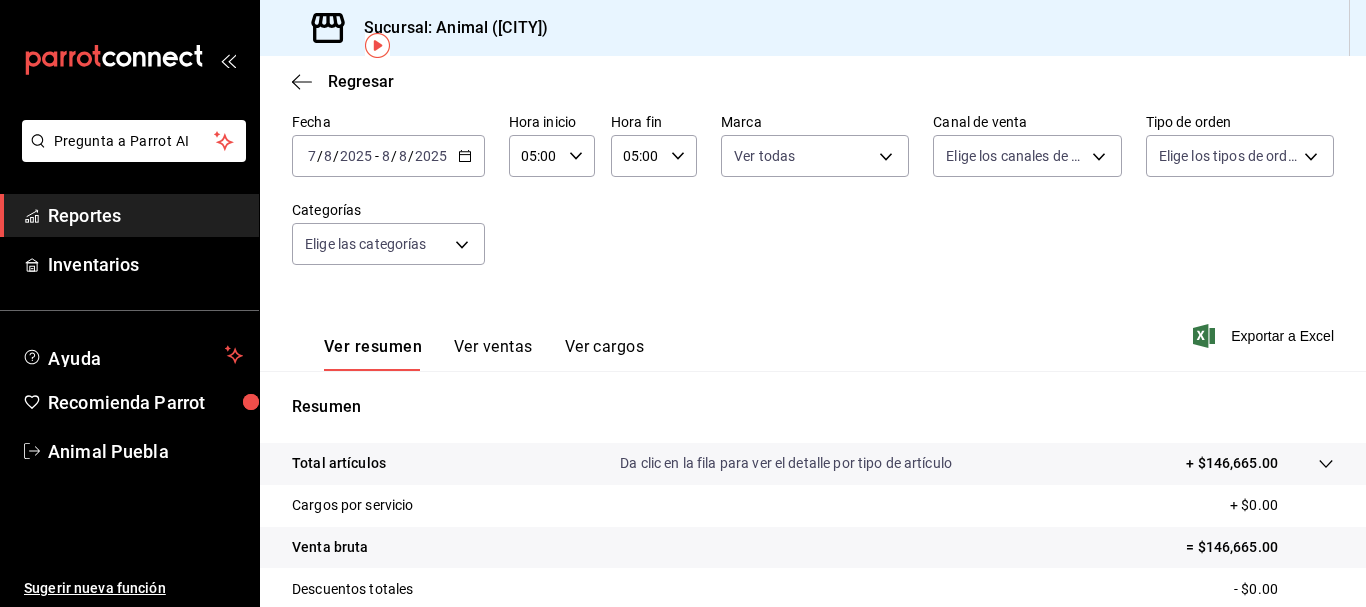 click on "Regresar" at bounding box center (813, 81) 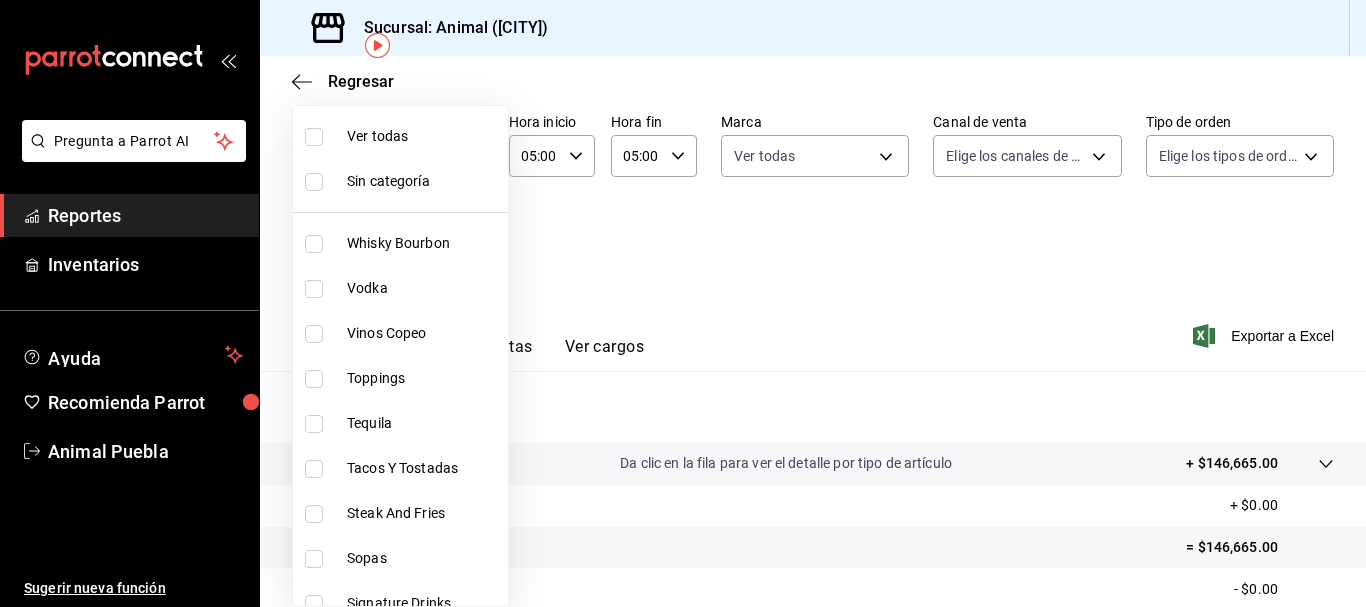click on "Pregunta a Parrot AI Reportes   Inventarios   Ayuda Recomienda Parrot   Animal Puebla   Sugerir nueva función   Sucursal: Animal (Puebla) Regresar Ventas Los artículos listados no incluyen descuentos de orden y el filtro de fechas está limitado a un máximo de 31 días. Fecha 2025-08-07 7 / 8 / 2025 - 2025-08-08 8 / 8 / 2025 Hora inicio 05:00 Hora inicio Hora fin 05:00 Hora fin Marca Ver todas 96838179-8fbb-4073-aae3-1789726318c8 Canal de venta Elige los canales de venta Tipo de orden Elige los tipos de orden Categorías Elige las categorías Ver resumen Ver ventas Ver cargos Exportar a Excel Resumen Total artículos Da clic en la fila para ver el detalle por tipo de artículo + $146,665.00 Cargos por servicio + $0.00 Venta bruta = $146,665.00 Descuentos totales - $0.00 Certificados de regalo - $1,700.00 Venta total = $144,965.00 Impuestos - $19,995.17 Venta neta = $124,969.83 Pregunta a Parrot AI Reportes   Inventarios   Ayuda Recomienda Parrot   Animal Puebla   Sugerir nueva función   Ver video tutorial" at bounding box center (683, 303) 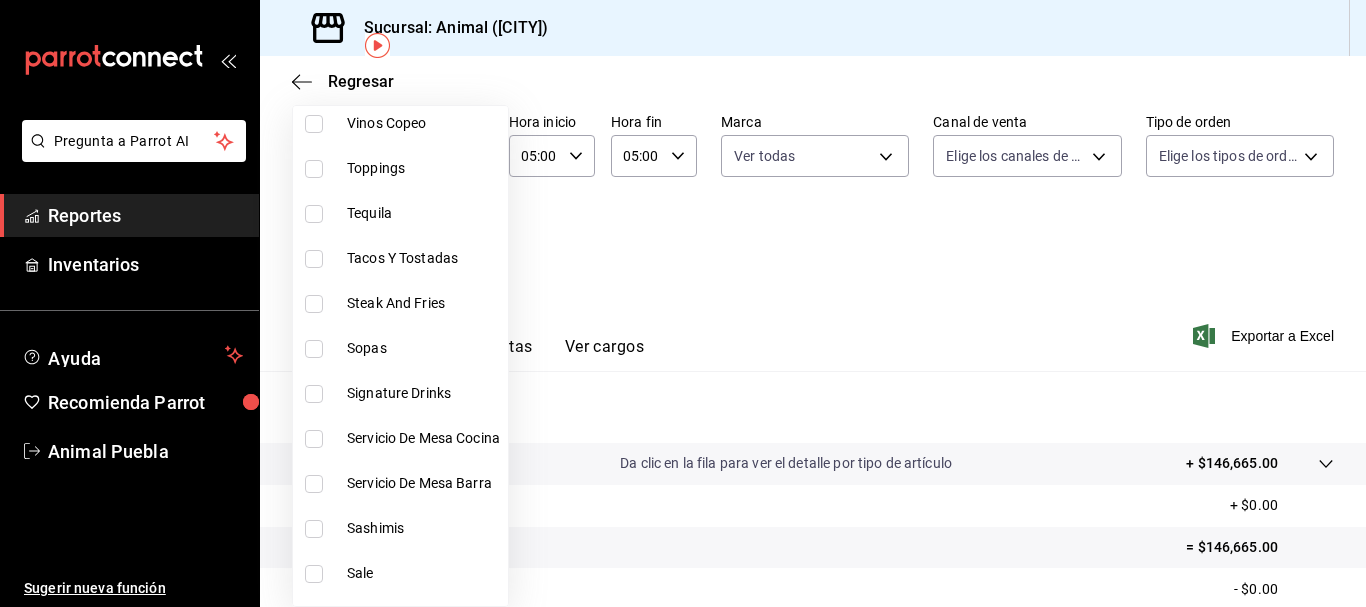 scroll, scrollTop: 211, scrollLeft: 0, axis: vertical 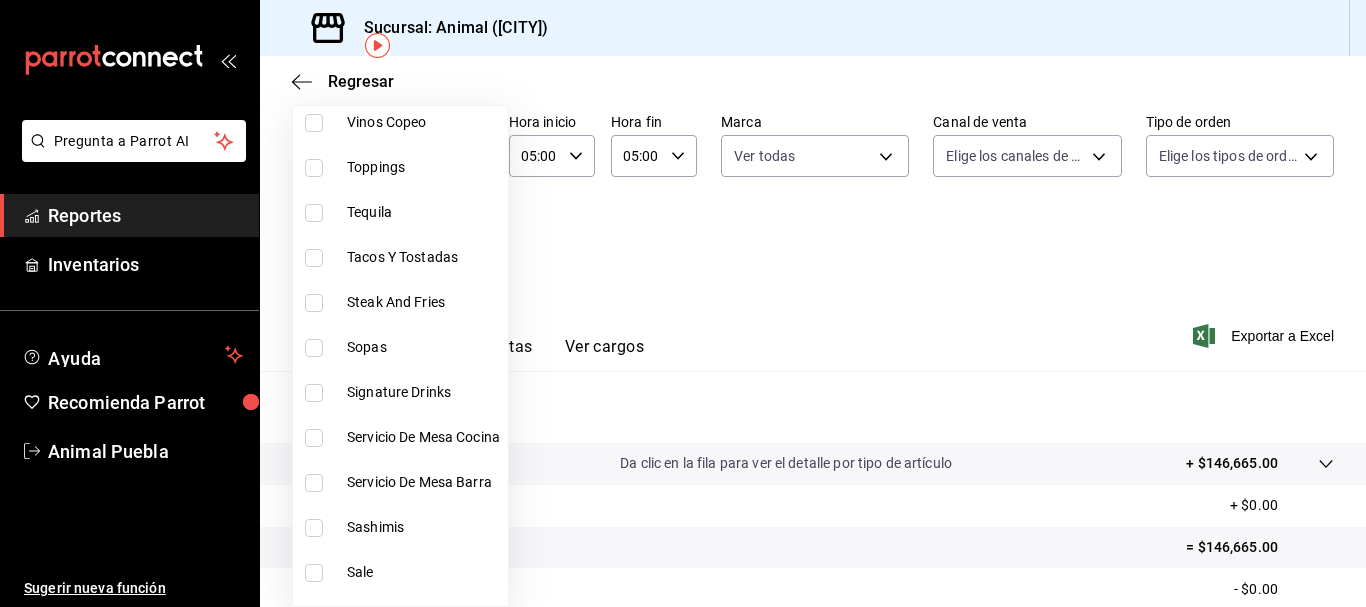 click on "Signature Drinks" at bounding box center [423, 392] 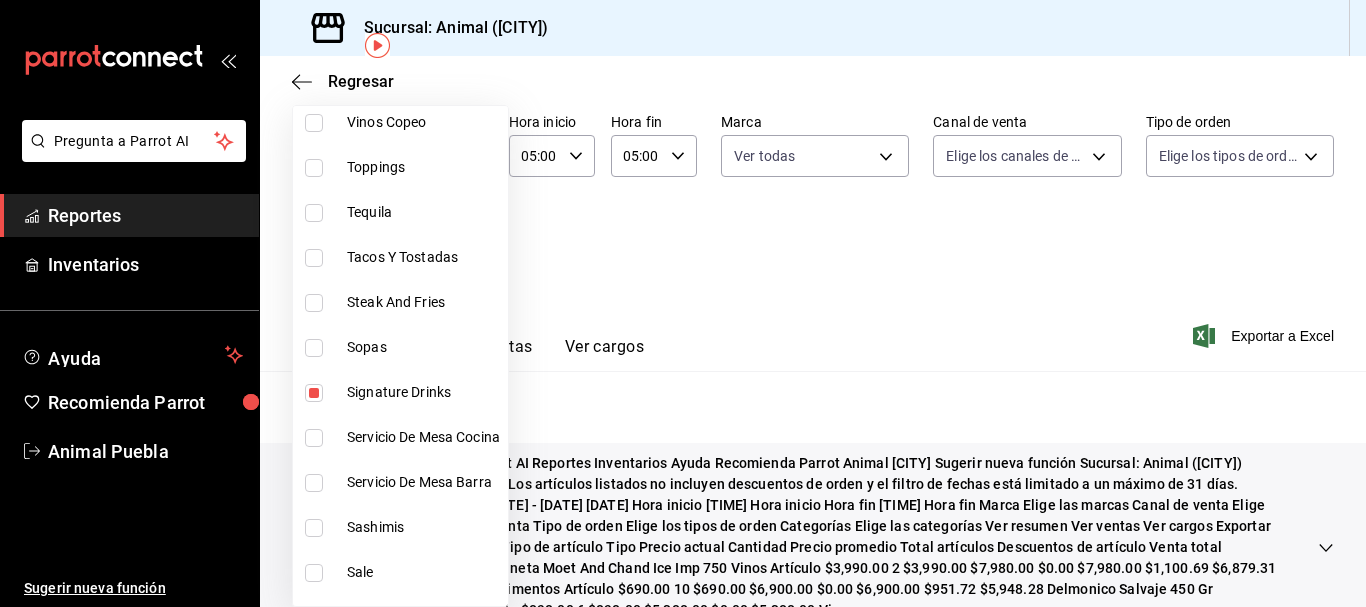 click at bounding box center (683, 303) 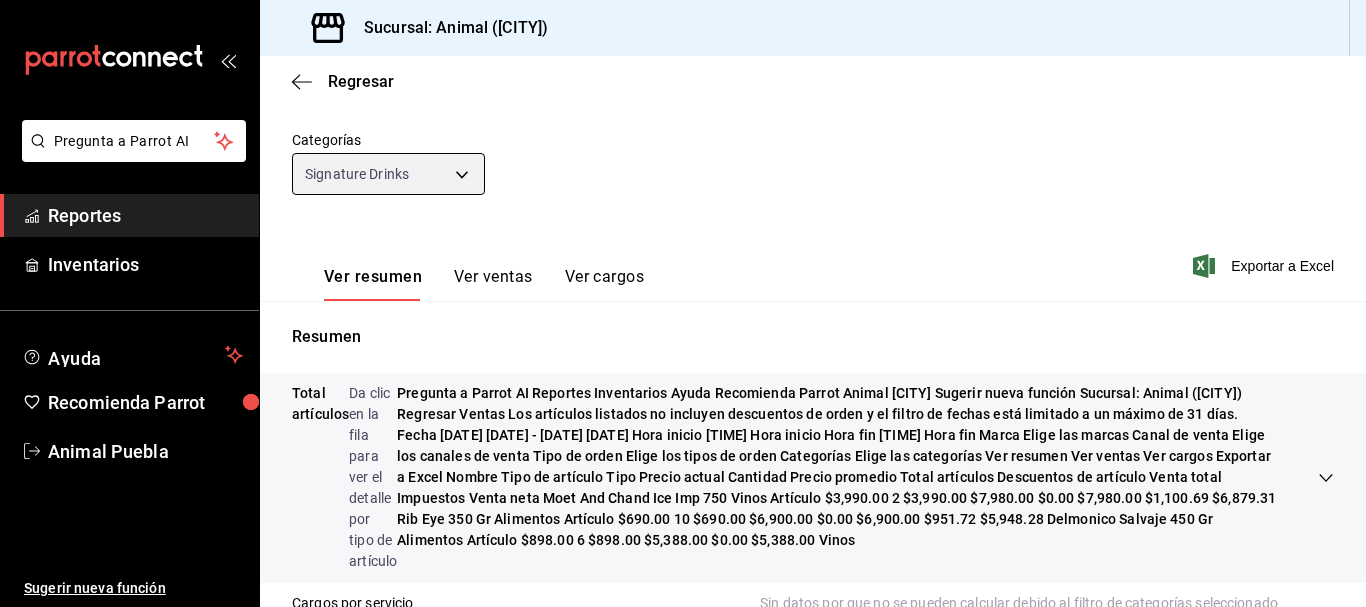 scroll, scrollTop: 164, scrollLeft: 0, axis: vertical 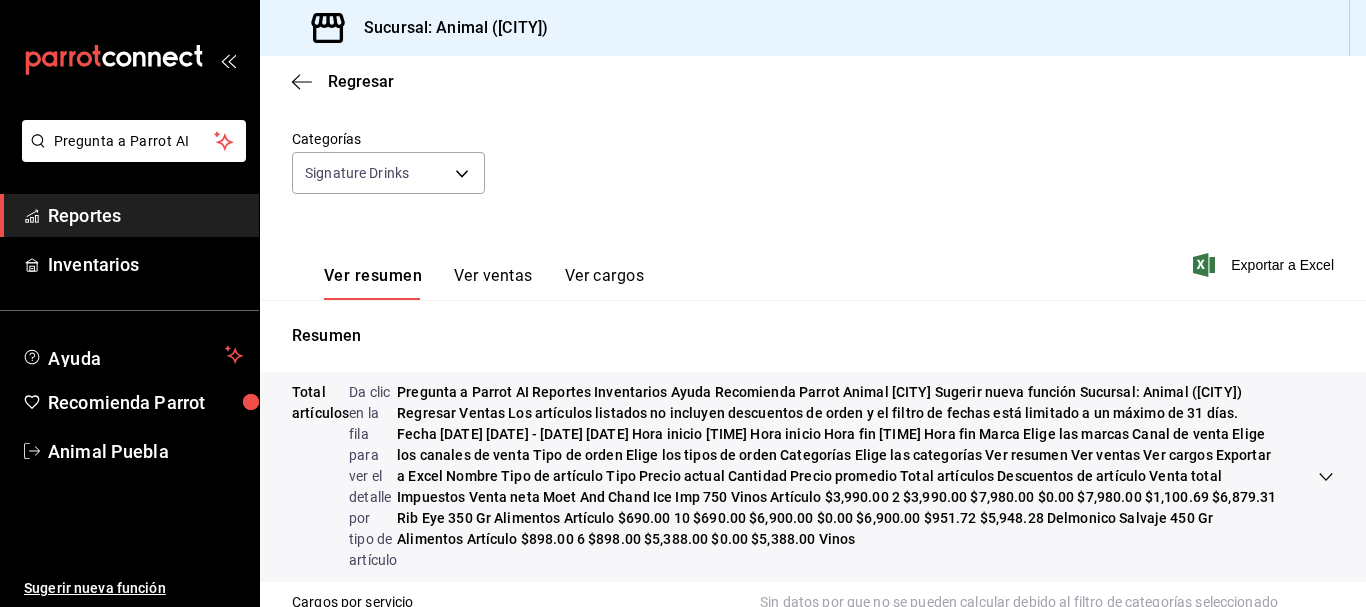 click on "Ver ventas" at bounding box center (493, 283) 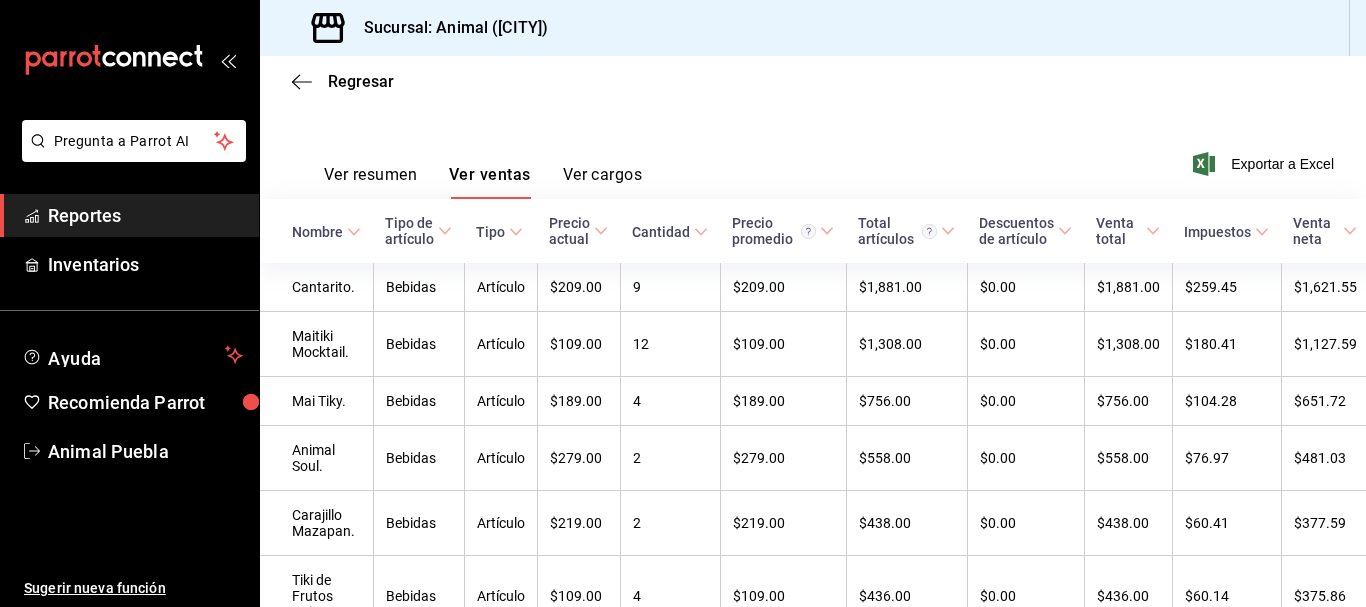 scroll, scrollTop: 265, scrollLeft: 0, axis: vertical 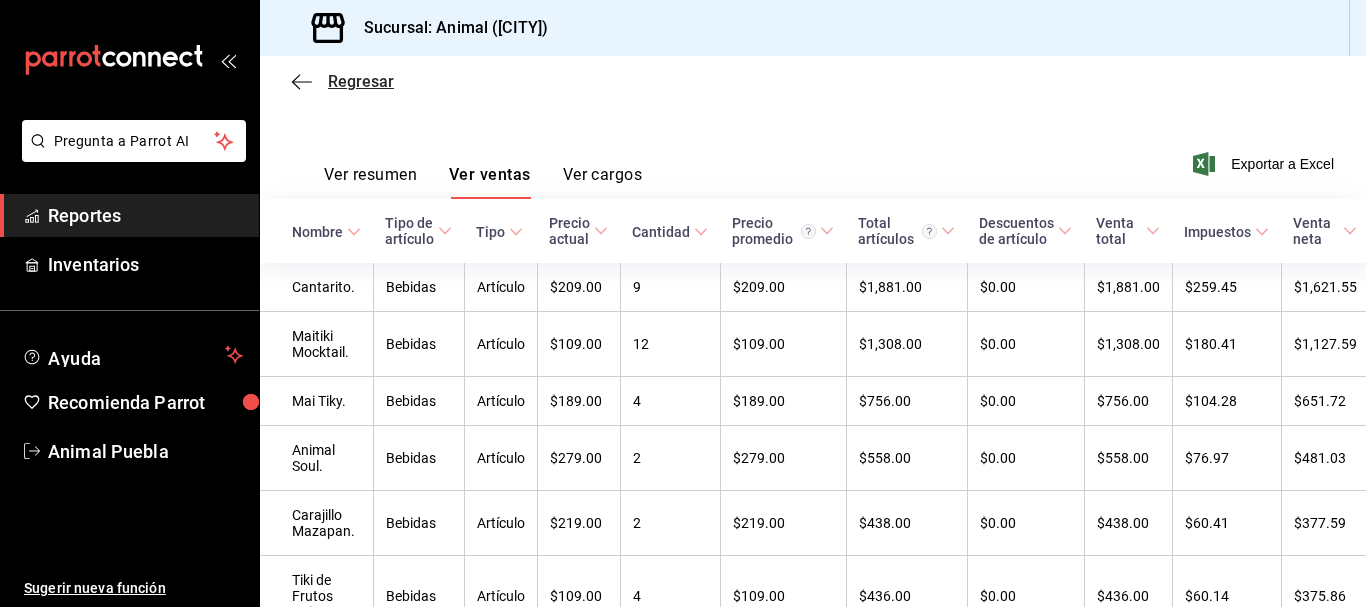 click 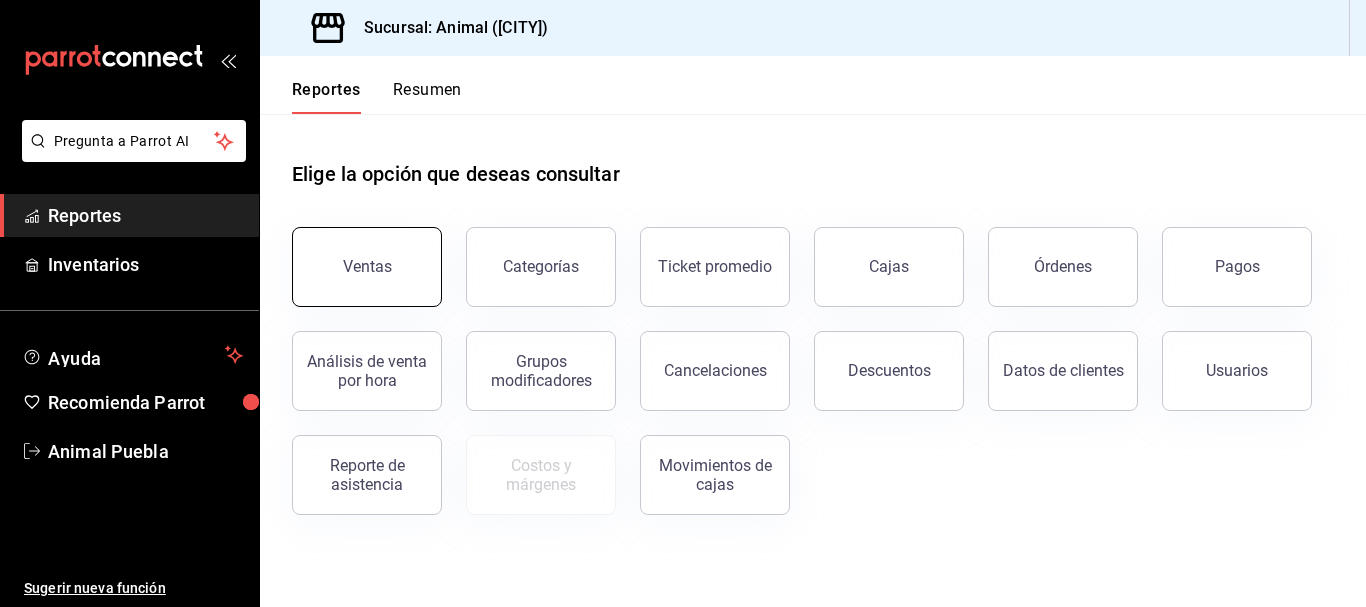 click on "Ventas" at bounding box center [367, 267] 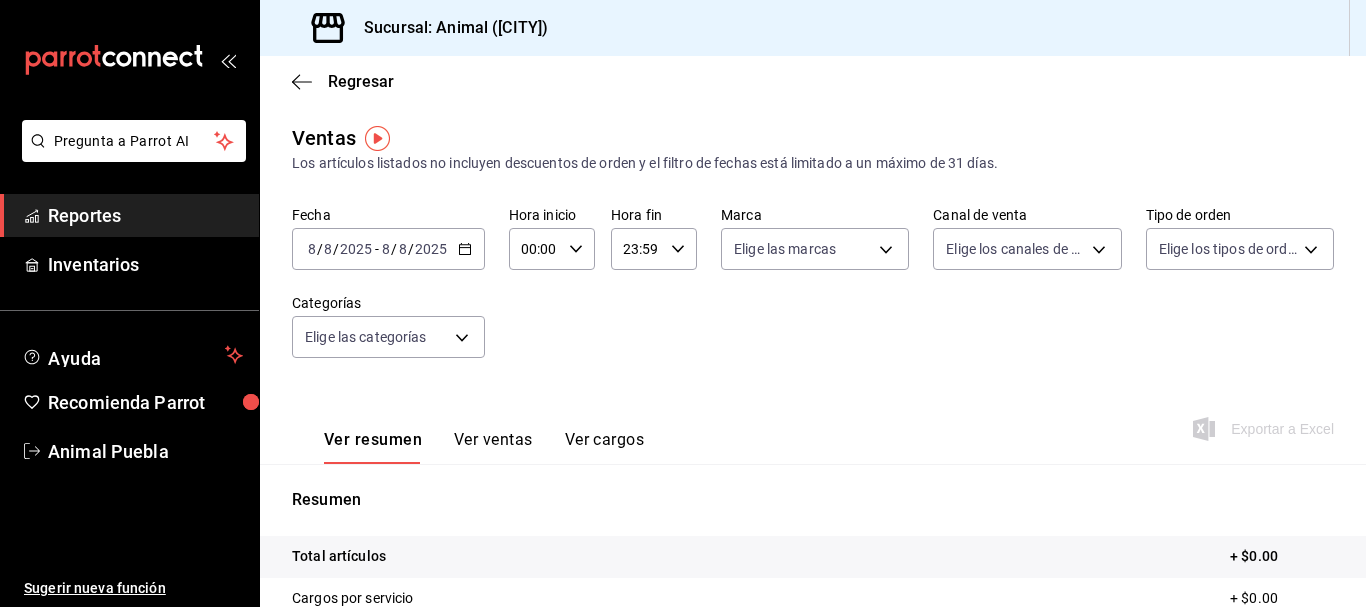 click 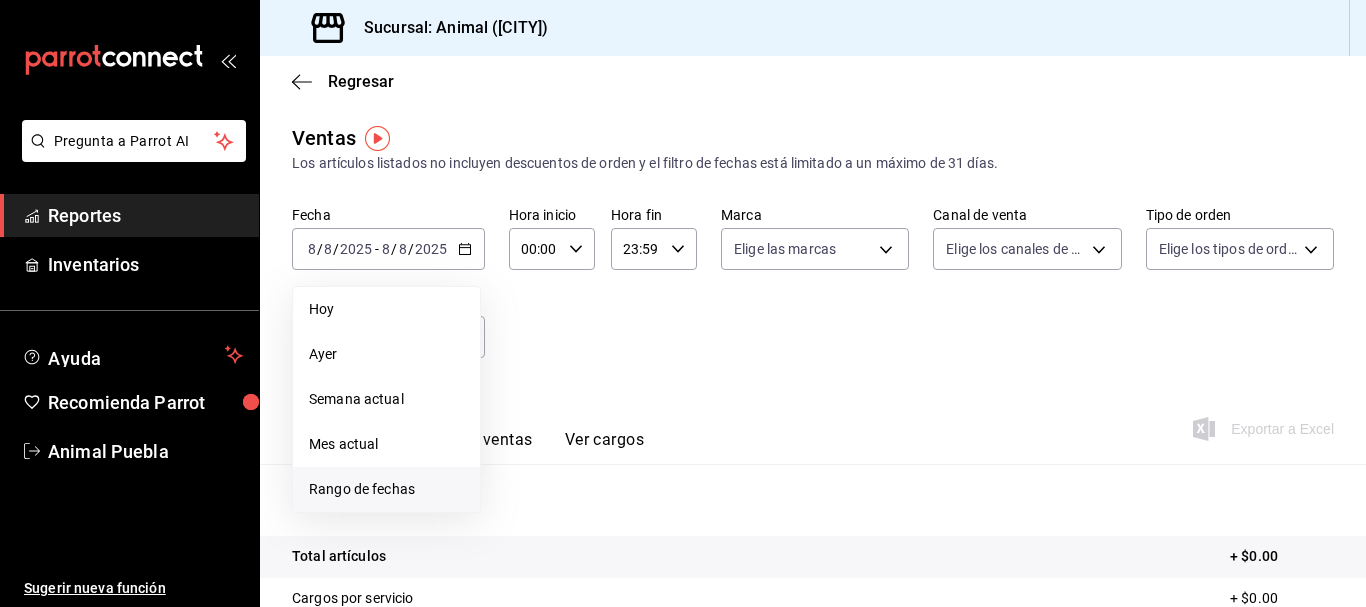 click on "Rango de fechas" at bounding box center (386, 489) 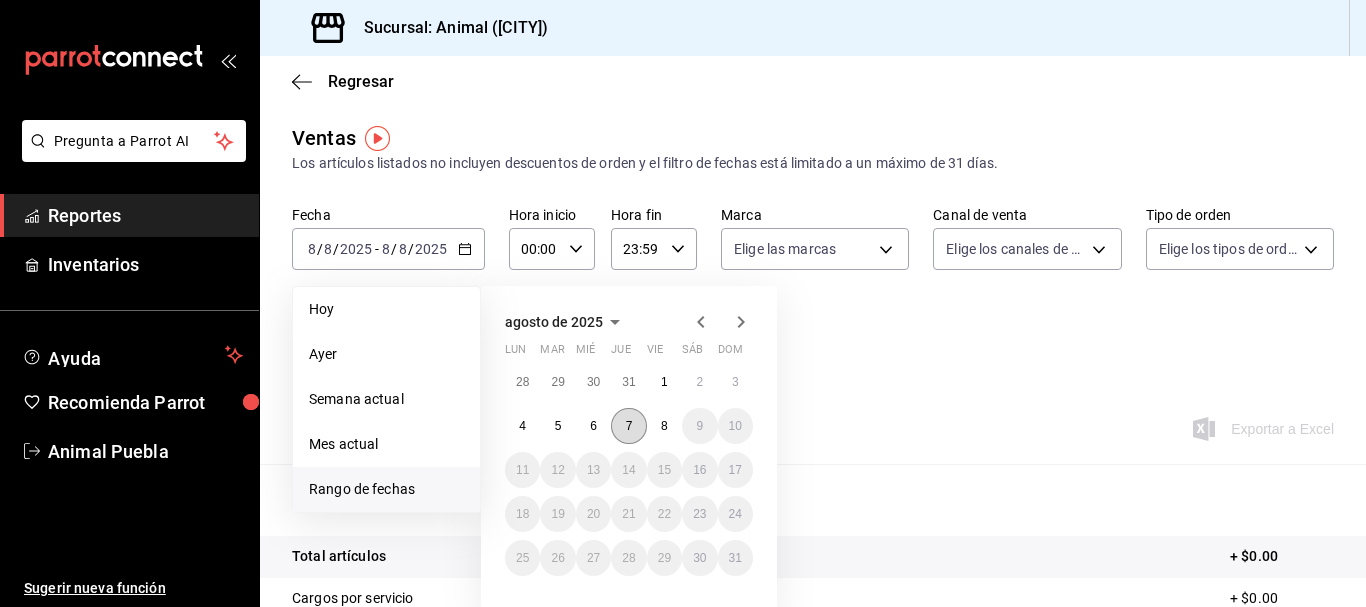 click on "7" at bounding box center (629, 426) 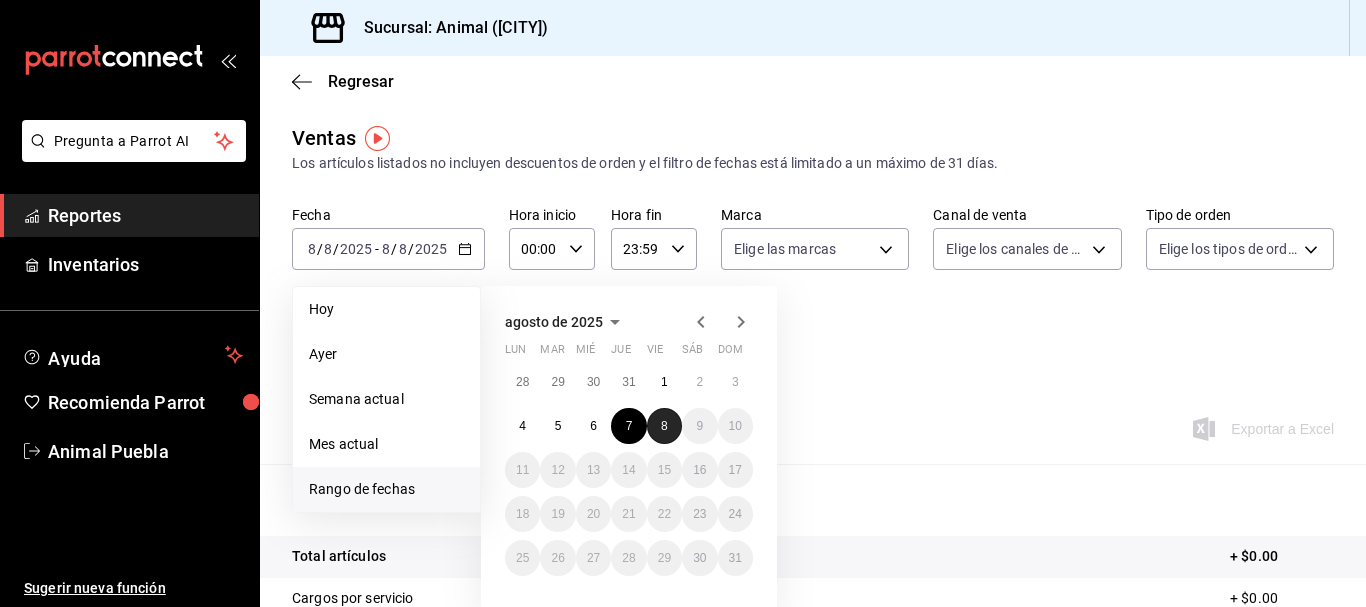 click on "8" at bounding box center [664, 426] 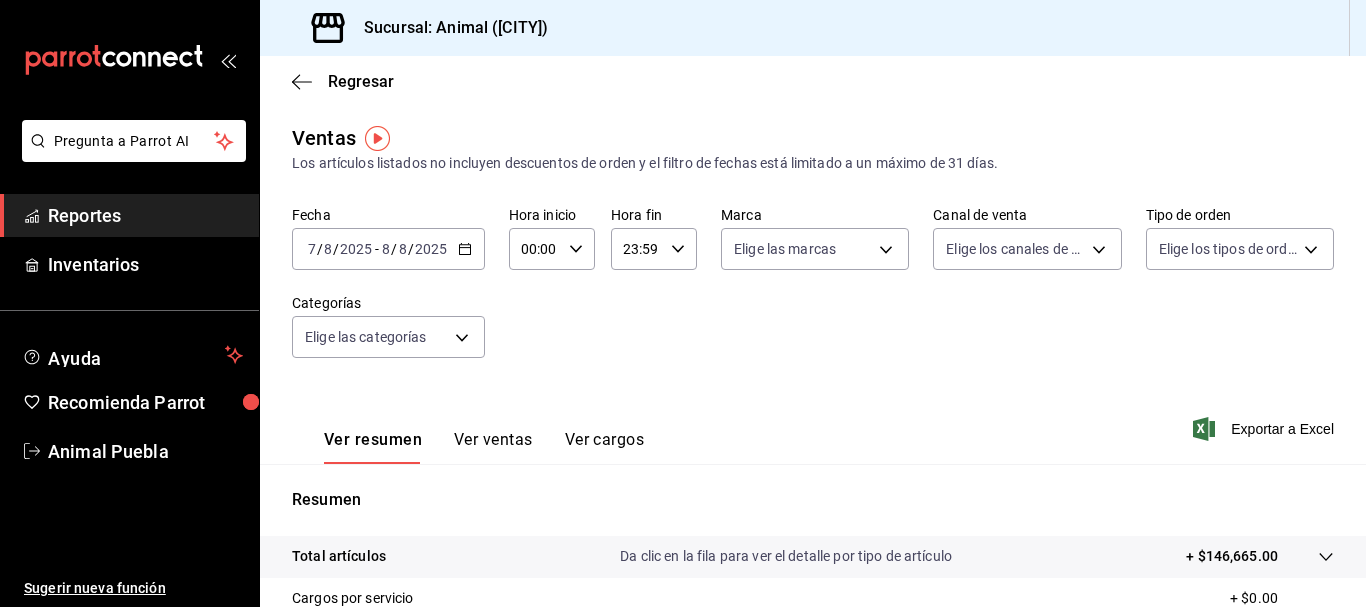 click on "00:00" at bounding box center [535, 249] 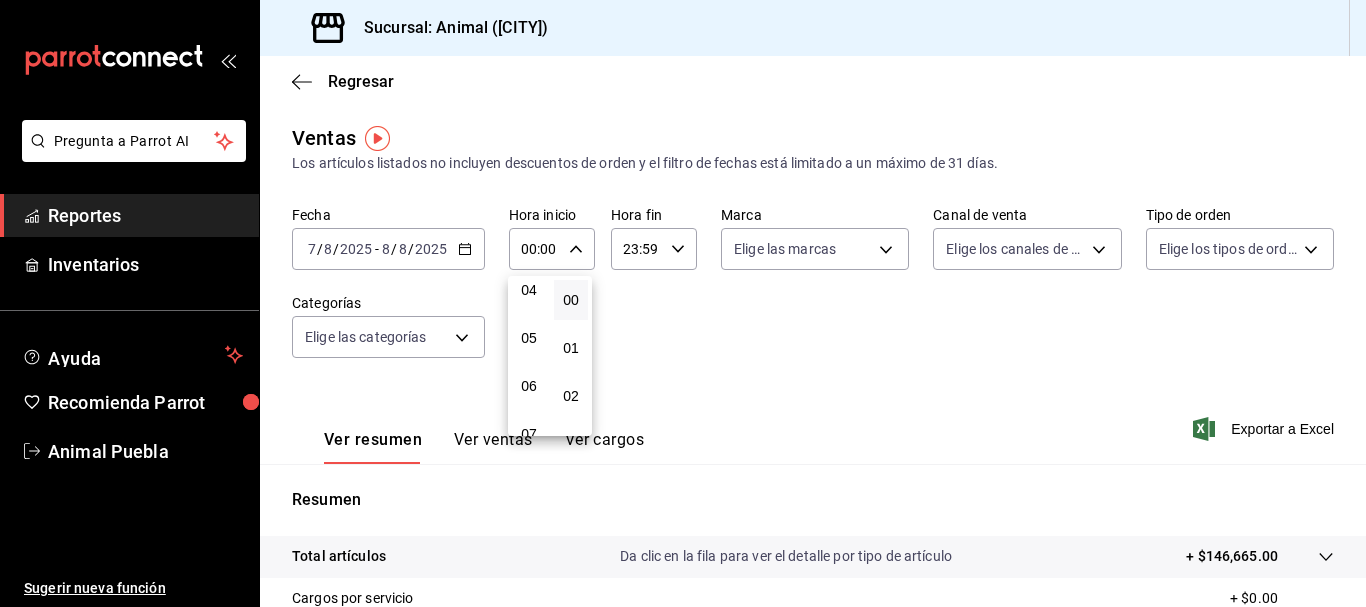 scroll, scrollTop: 213, scrollLeft: 0, axis: vertical 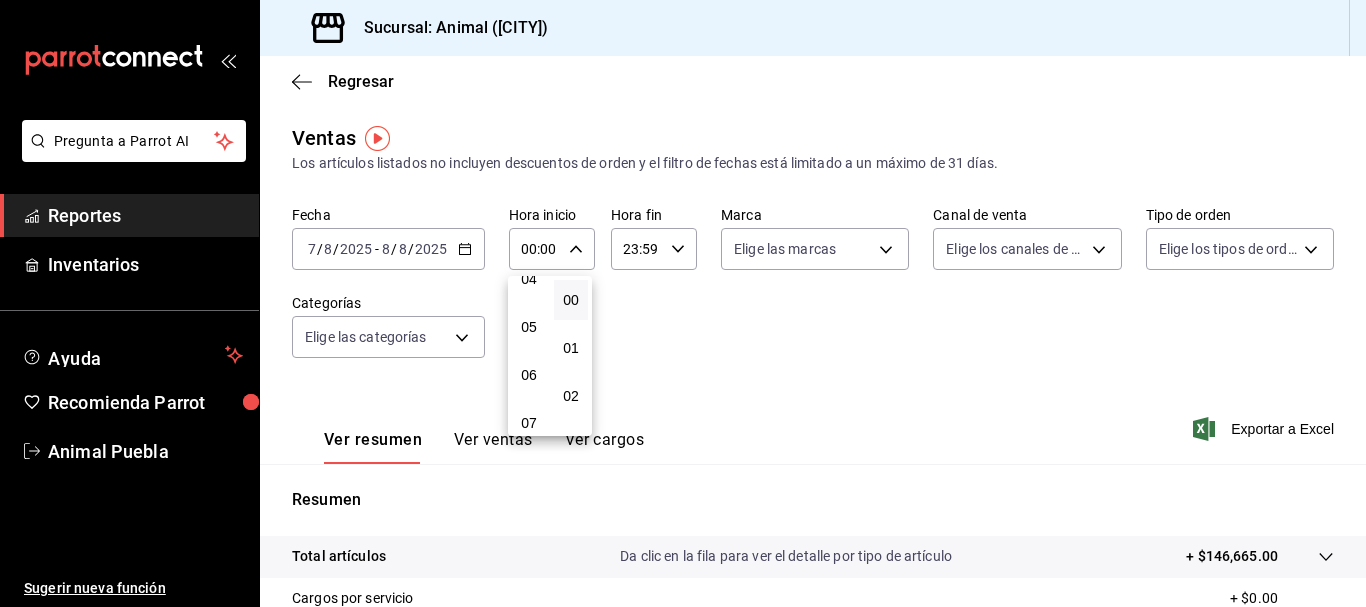 click on "05" at bounding box center (529, 327) 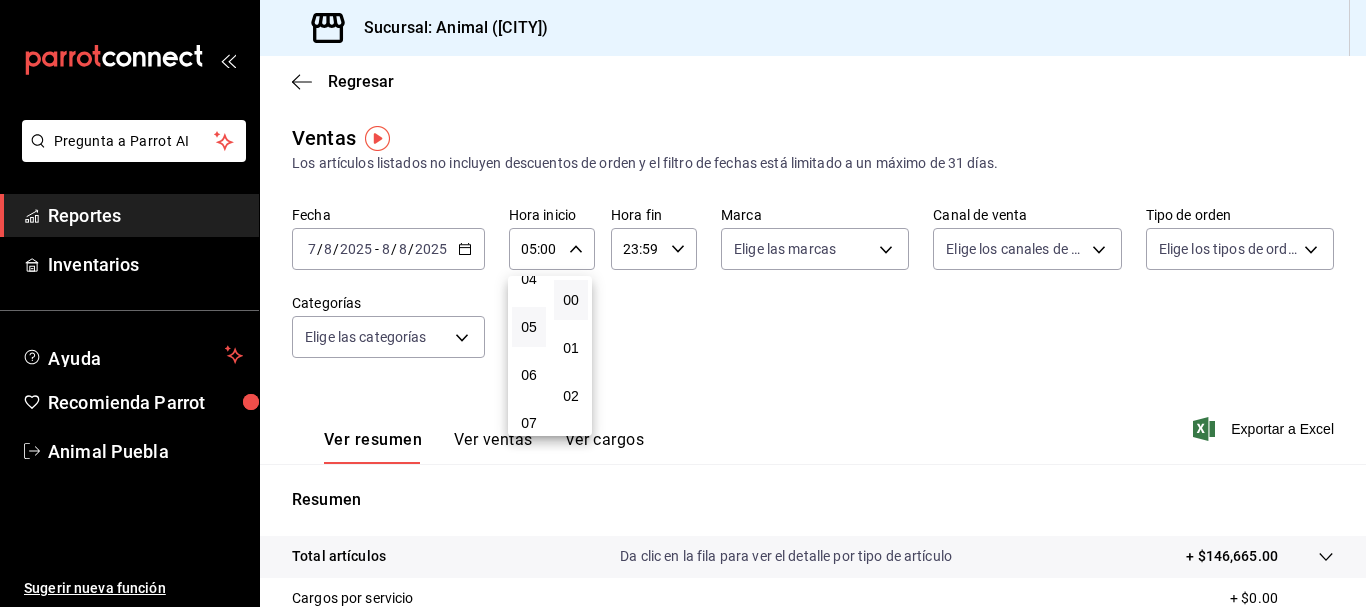 click at bounding box center [683, 303] 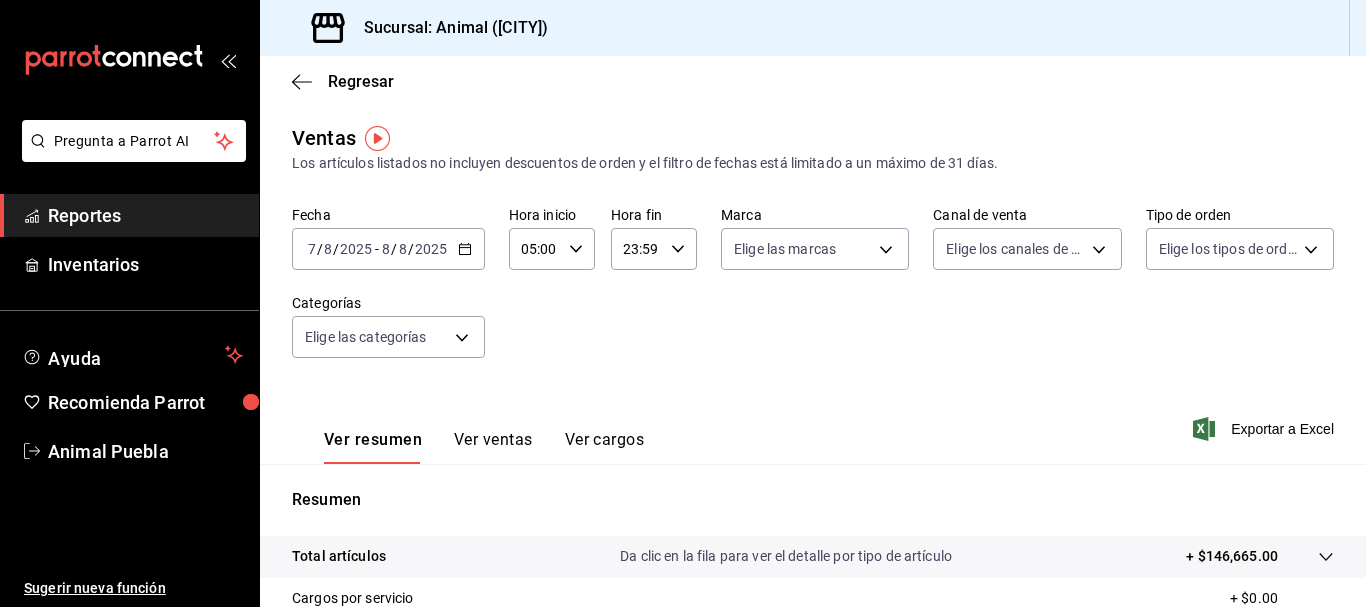 click on "23:59" at bounding box center (637, 249) 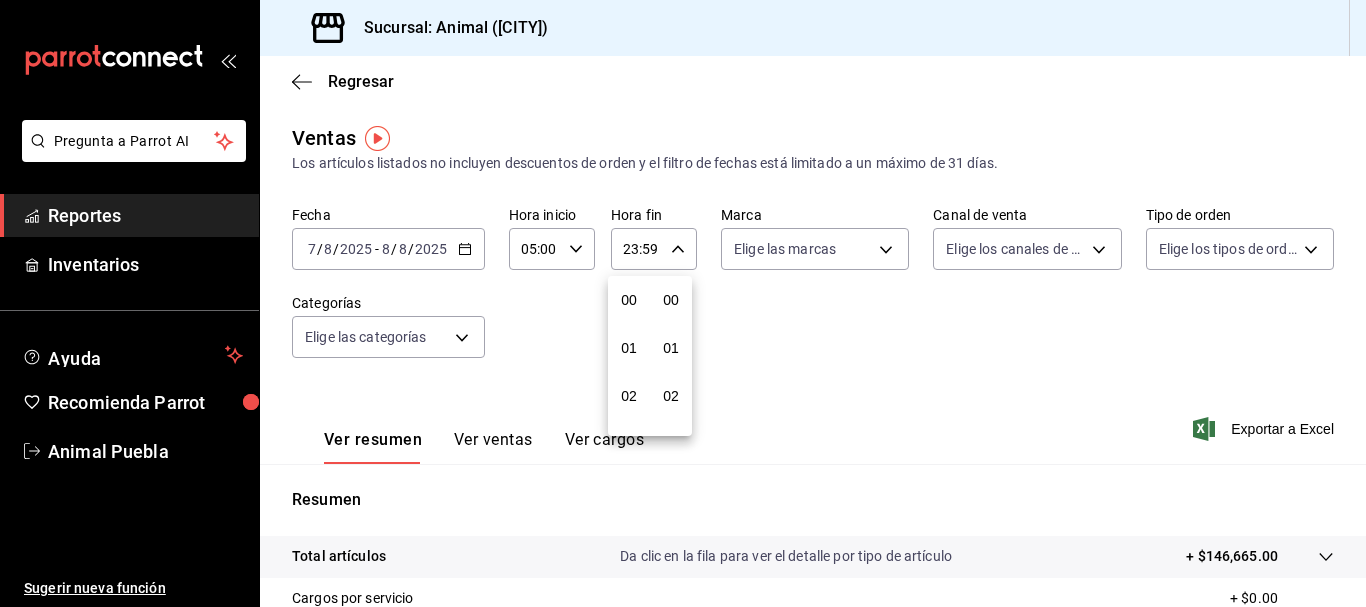 scroll, scrollTop: 992, scrollLeft: 0, axis: vertical 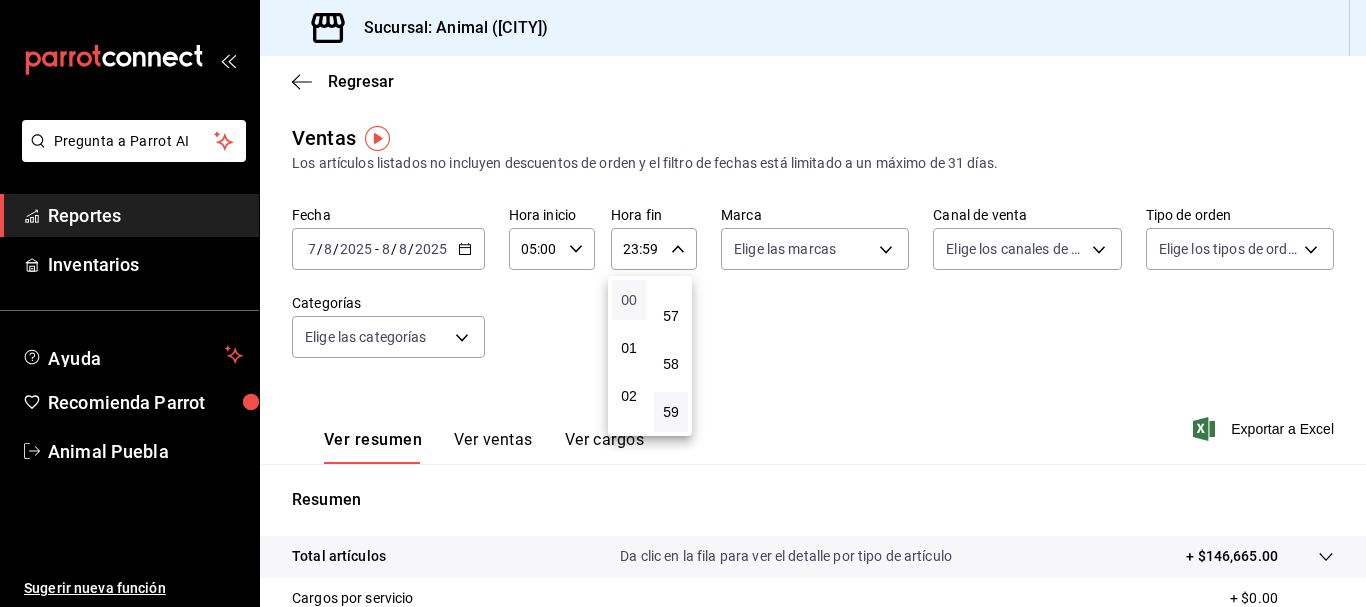 click on "00" at bounding box center (629, 300) 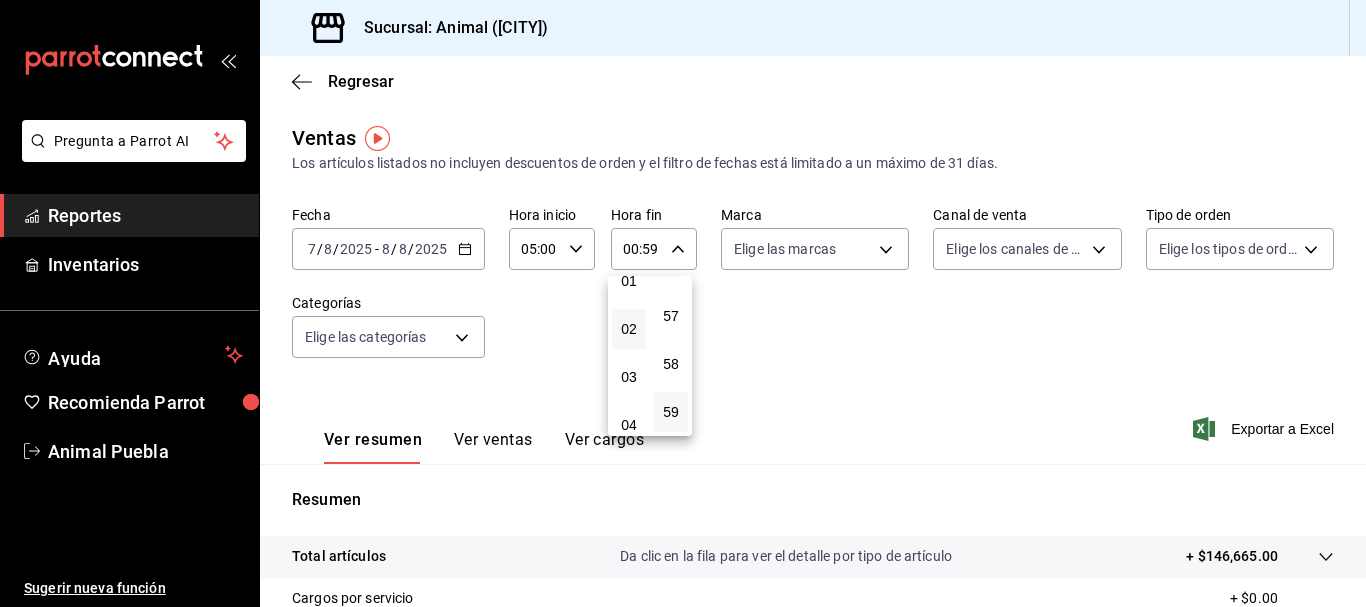 click on "04" at bounding box center [629, 425] 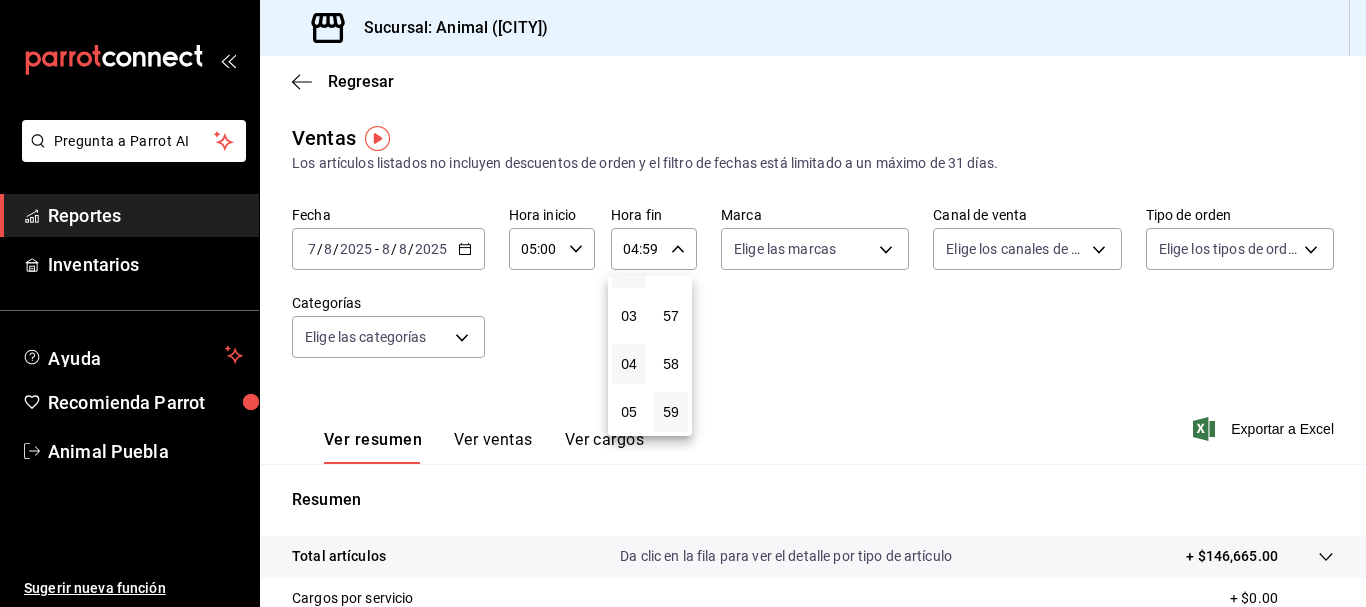 scroll, scrollTop: 129, scrollLeft: 0, axis: vertical 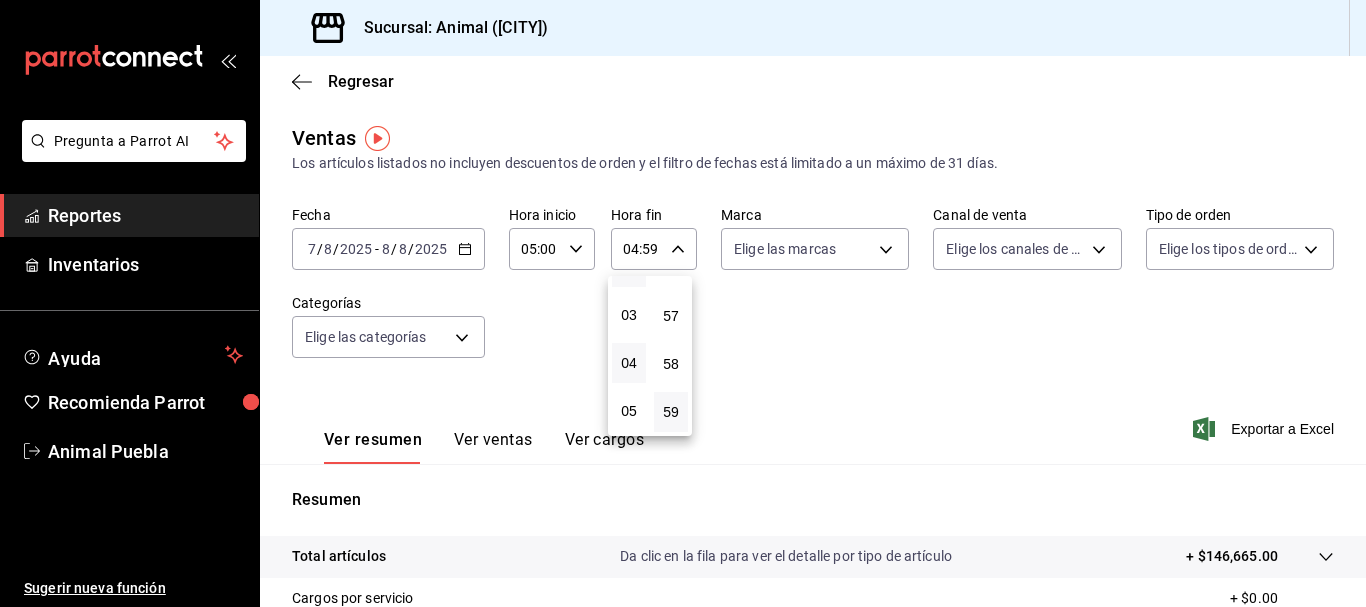 click on "05" at bounding box center [629, 411] 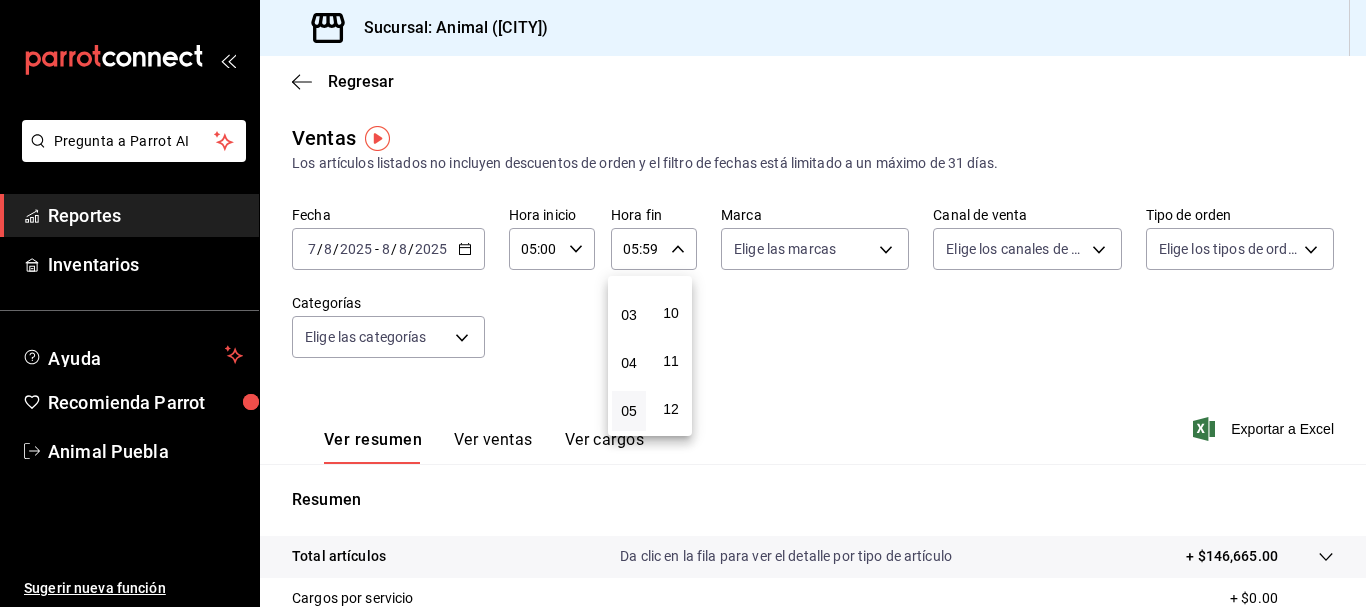 scroll, scrollTop: 0, scrollLeft: 0, axis: both 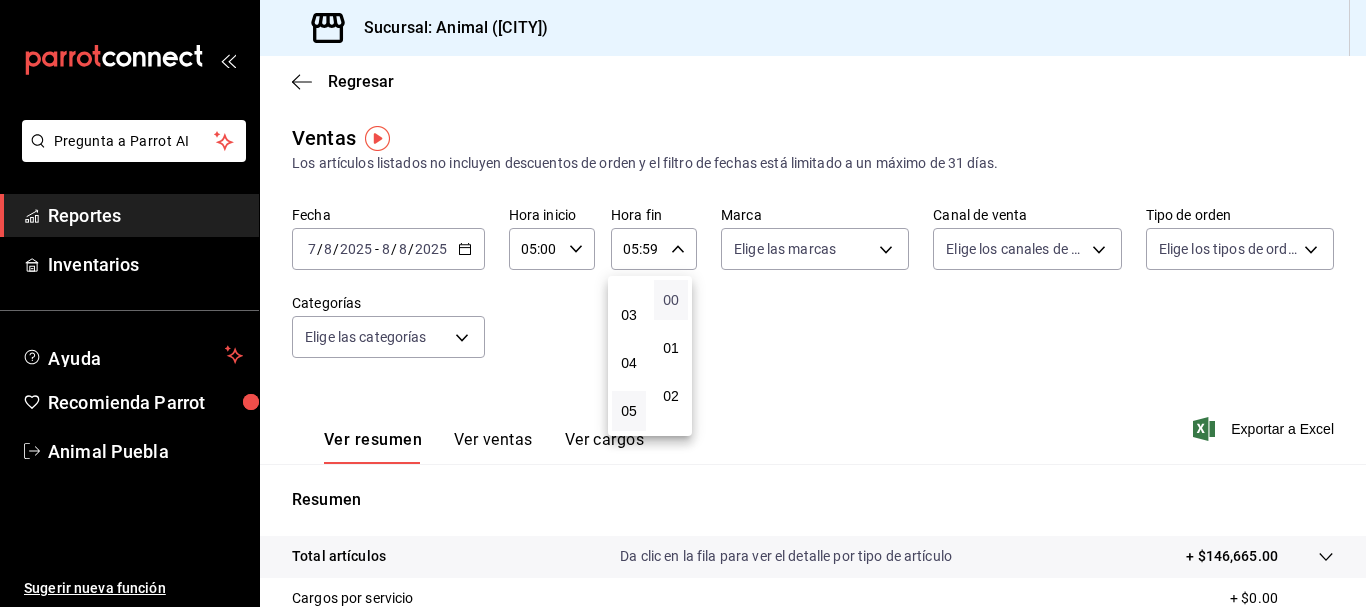 click on "00" at bounding box center (671, 300) 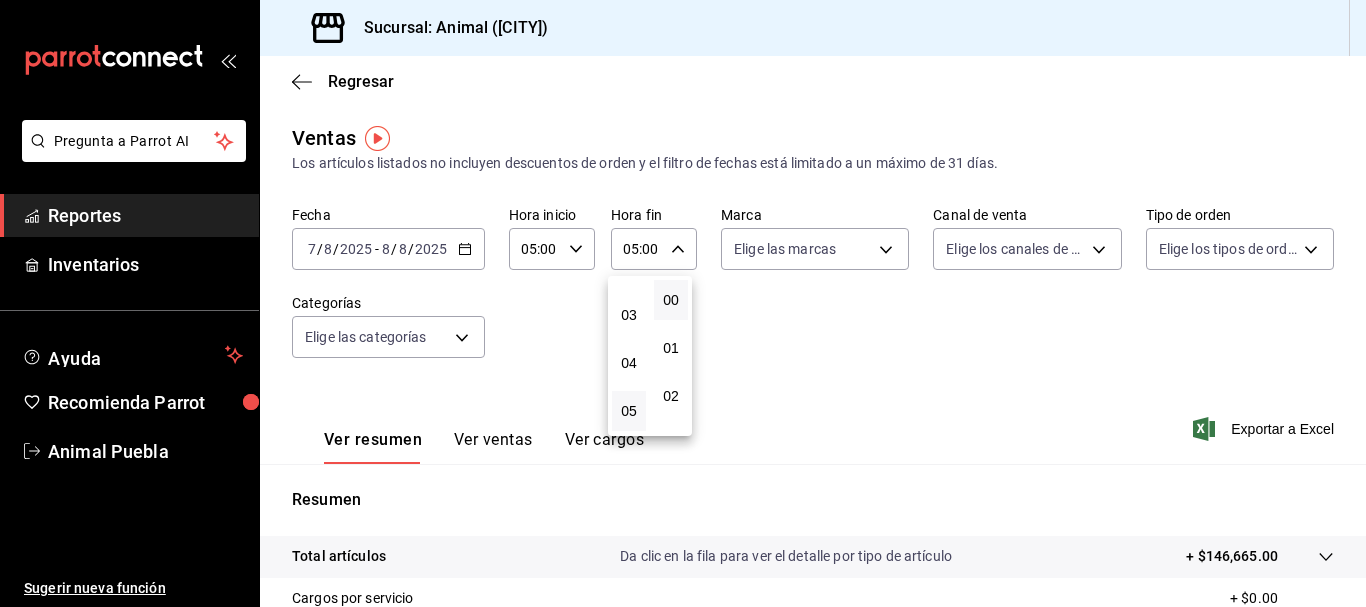 click at bounding box center (683, 303) 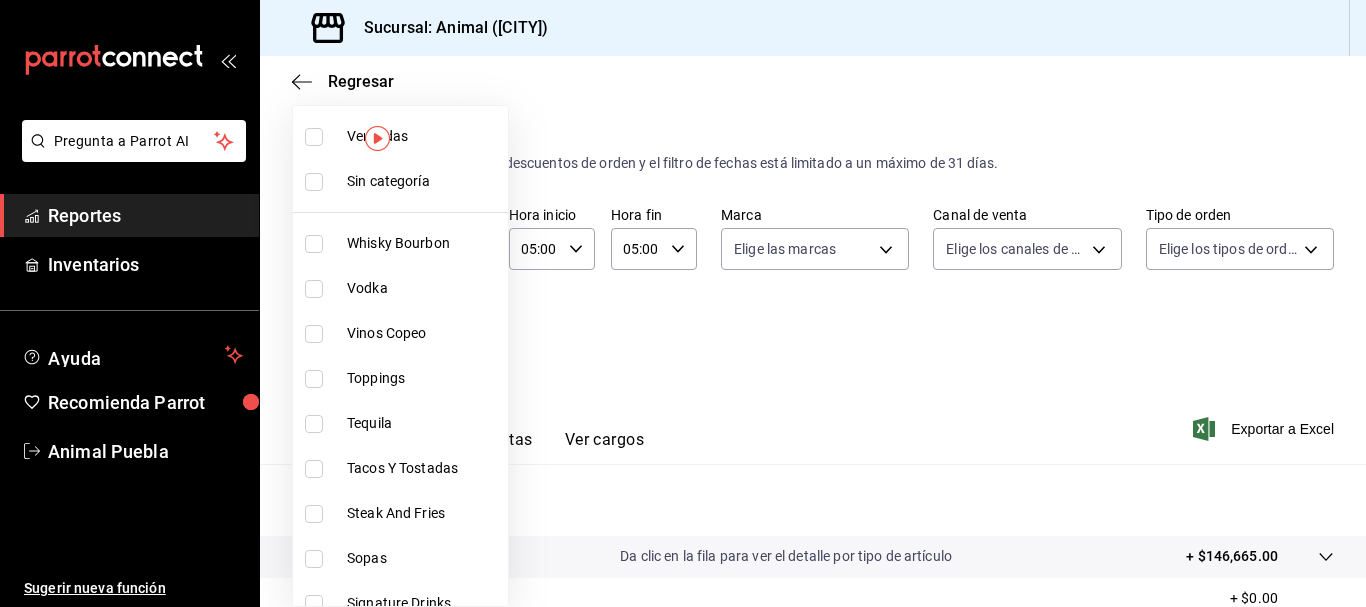 click on "Pregunta a Parrot AI Reportes   Inventarios   Ayuda Recomienda Parrot   Animal Puebla   Sugerir nueva función   Sucursal: Animal (Puebla) Regresar Ventas Los artículos listados no incluyen descuentos de orden y el filtro de fechas está limitado a un máximo de 31 días. Fecha 2025-08-07 7 / 8 / 2025 - 2025-08-08 8 / 8 / 2025 Hora inicio 05:00 Hora inicio Hora fin 05:00 Hora fin Marca Elige las marcas Canal de venta Elige los canales de venta Tipo de orden Elige los tipos de orden Categorías Elige las categorías Ver resumen Ver ventas Ver cargos Exportar a Excel Resumen Total artículos Da clic en la fila para ver el detalle por tipo de artículo + $146,665.00 Cargos por servicio + $0.00 Venta bruta = $146,665.00 Descuentos totales - $0.00 Certificados de regalo - $1,700.00 Venta total = $144,965.00 Impuestos - $19,995.17 Venta neta = $124,969.83 Pregunta a Parrot AI Reportes   Inventarios   Ayuda Recomienda Parrot   Animal Puebla   Sugerir nueva función   GANA 1 MES GRATIS EN TU SUSCRIPCIÓN AQUÍ Vodka" at bounding box center (683, 303) 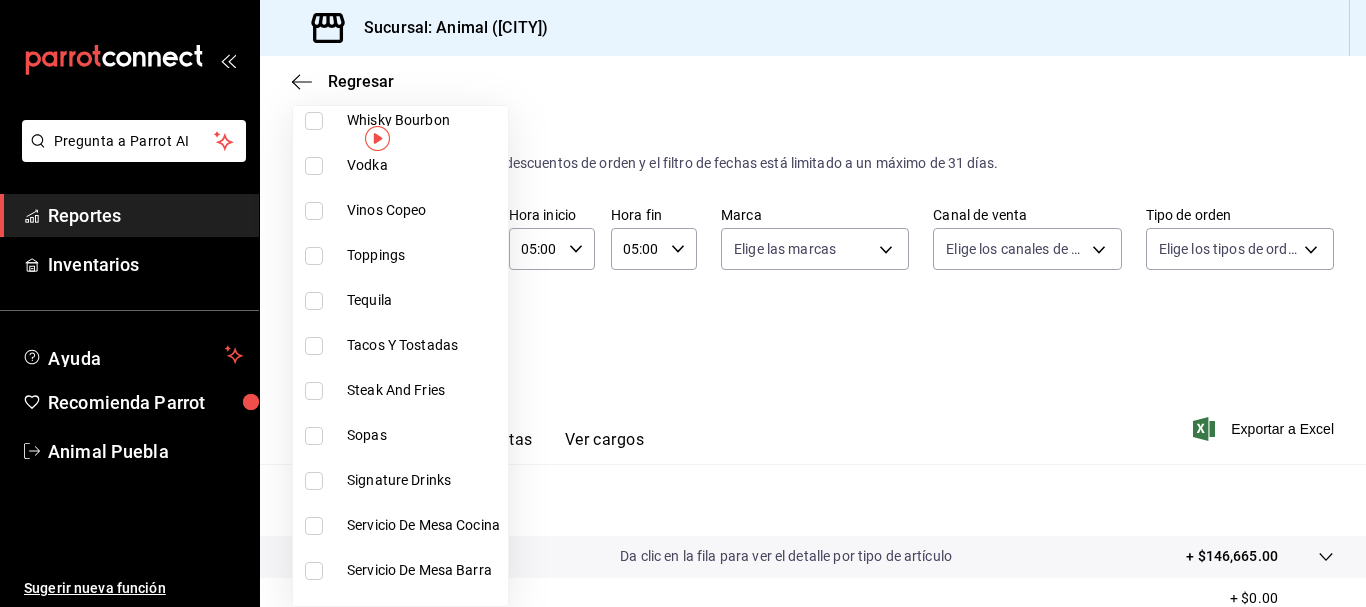 scroll, scrollTop: 143, scrollLeft: 0, axis: vertical 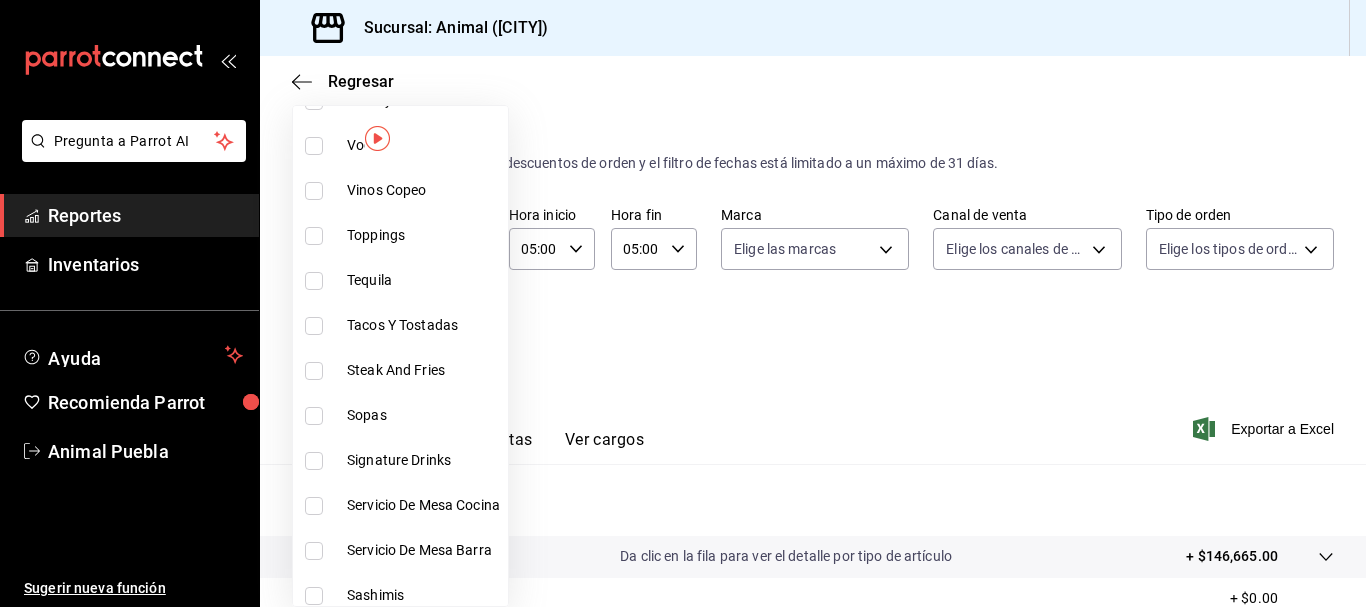 click on "Signature Drinks" at bounding box center (423, 460) 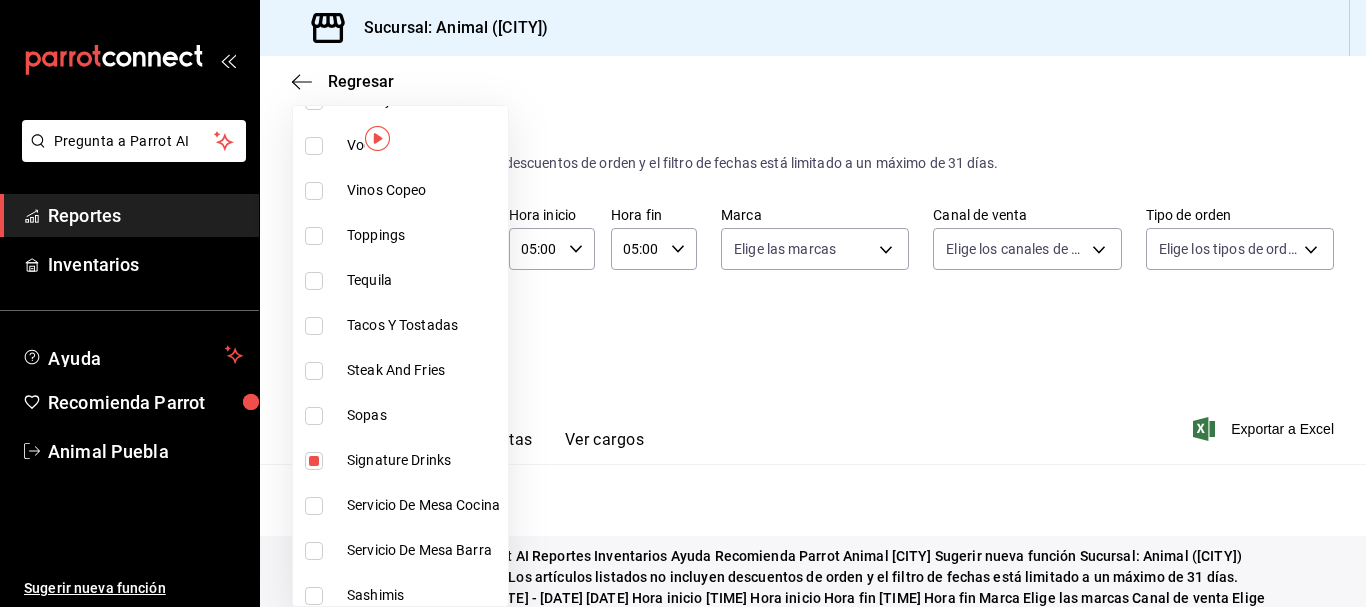 click at bounding box center [683, 303] 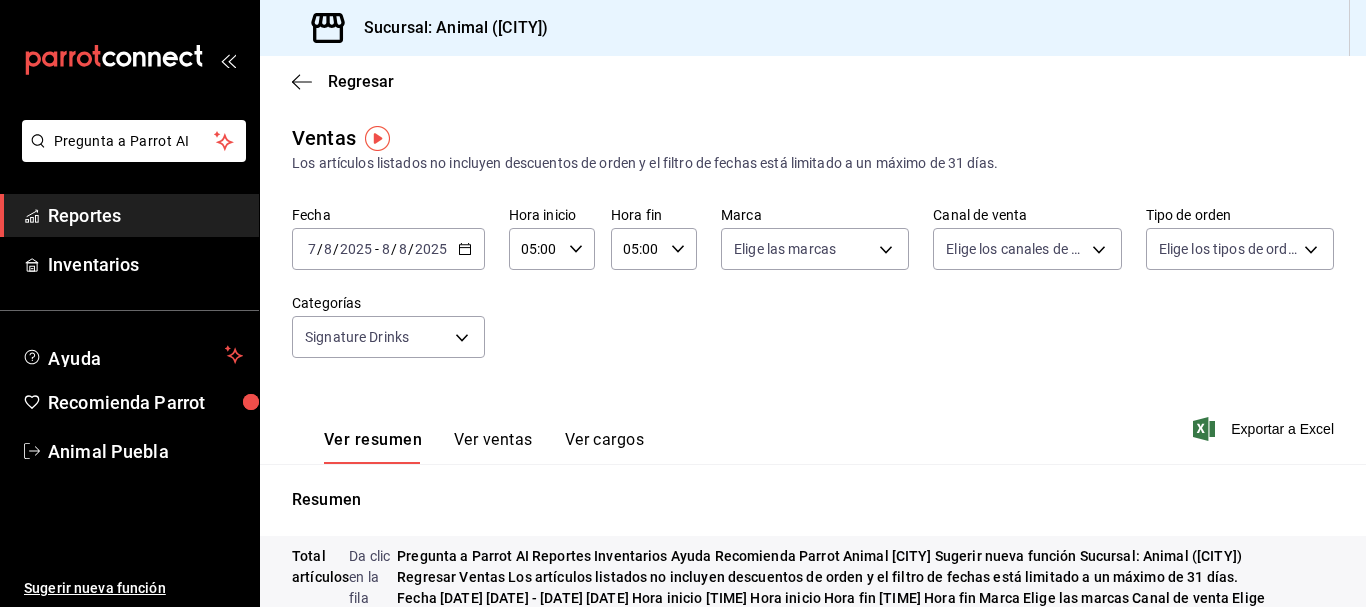 click on "Ver ventas" at bounding box center (493, 447) 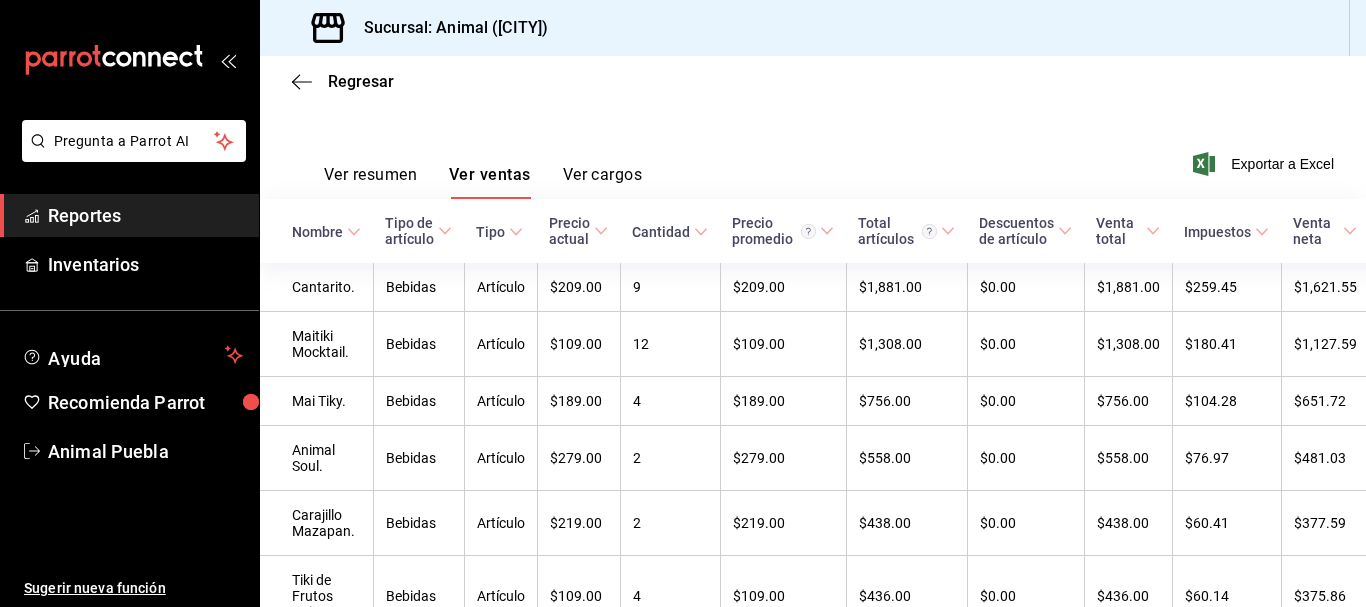 scroll, scrollTop: 265, scrollLeft: 0, axis: vertical 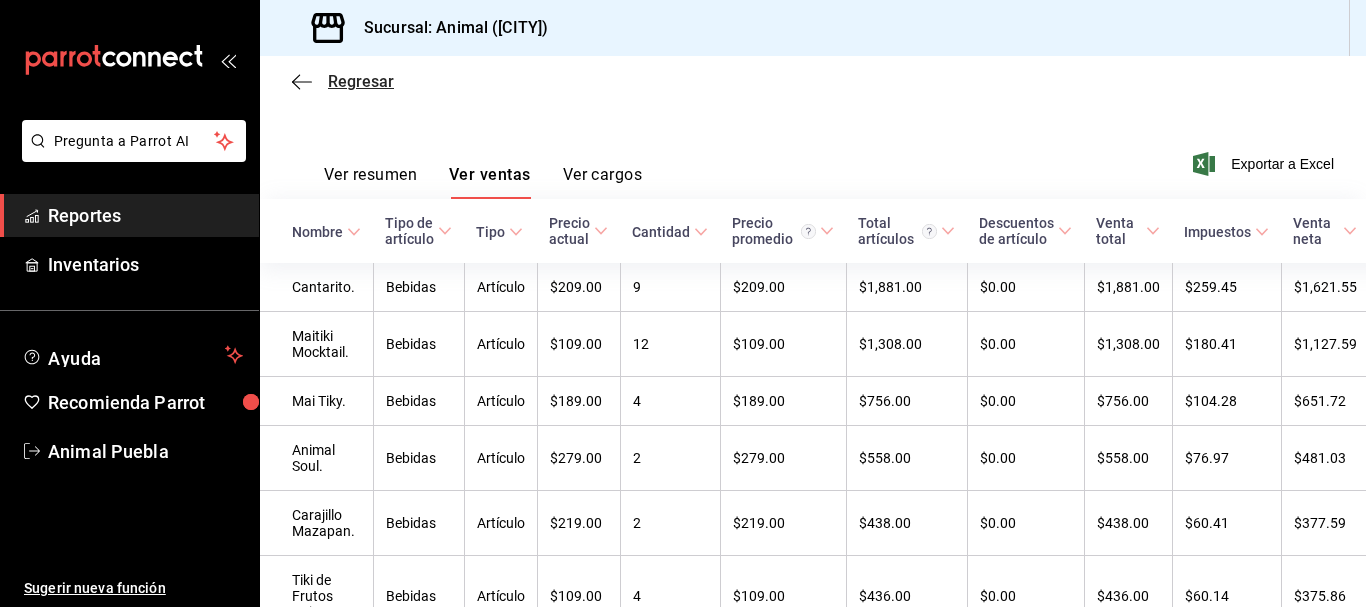 click 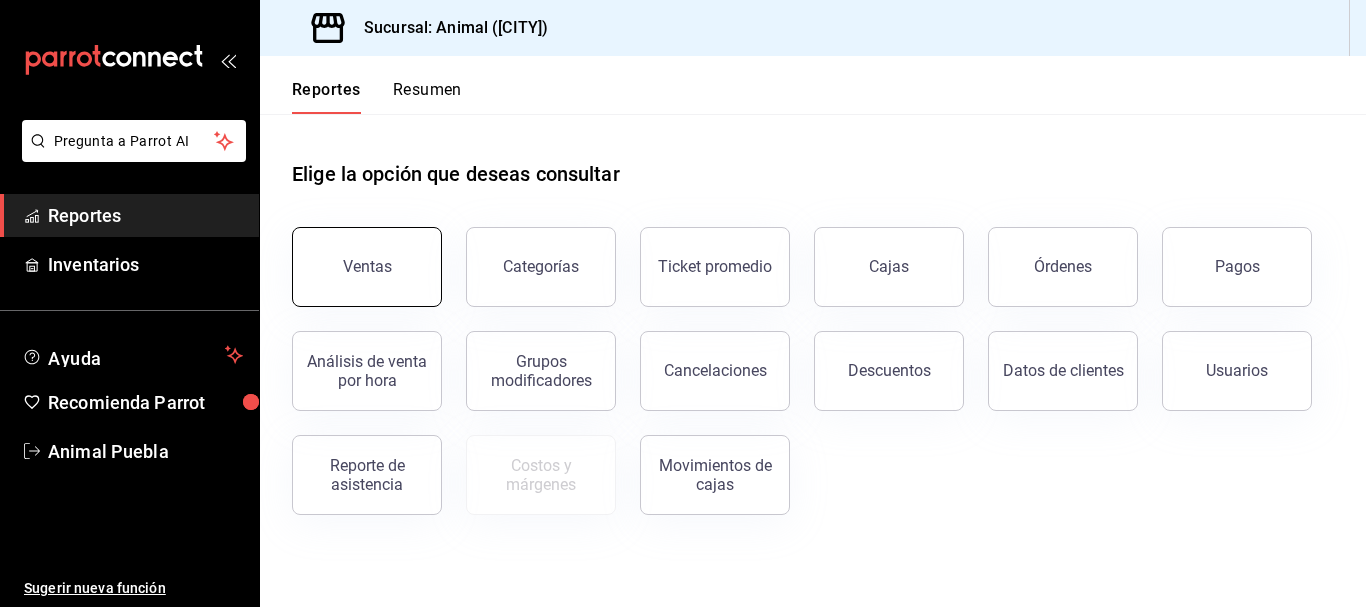click on "Ventas" at bounding box center (367, 266) 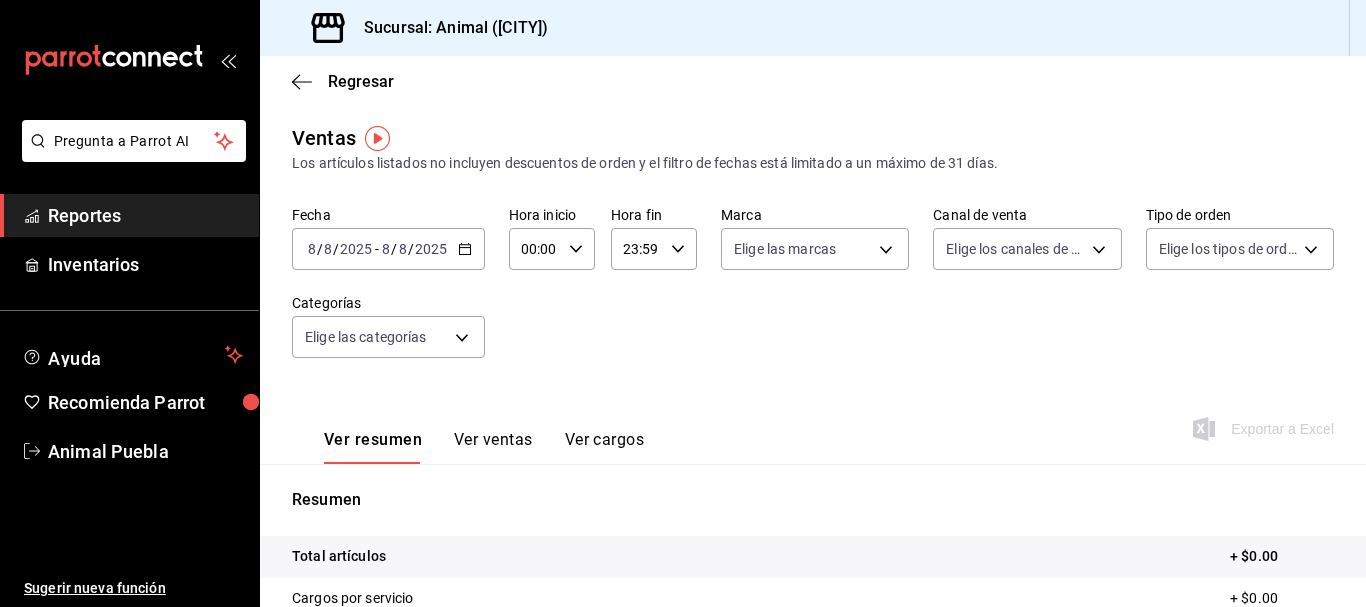 click 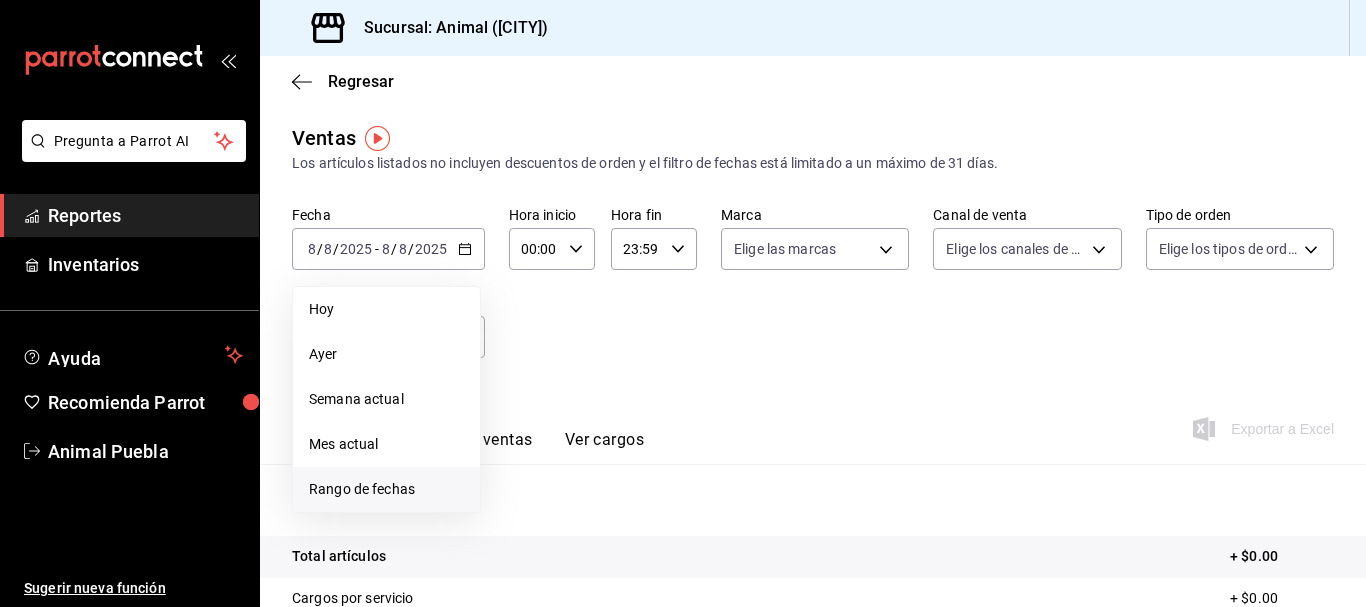click on "Rango de fechas" at bounding box center [386, 489] 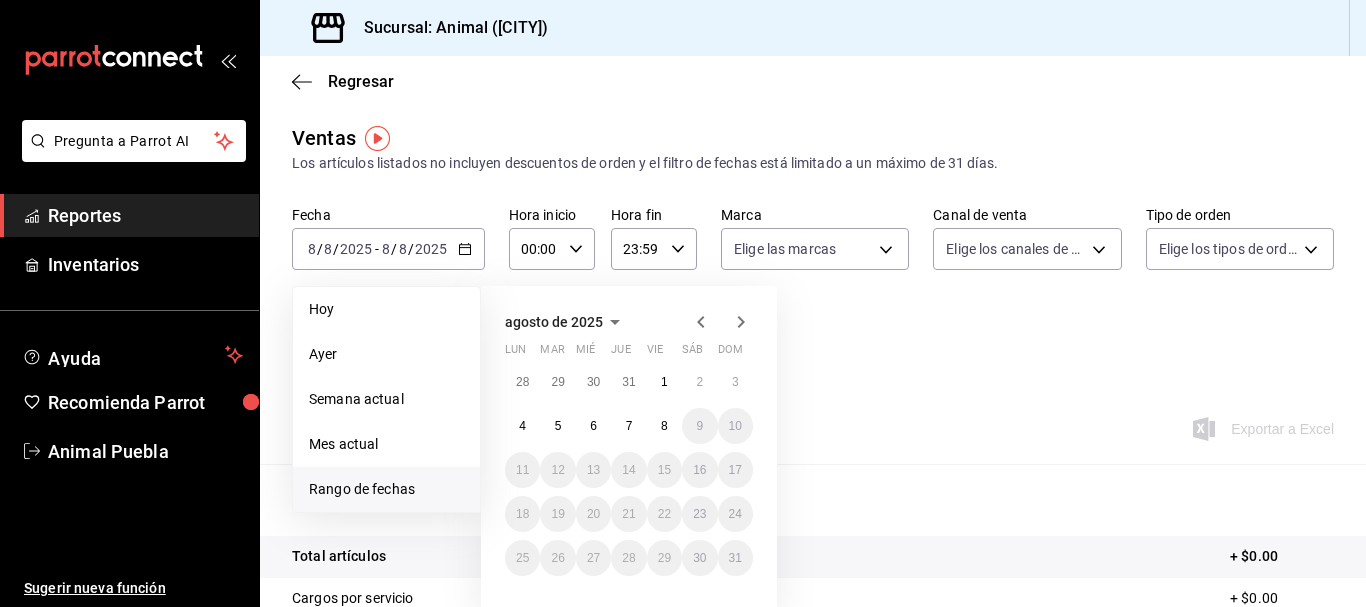 click on "agosto de 2025 lun mar mié jue vie sáb dom 28 29 30 31 1 2 3 4 5 6 7 8 9 10 11 12 13 14 15 16 17 18 19 20 21 22 23 24 25 26 27 28 29 30 31" at bounding box center [656, 434] 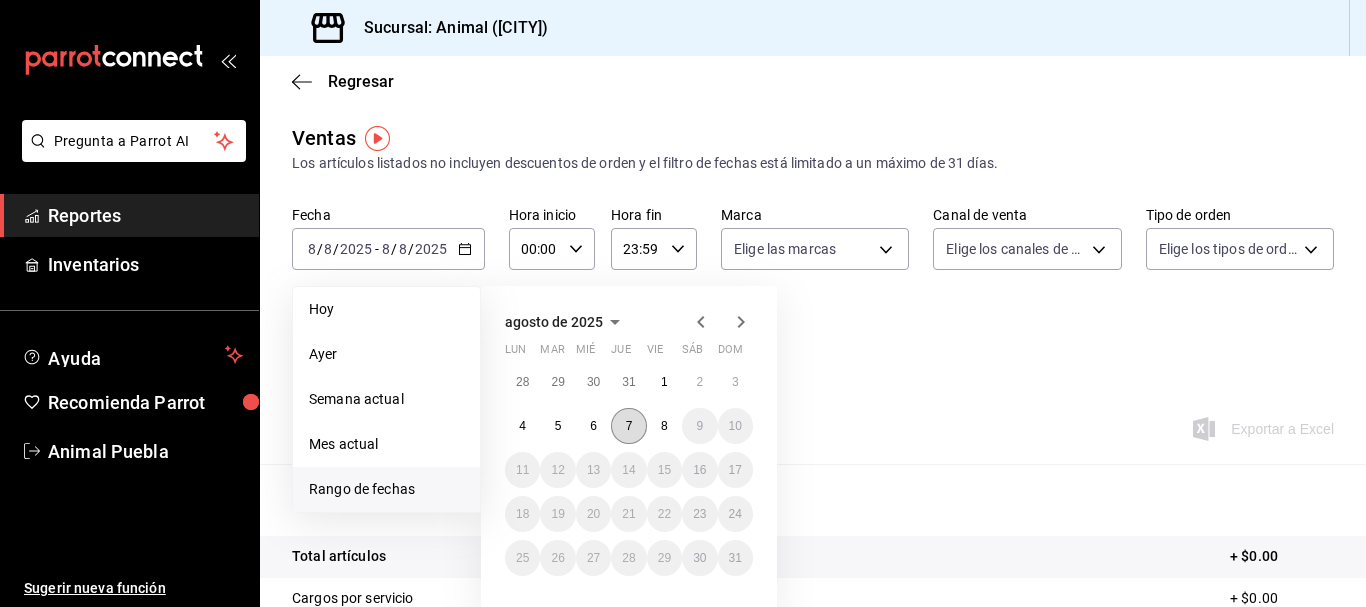 click on "7" at bounding box center [628, 426] 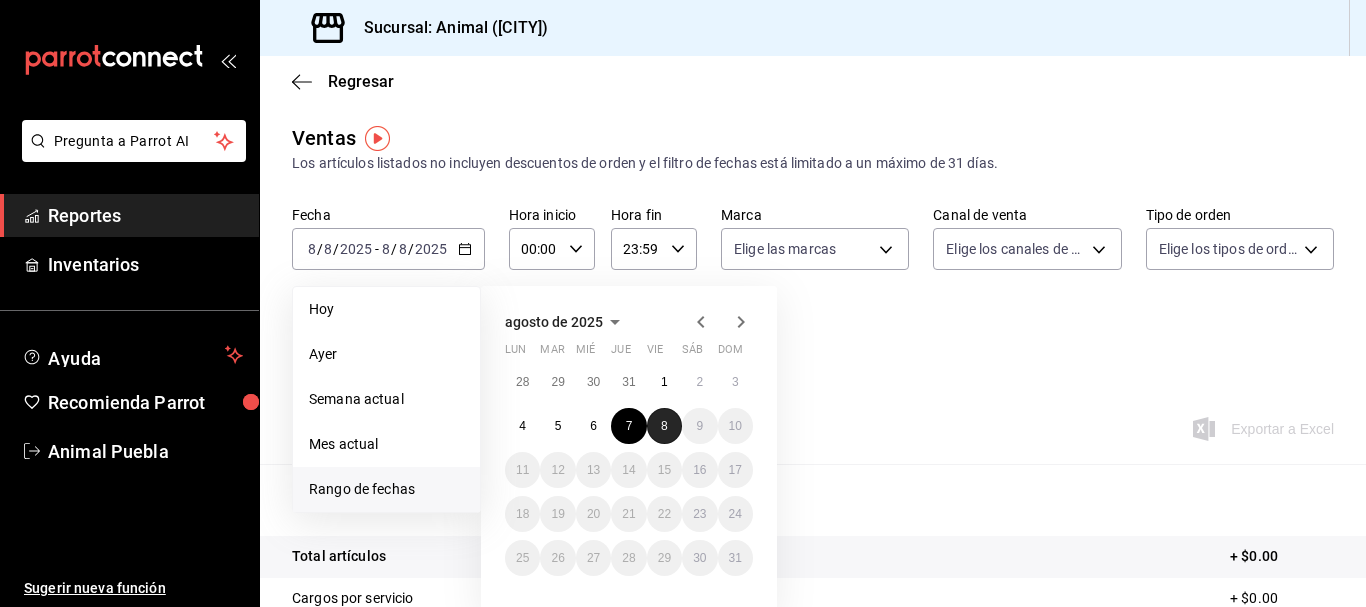 click on "8" at bounding box center [664, 426] 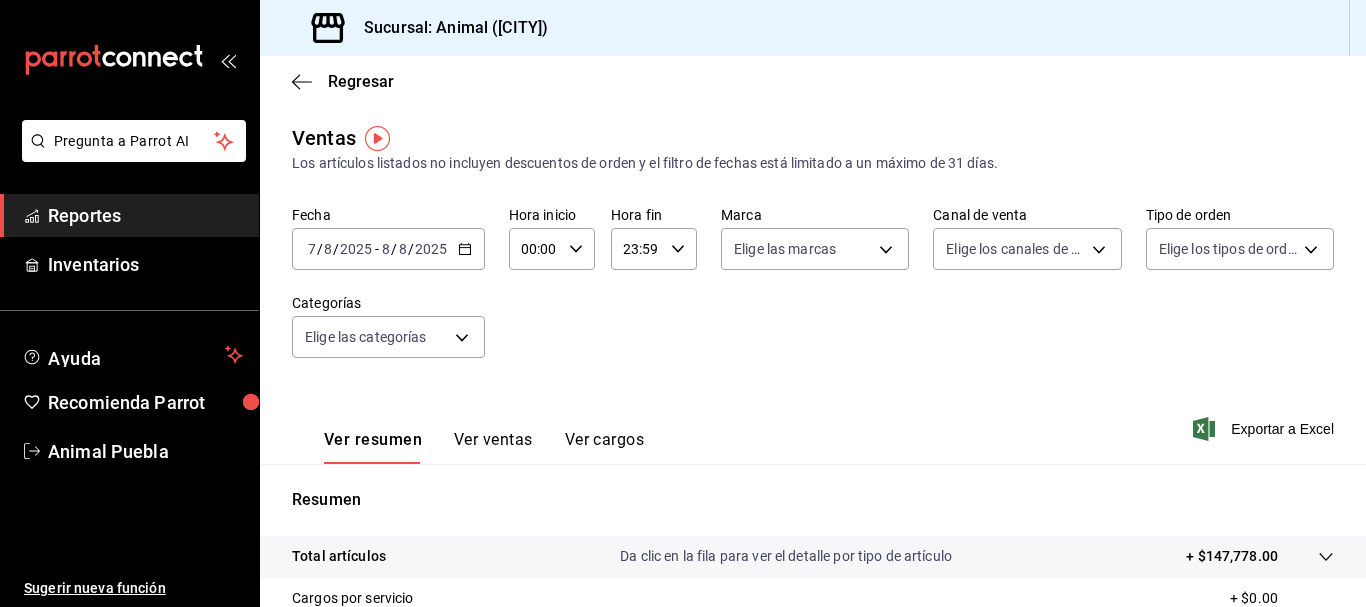 click on "00:00" at bounding box center (535, 249) 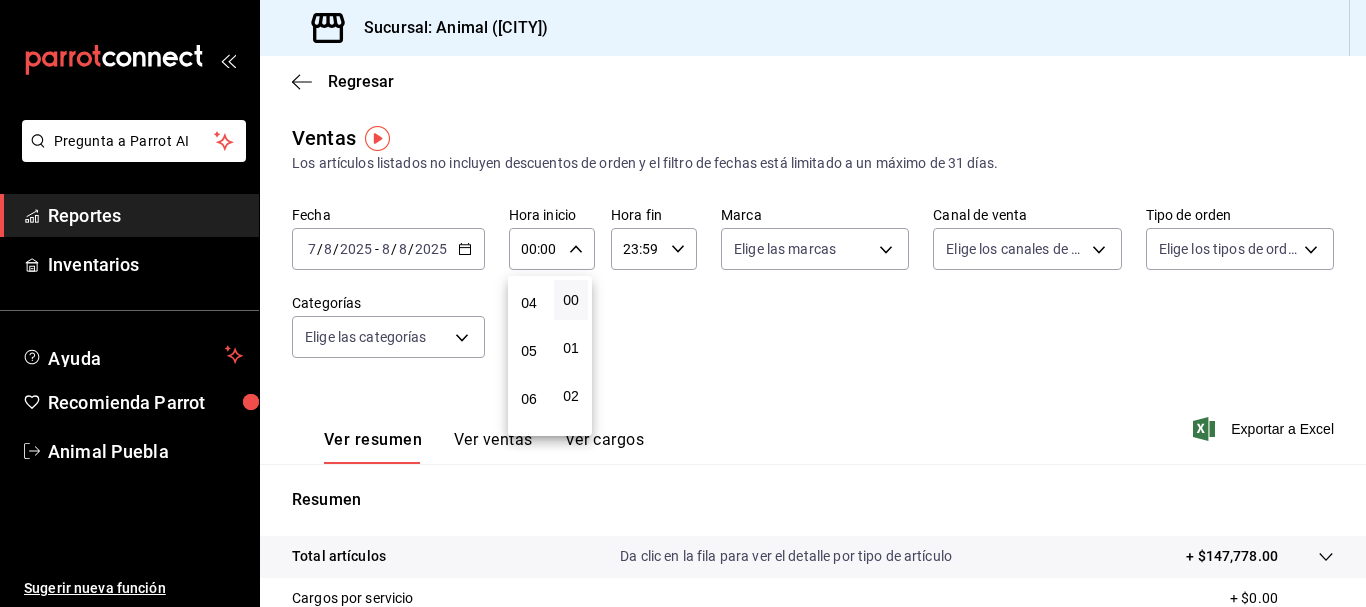 scroll, scrollTop: 194, scrollLeft: 0, axis: vertical 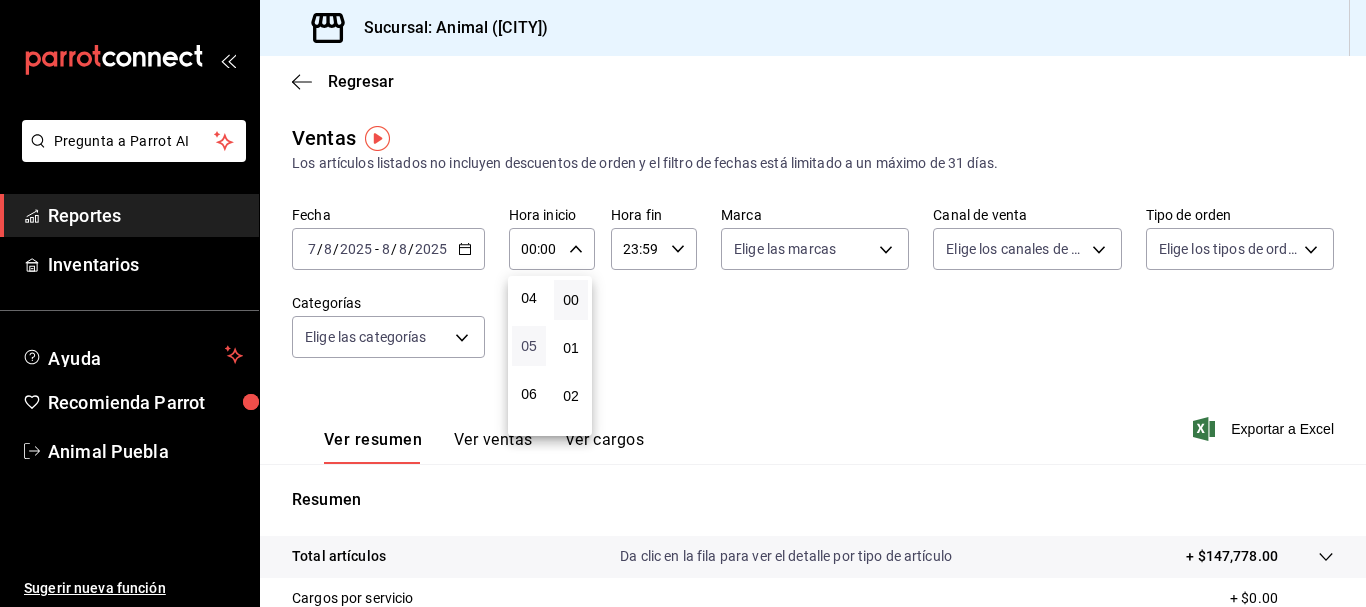 click on "05" at bounding box center [529, 346] 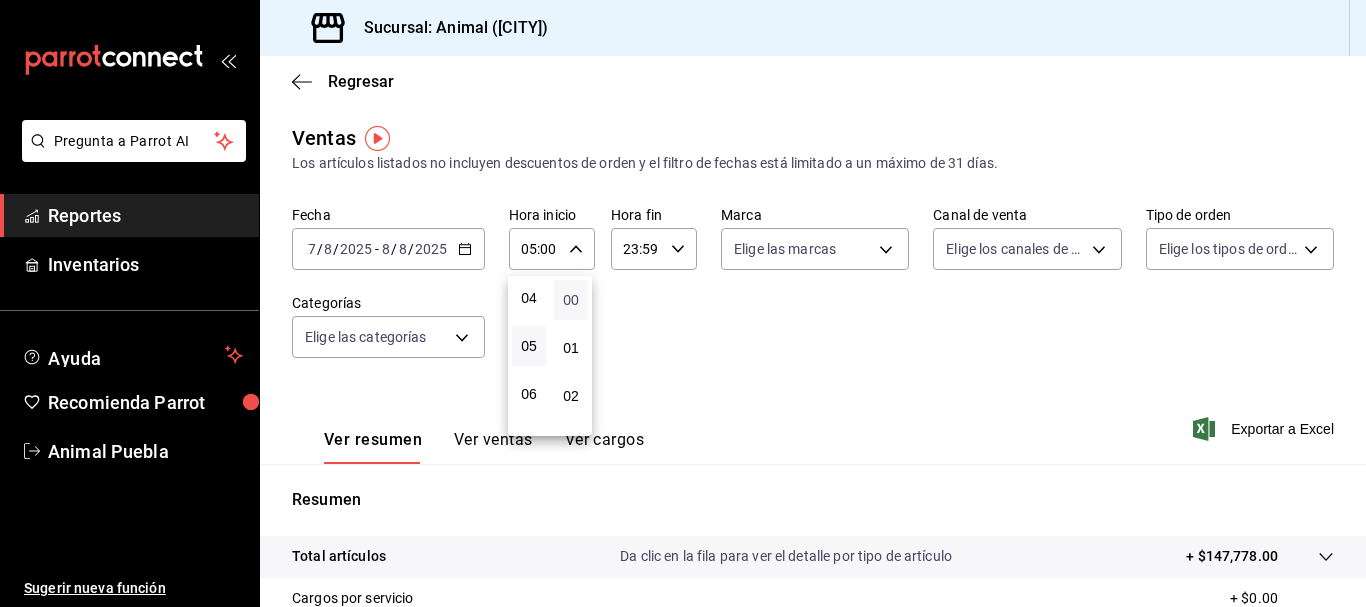 click on "00" at bounding box center (571, 300) 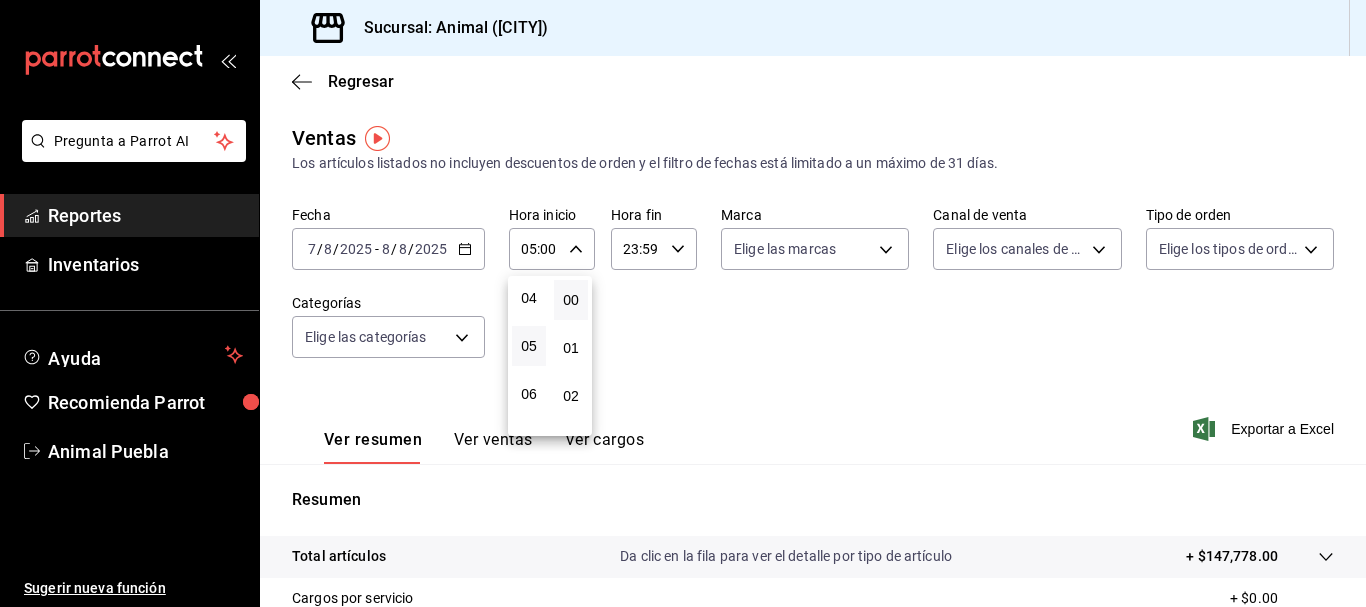 click at bounding box center [683, 303] 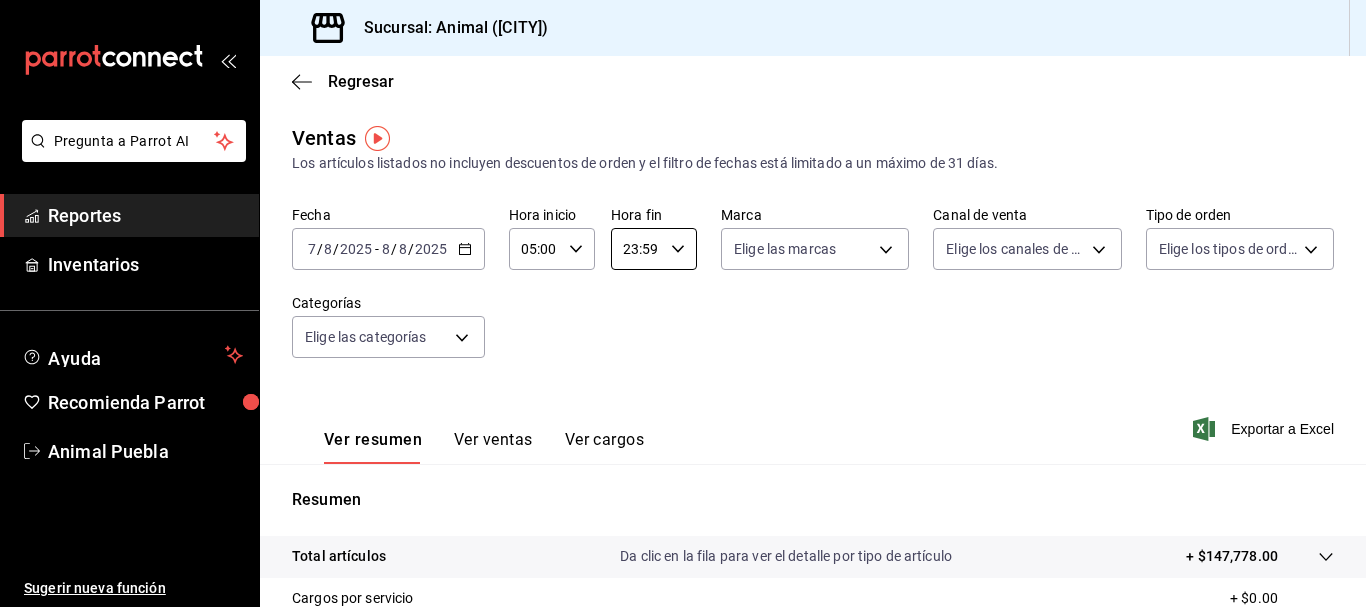 click on "23:59" at bounding box center (637, 249) 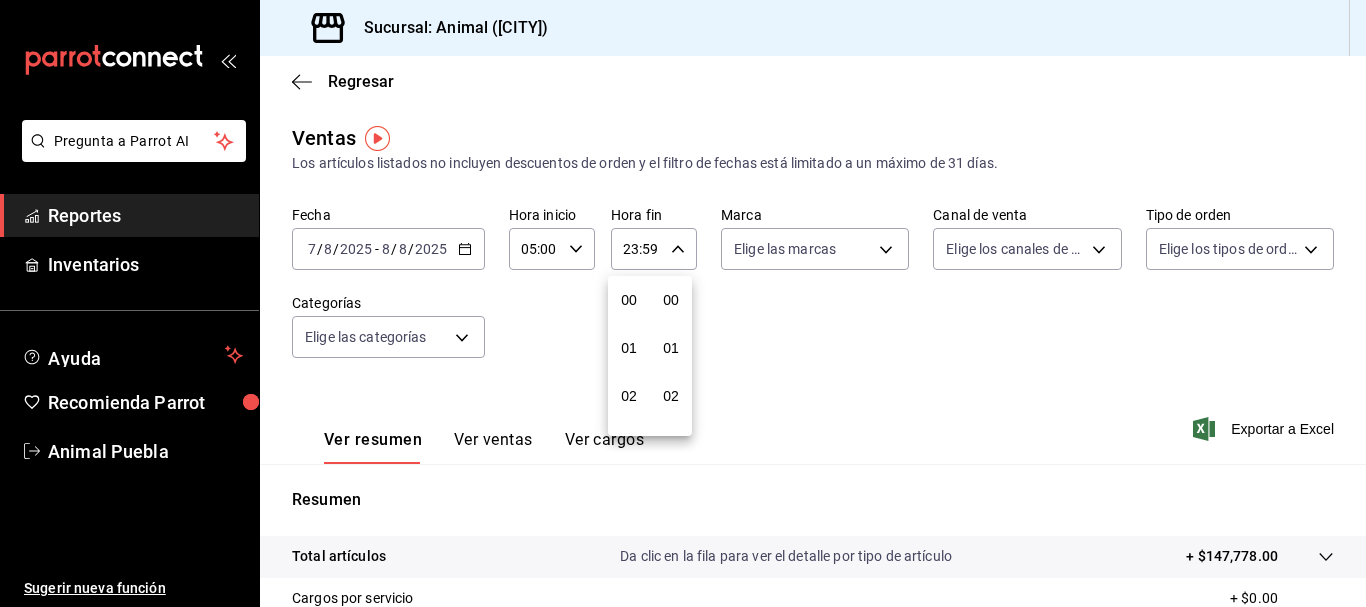 scroll, scrollTop: 992, scrollLeft: 0, axis: vertical 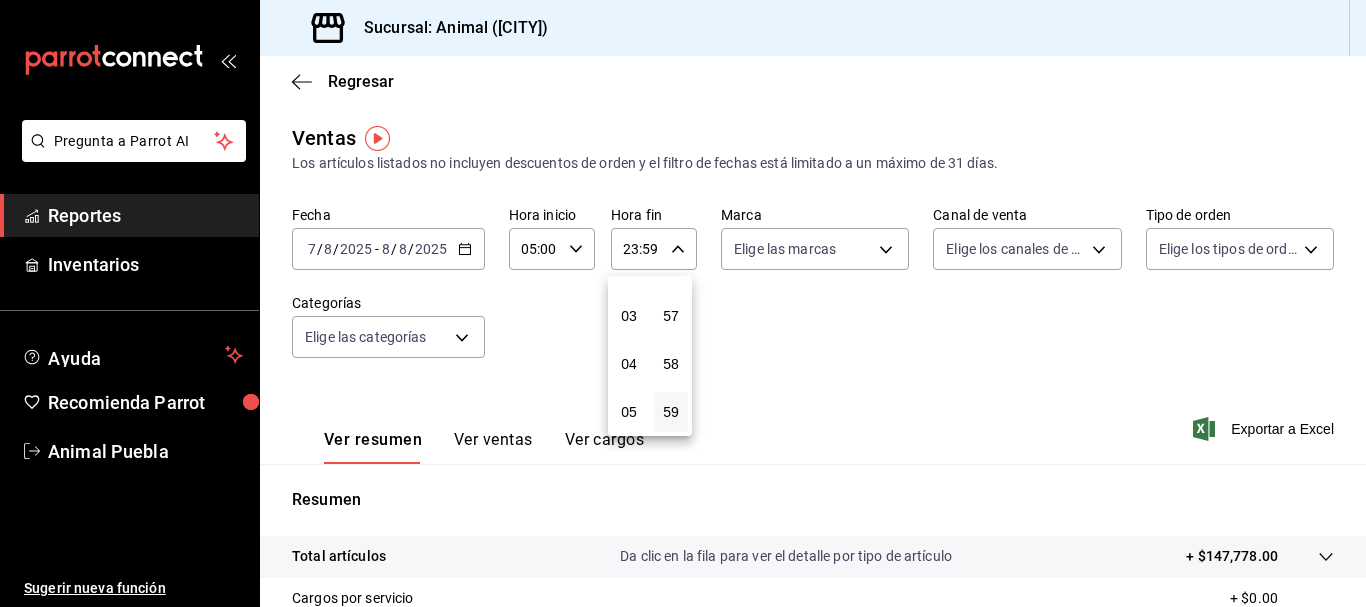 click on "05" at bounding box center [629, 412] 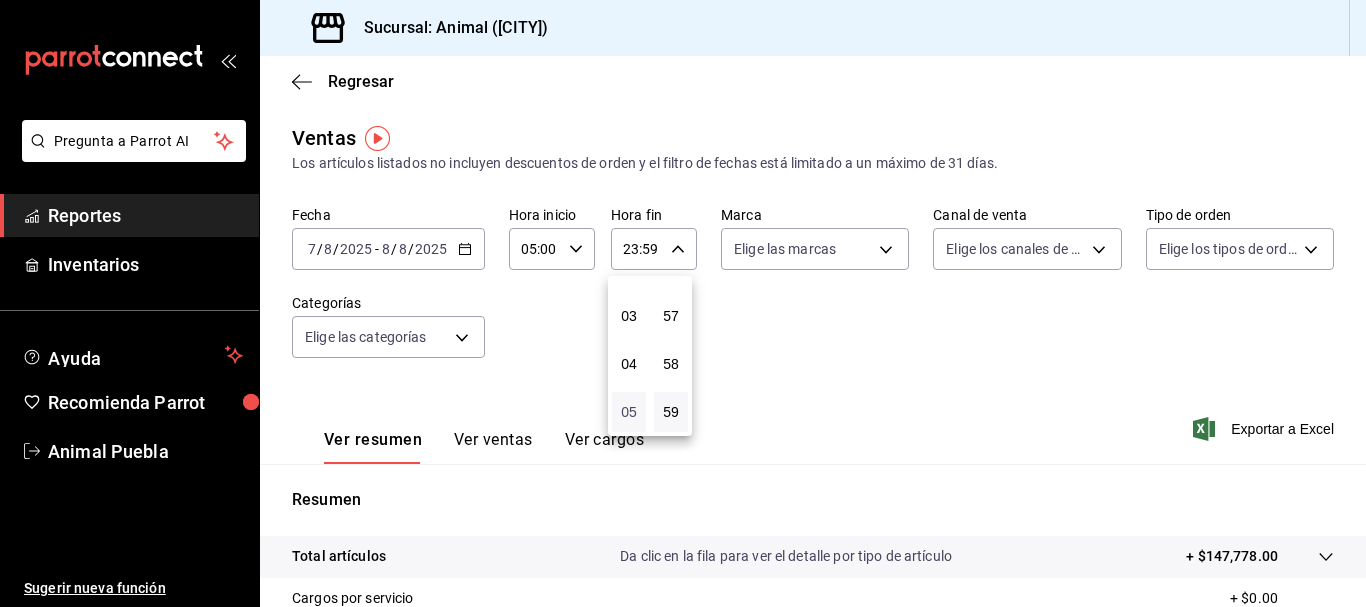 click on "05" at bounding box center [629, 412] 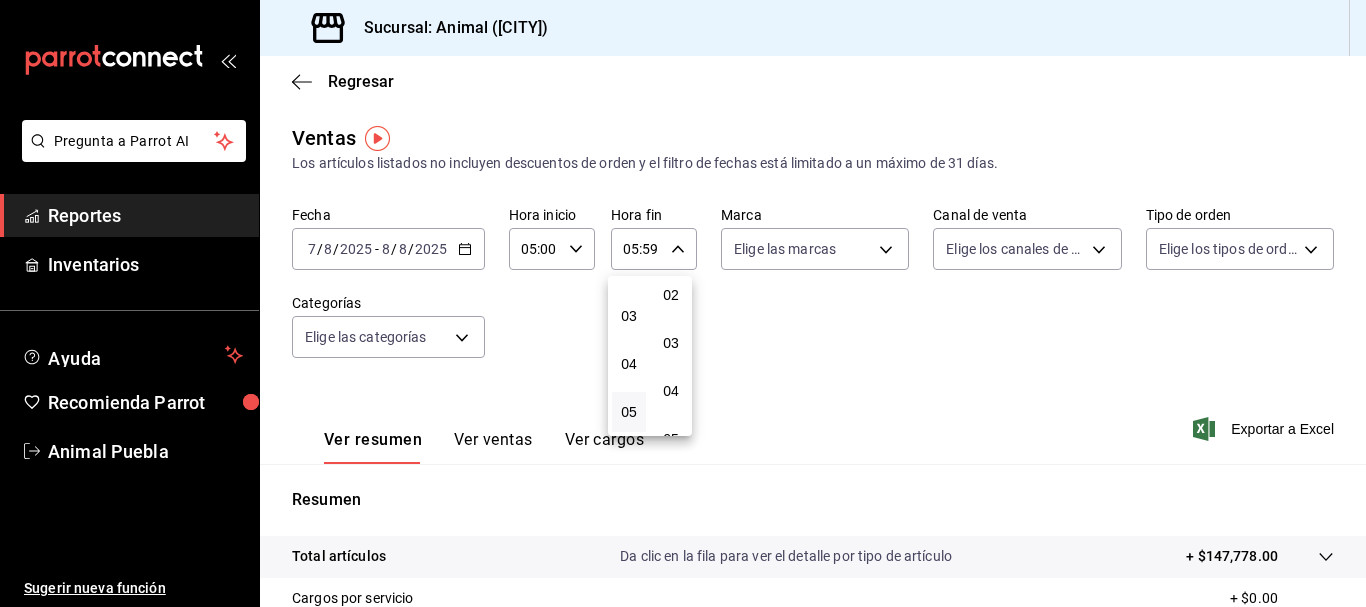 scroll, scrollTop: 0, scrollLeft: 0, axis: both 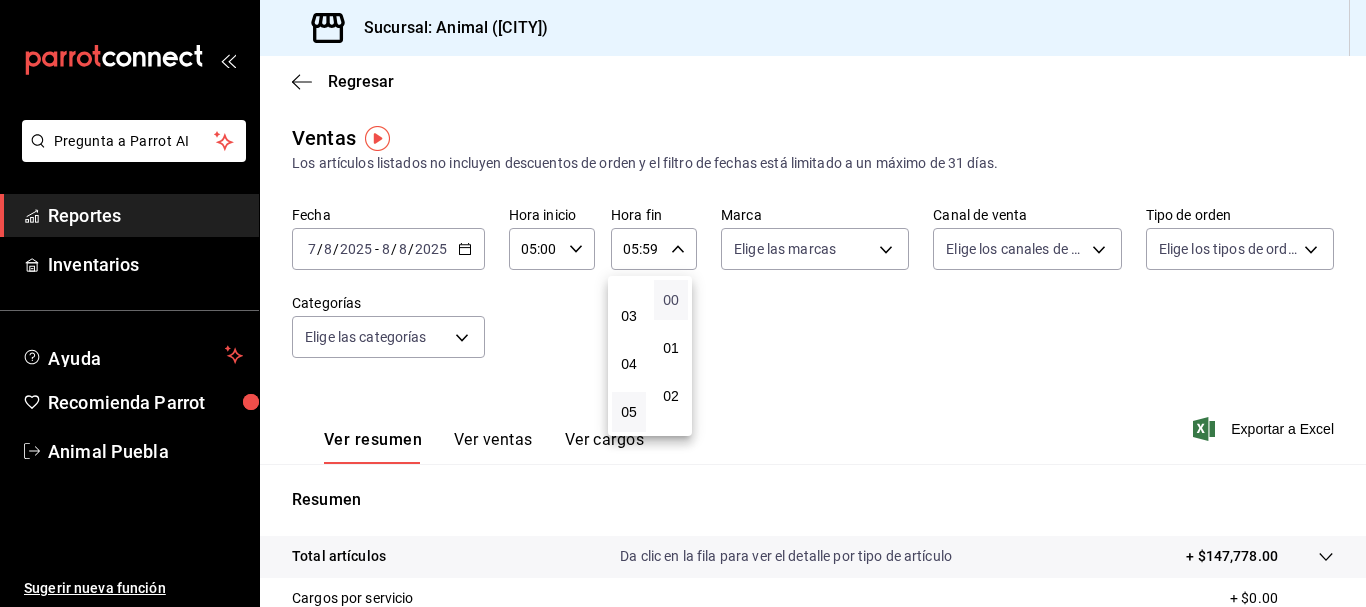 click on "00" at bounding box center (671, 300) 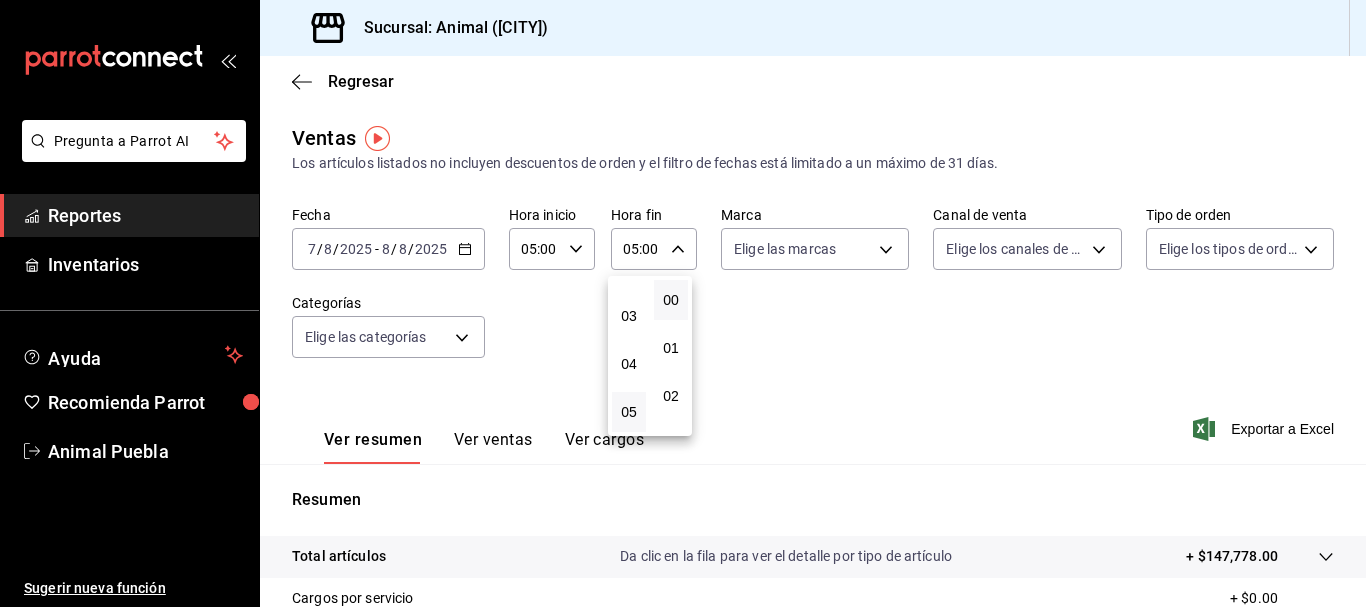 click at bounding box center [683, 303] 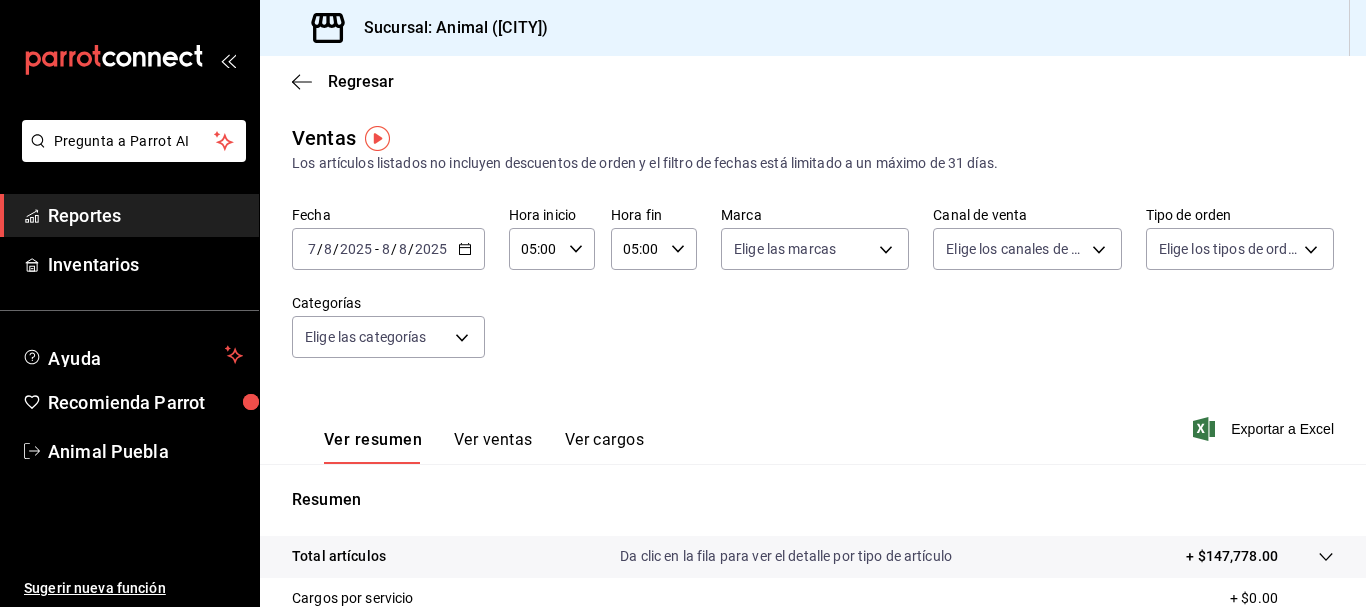click on "Ver ventas" at bounding box center [493, 447] 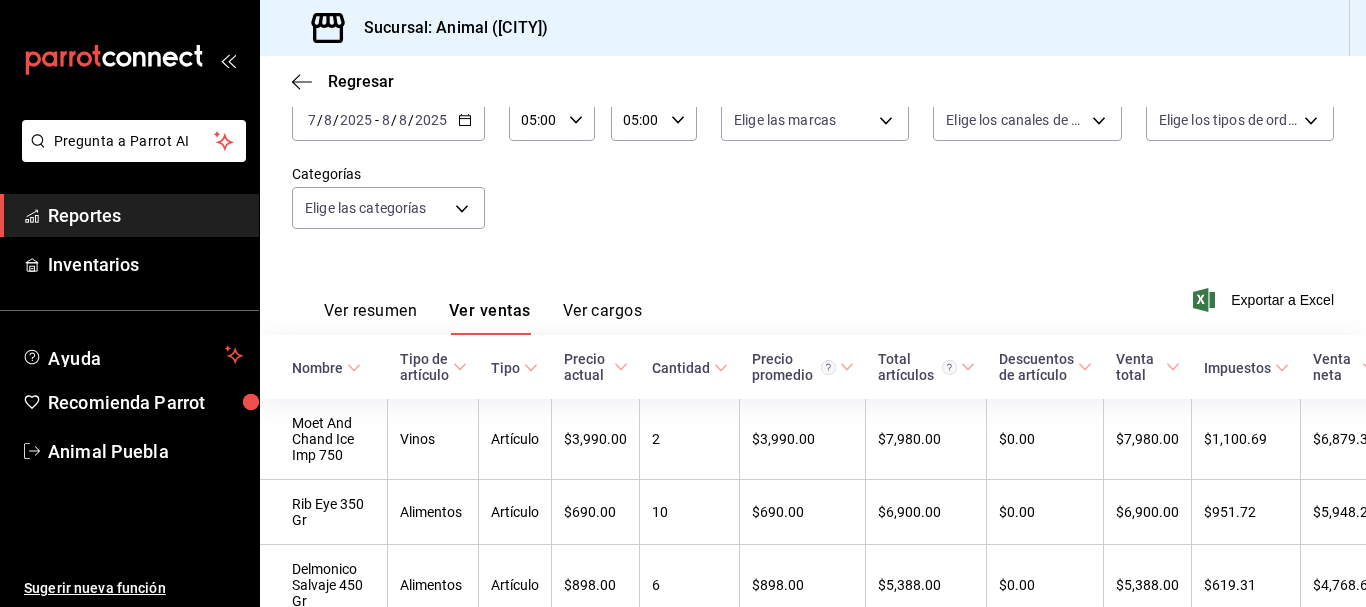 scroll, scrollTop: 0, scrollLeft: 0, axis: both 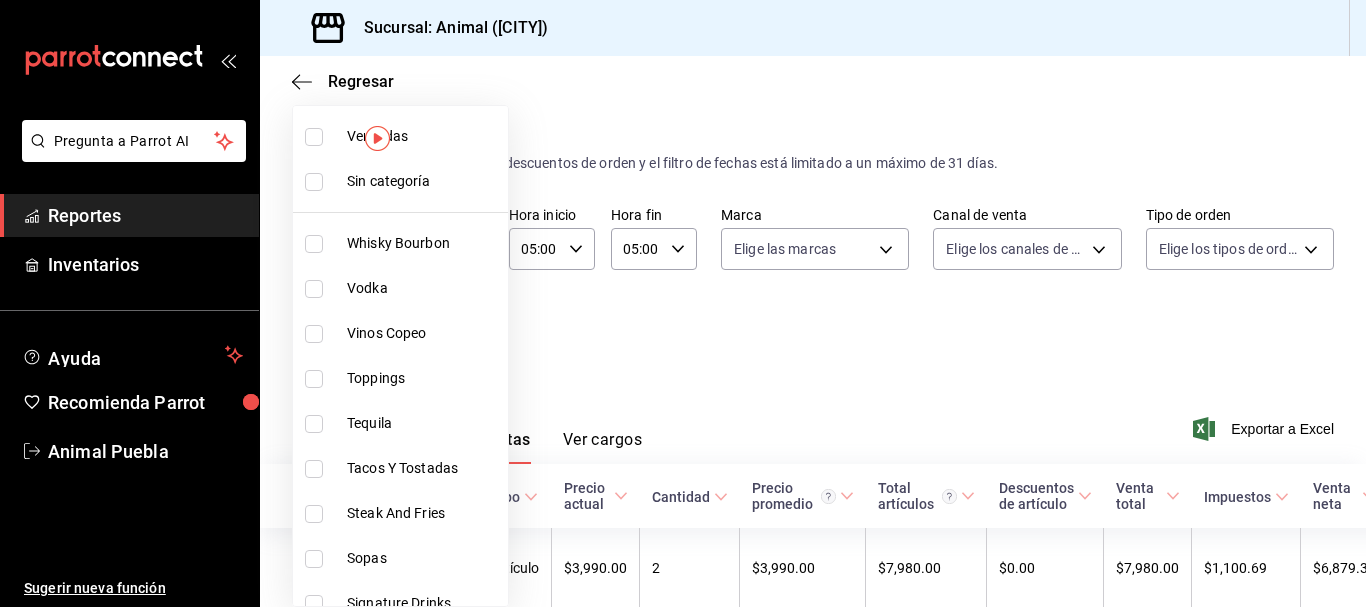 click on "Pregunta a Parrot AI Reportes   Inventarios   Ayuda Recomienda Parrot   Animal Puebla   Sugerir nueva función   Sucursal: Animal (Puebla) Regresar Ventas Los artículos listados no incluyen descuentos de orden y el filtro de fechas está limitado a un máximo de 31 días. Fecha 2025-08-07 7 / 8 / 2025 - 2025-08-08 8 / 8 / 2025 Hora inicio 05:00 Hora inicio Hora fin 05:00 Hora fin Marca Elige las marcas Canal de venta Elige los canales de venta Tipo de orden Elige los tipos de orden Categorías Elige las categorías Ver resumen Ver ventas Ver cargos Exportar a Excel Nombre Tipo de artículo Tipo Precio actual Cantidad Precio promedio   Total artículos   Descuentos de artículo Venta total Impuestos Venta neta Moet And Chand Ice Imp 750 Vinos Artículo $3,990.00 2 $3,990.00 $7,980.00 $0.00 $7,980.00 $1,100.69 $6,879.31 Rib Eye 350 Gr Alimentos Artículo $690.00 10 $690.00 $6,900.00 $0.00 $6,900.00 $951.72 $5,948.28 Delmonico Salvaje 450 Gr Alimentos Artículo $898.00 6 $898.00 $5,388.00 $0.00 $5,388.00 Vinos" at bounding box center (683, 303) 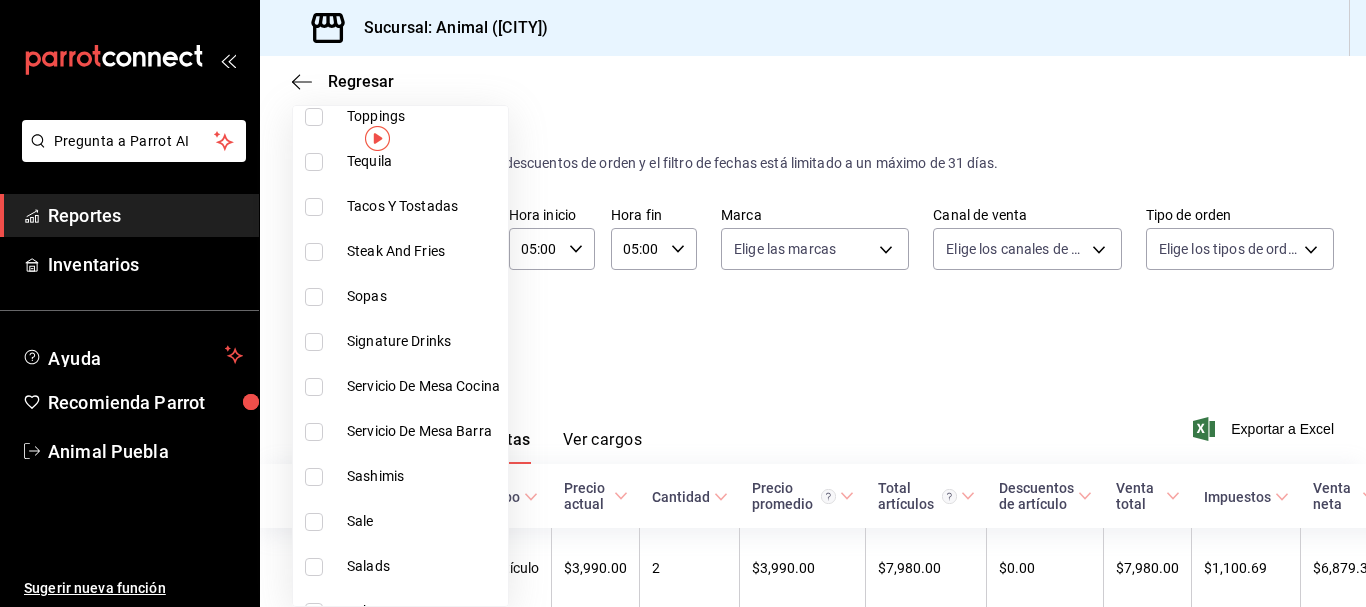 scroll, scrollTop: 263, scrollLeft: 0, axis: vertical 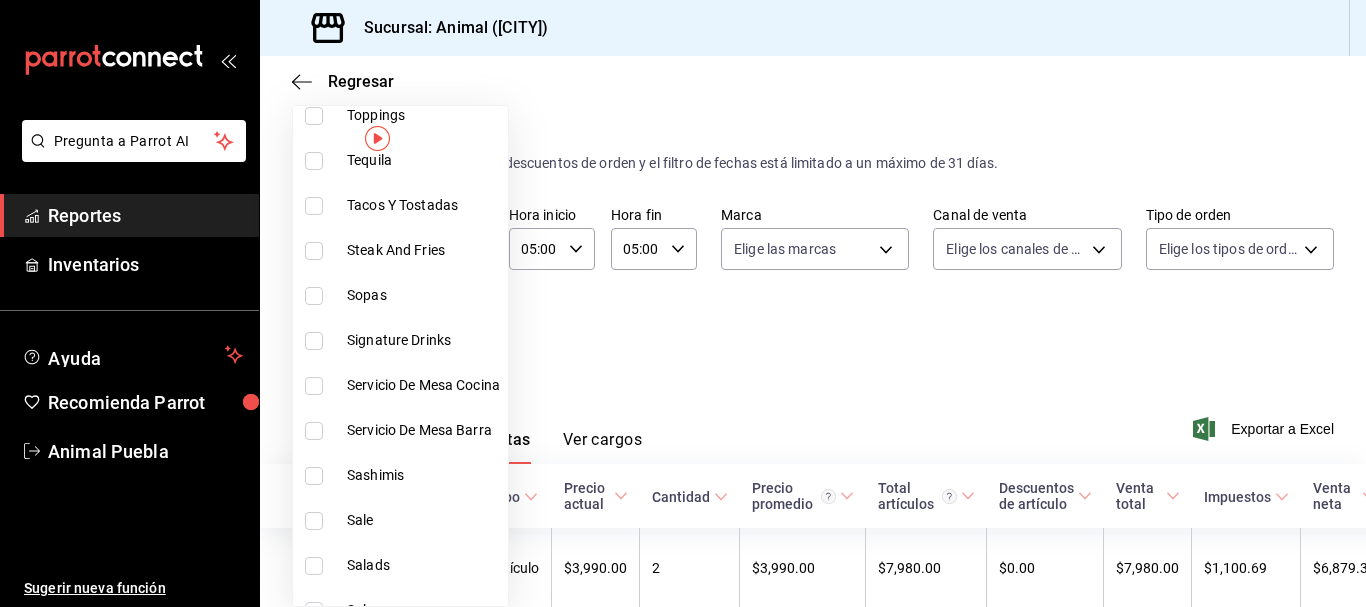 click on "Signature Drinks" at bounding box center [423, 340] 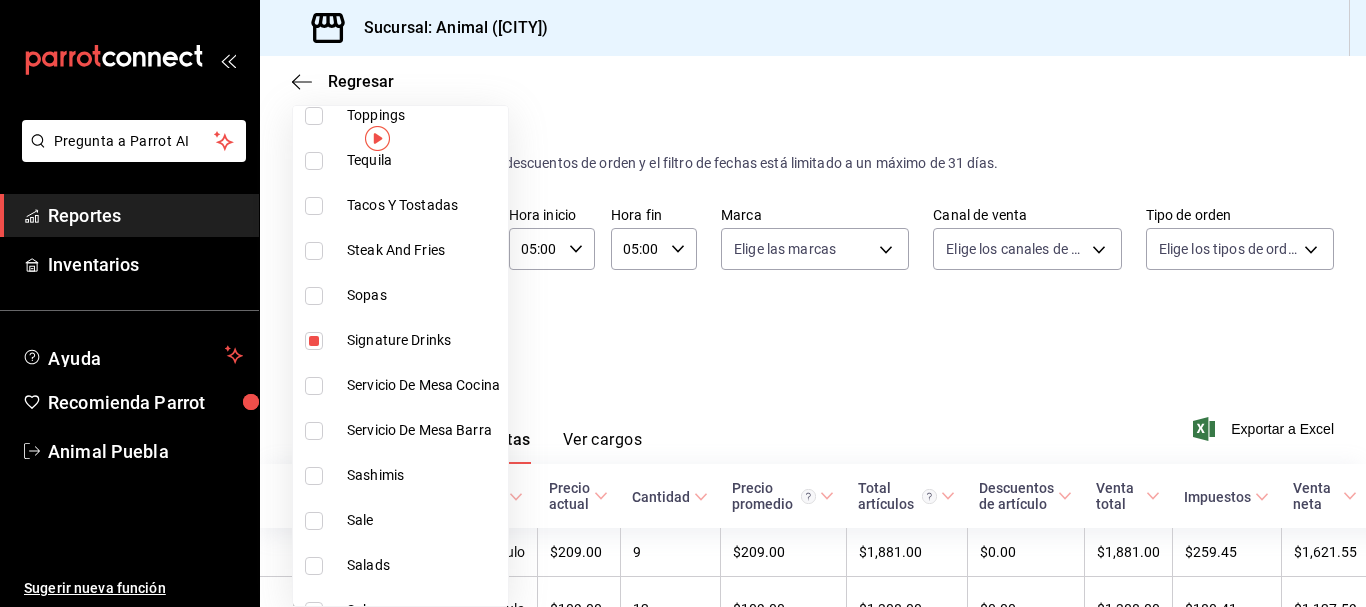click at bounding box center (683, 303) 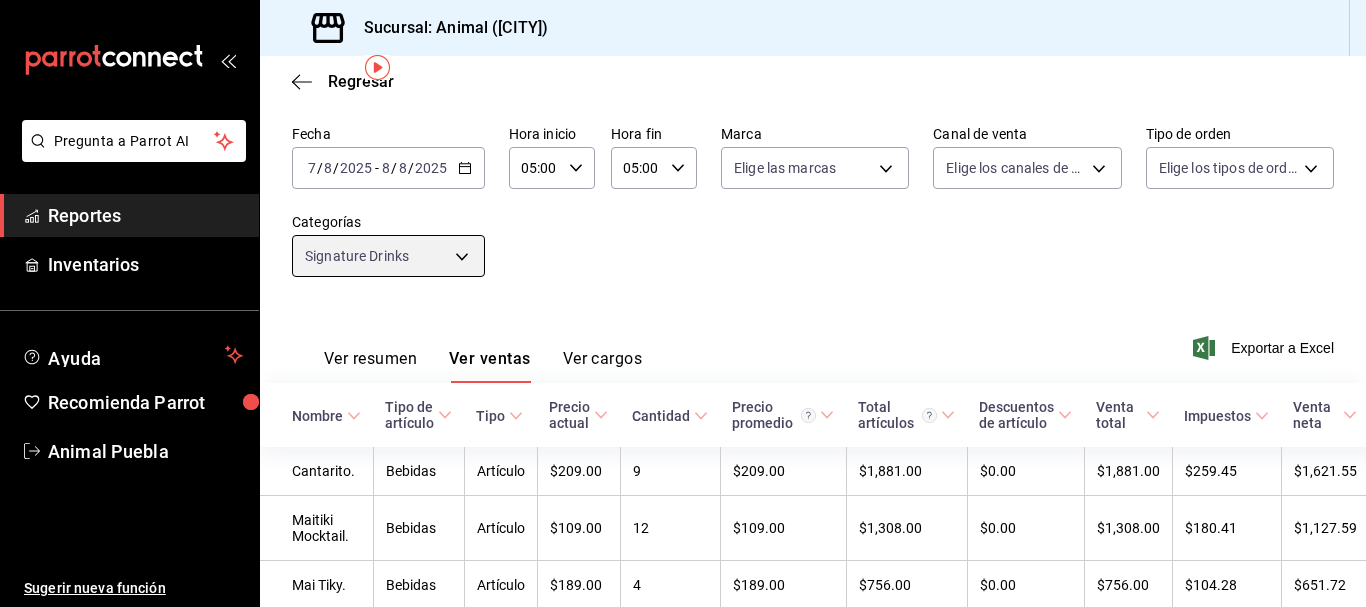 scroll, scrollTop: 62, scrollLeft: 0, axis: vertical 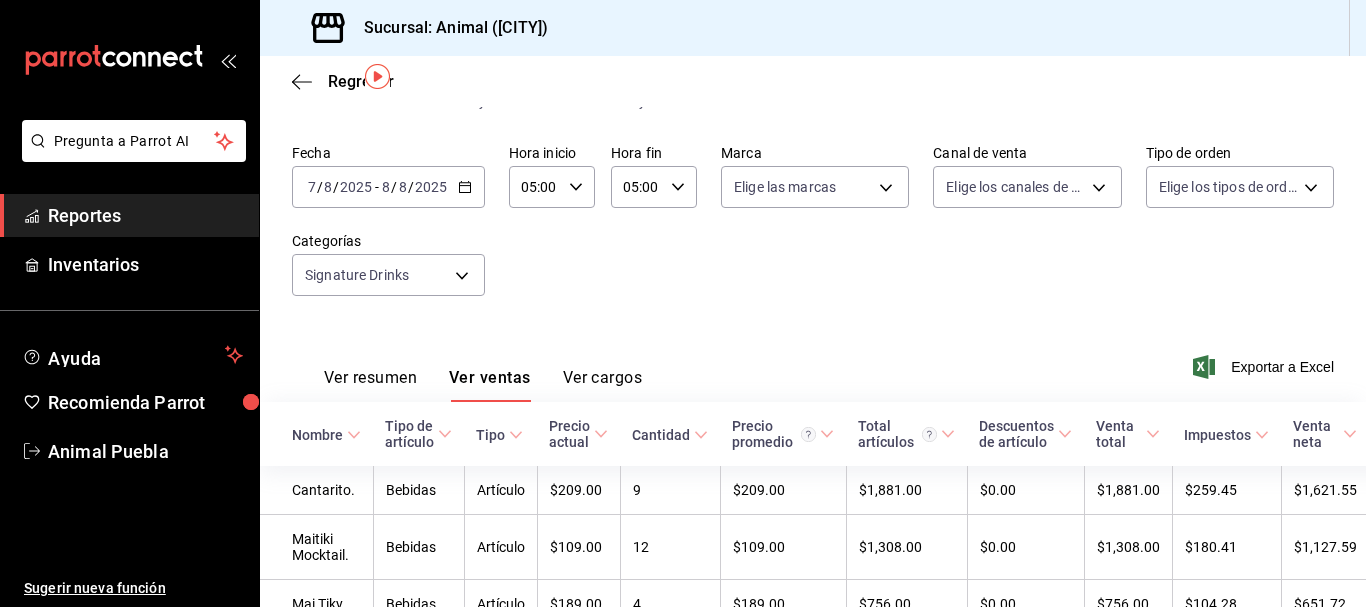 click on "2025-08-07 7 / 8 / 2025 - 2025-08-08 8 / 8 / 2025" at bounding box center [388, 187] 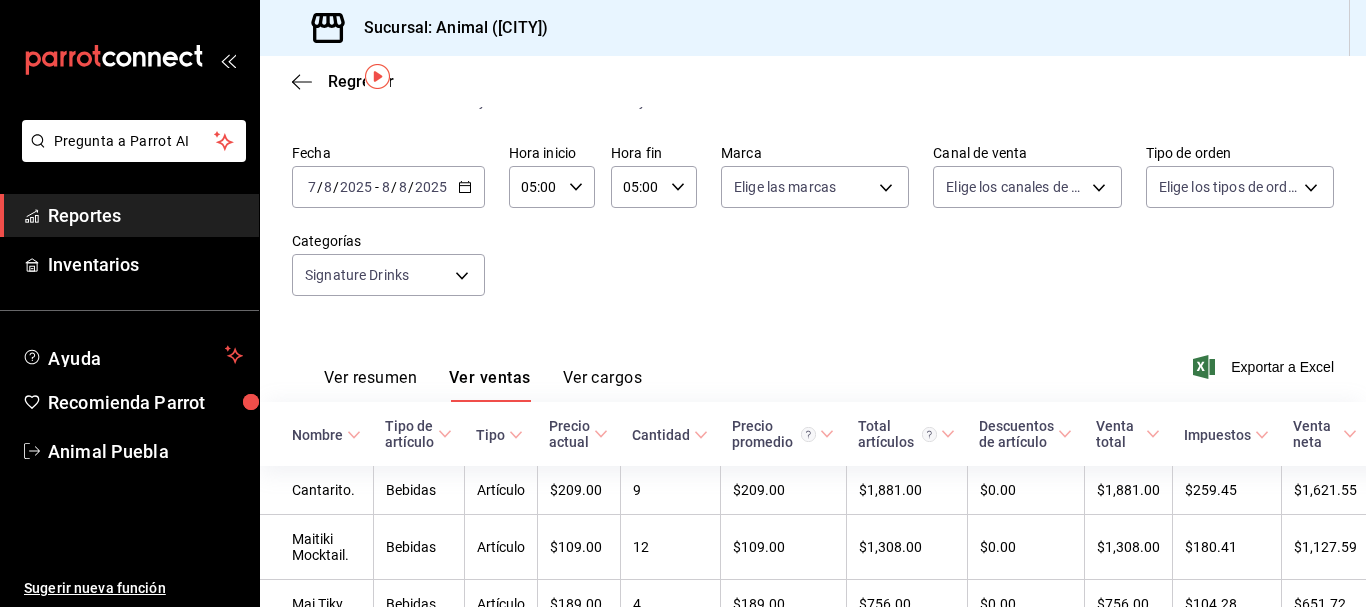 click on "Ver resumen Ver ventas Ver cargos Exportar a Excel" at bounding box center [813, 361] 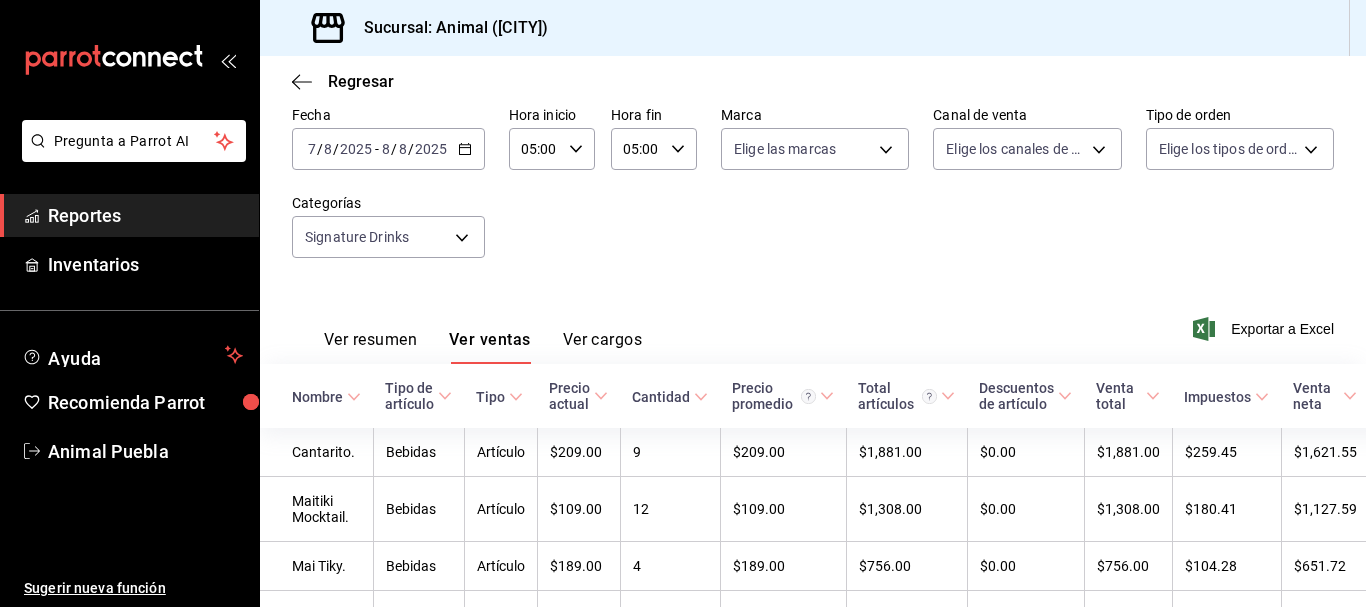scroll, scrollTop: 0, scrollLeft: 0, axis: both 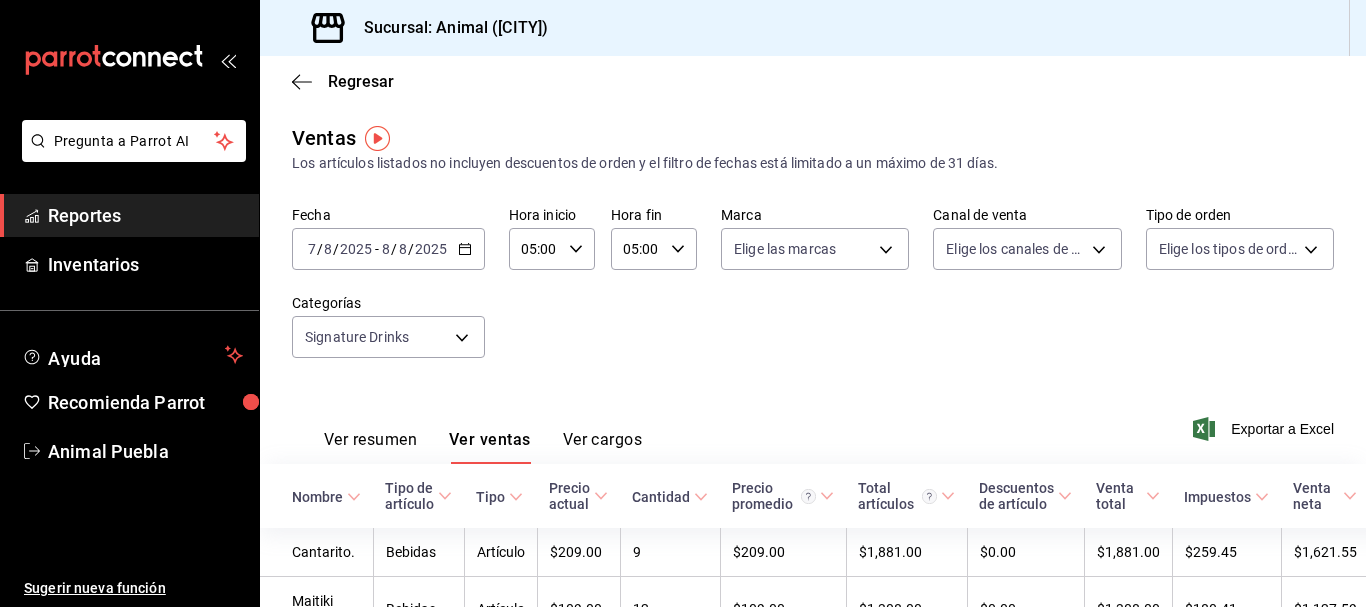 click on "2025-08-07 7 / 8 / 2025 - 2025-08-08 8 / 8 / 2025" at bounding box center (388, 249) 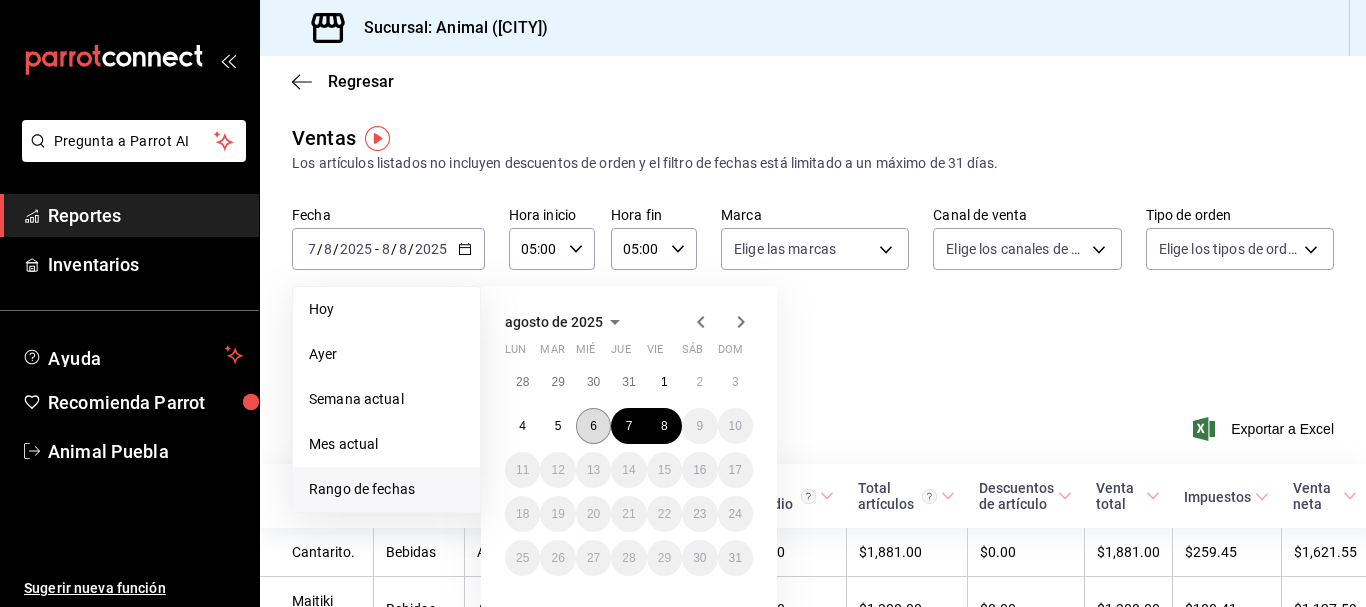 click on "6" at bounding box center (593, 426) 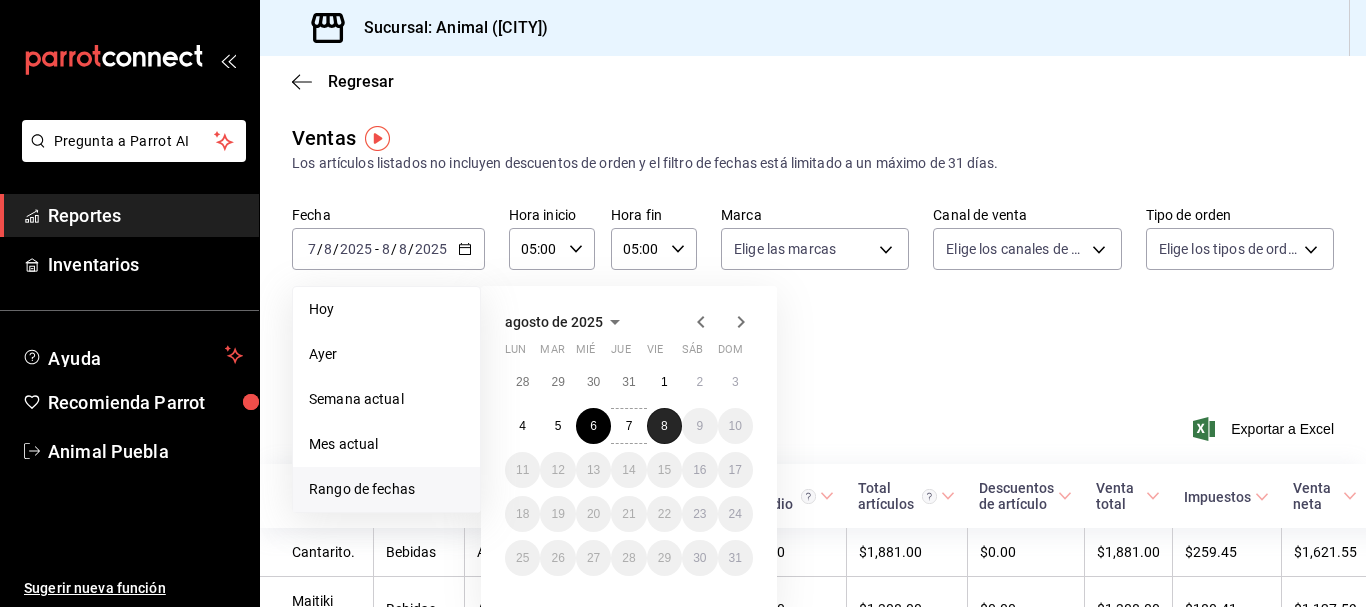 click on "8" at bounding box center [664, 426] 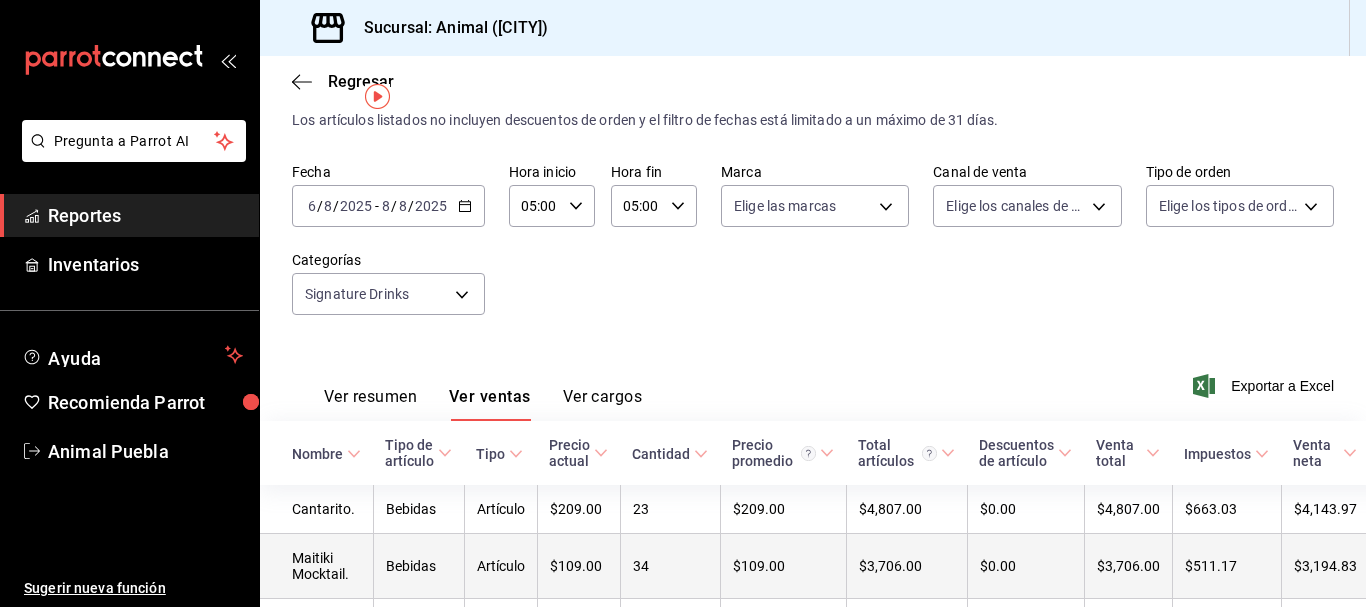 scroll, scrollTop: 42, scrollLeft: 0, axis: vertical 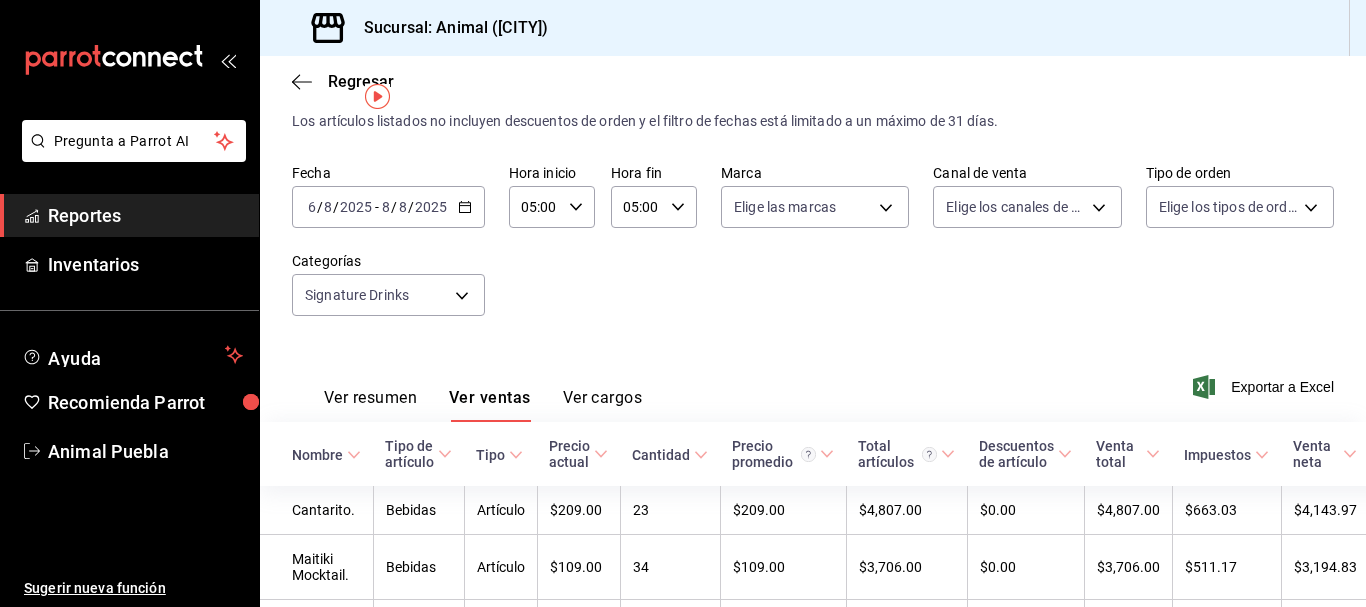click 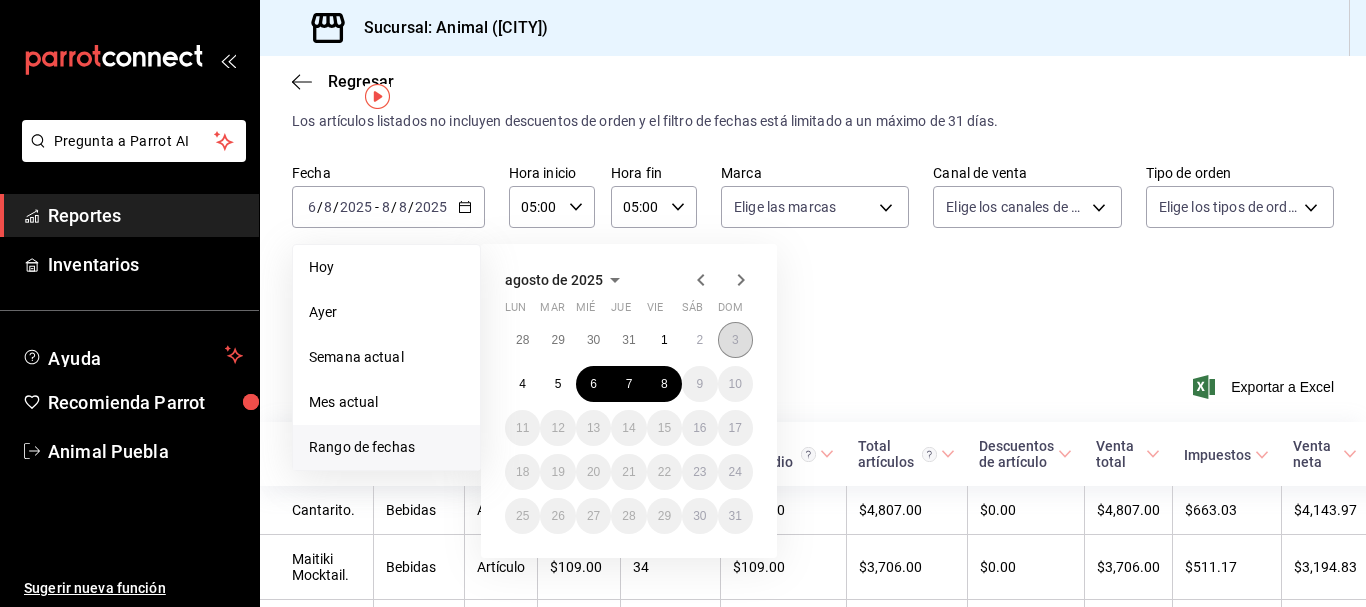 click on "3" at bounding box center (735, 340) 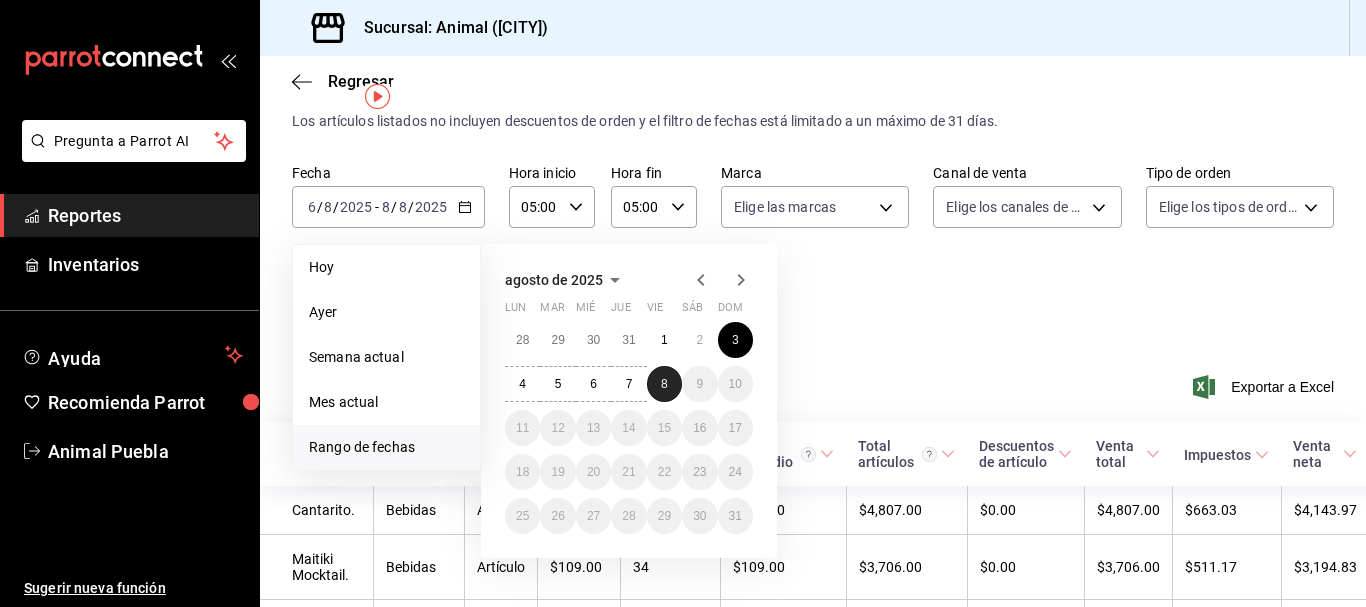 click on "8" at bounding box center [664, 384] 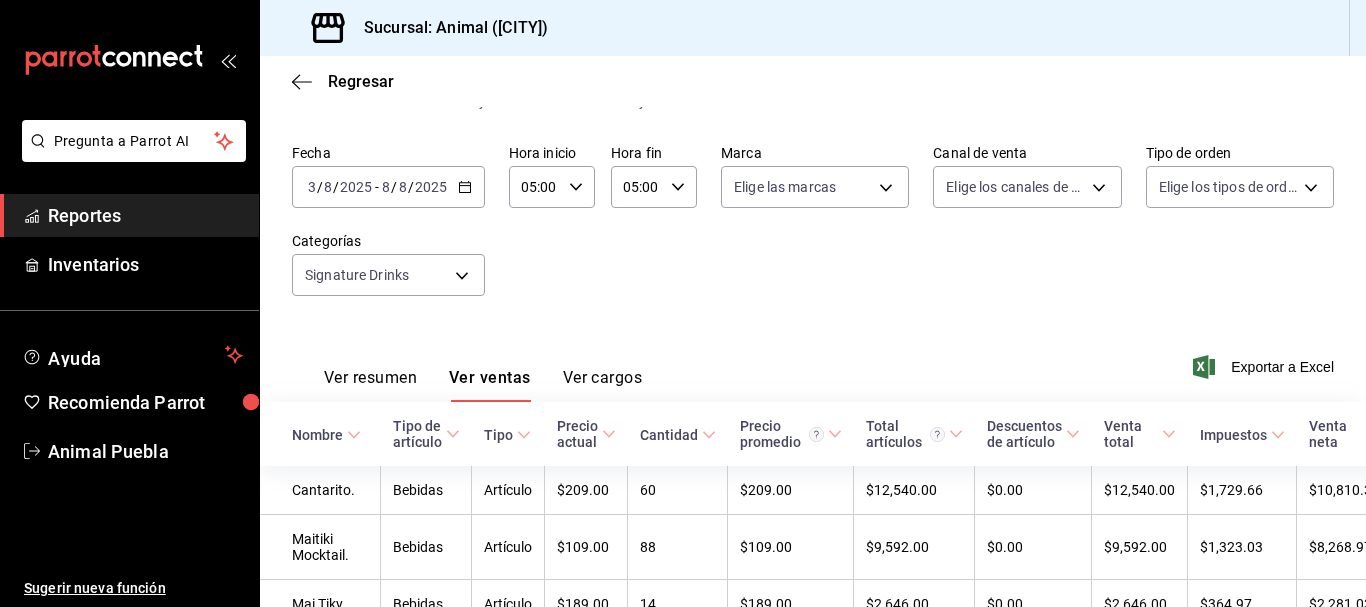 scroll, scrollTop: 0, scrollLeft: 0, axis: both 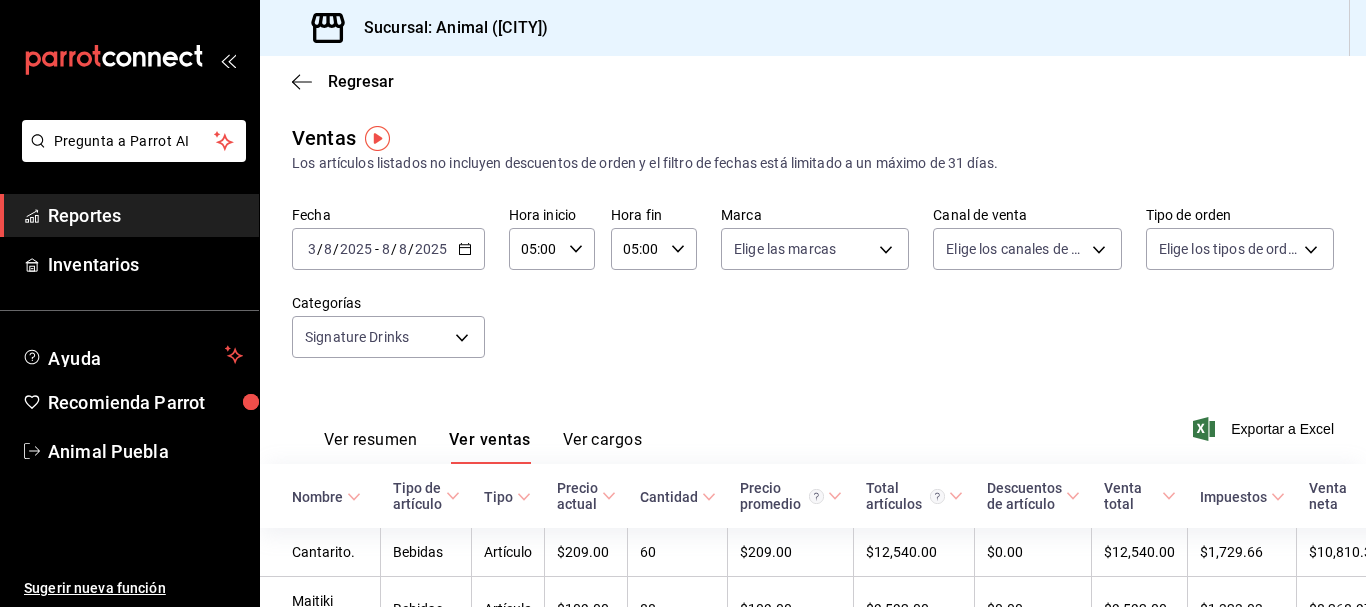 click on "2025-08-03 3 / 8 / 2025 - 2025-08-08 8 / 8 / 2025" at bounding box center (388, 249) 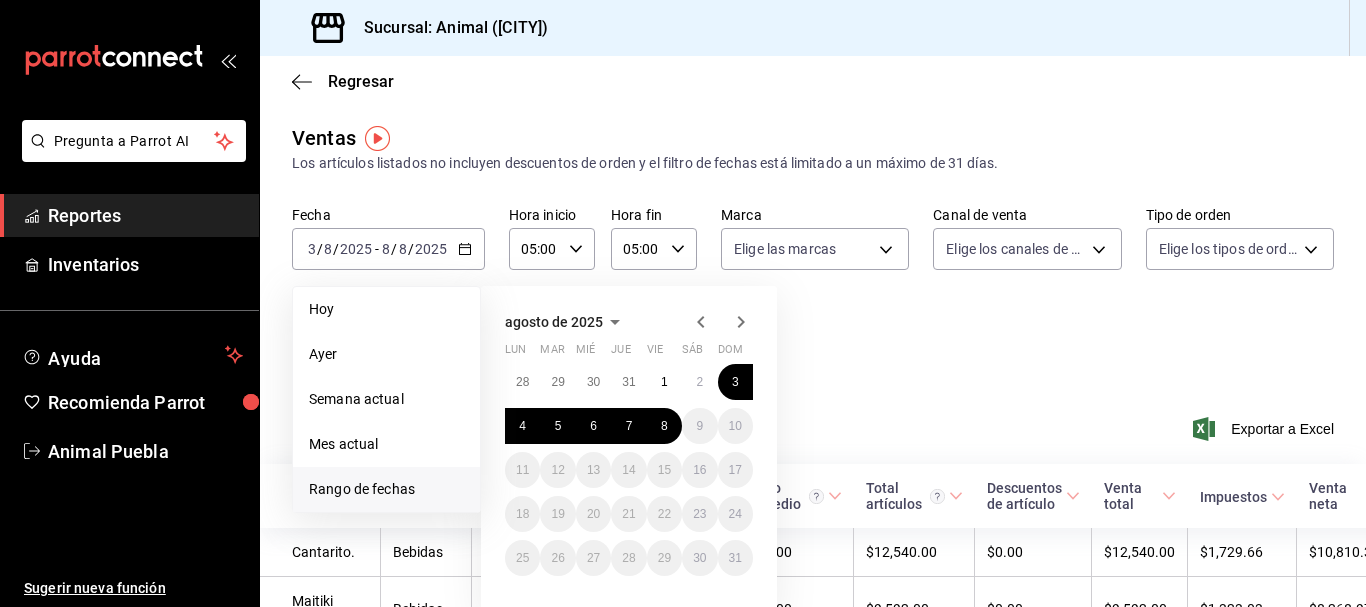 click on "Ver resumen Ver ventas Ver cargos Exportar a Excel" at bounding box center (813, 423) 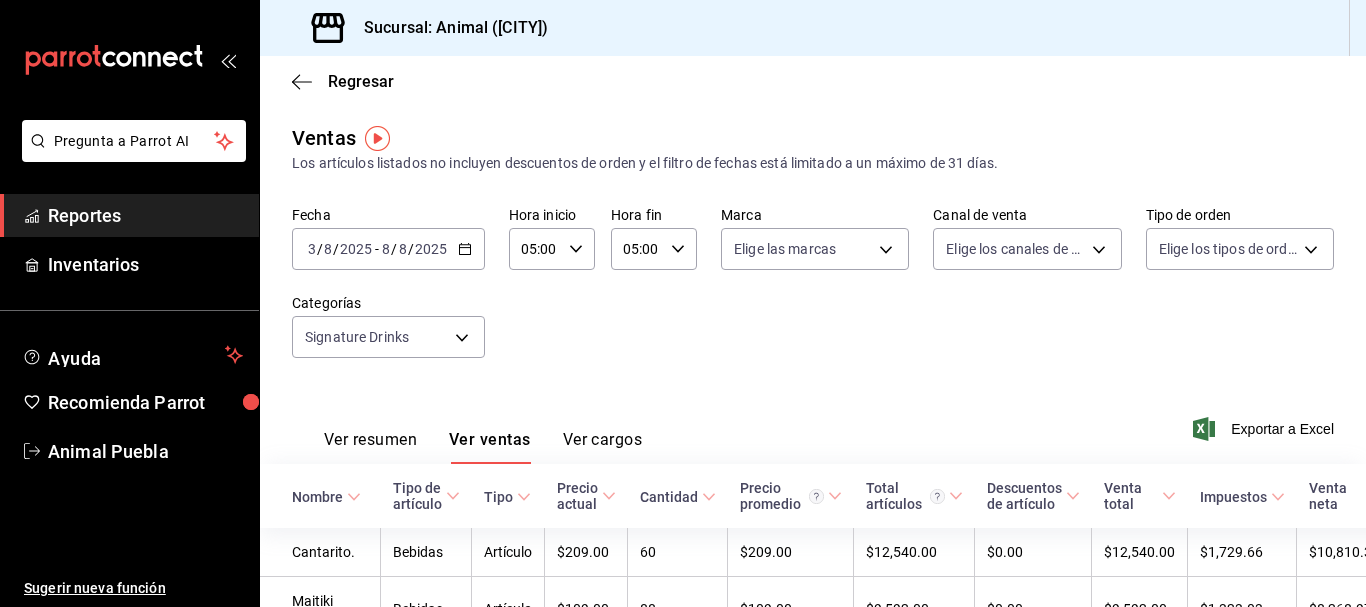 click on "2025-08-03 3 / 8 / 2025 - 2025-08-08 8 / 8 / 2025" at bounding box center (388, 249) 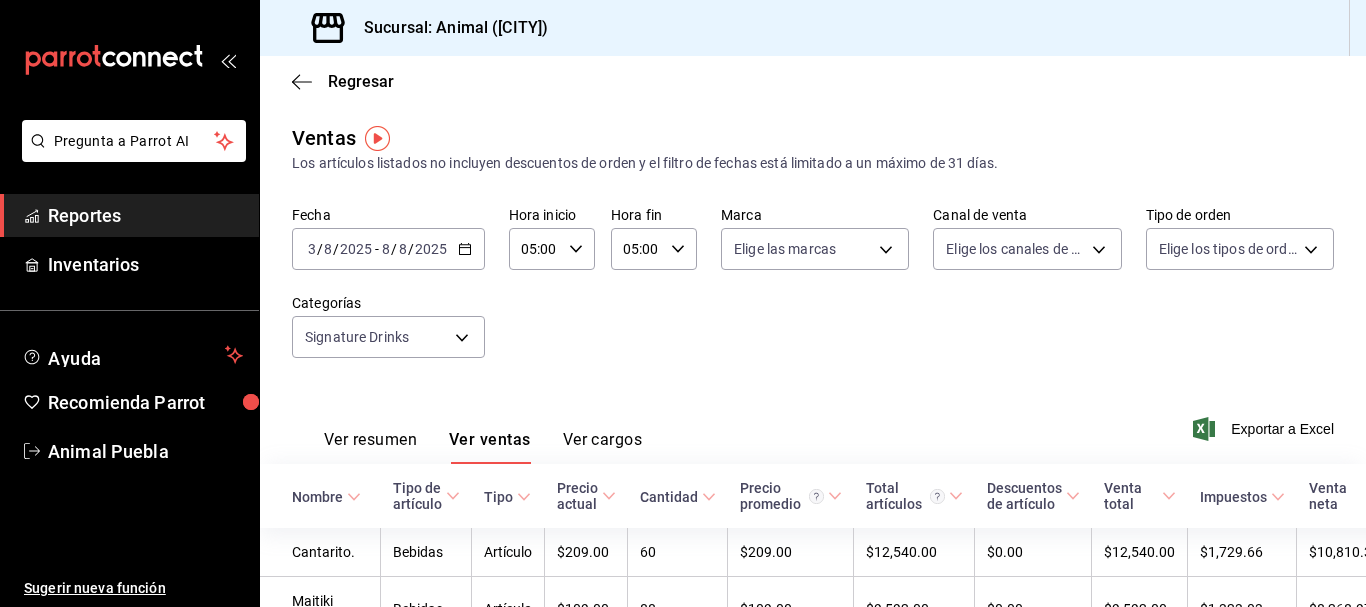 click on "Ver resumen Ver ventas Ver cargos Exportar a Excel" at bounding box center [813, 423] 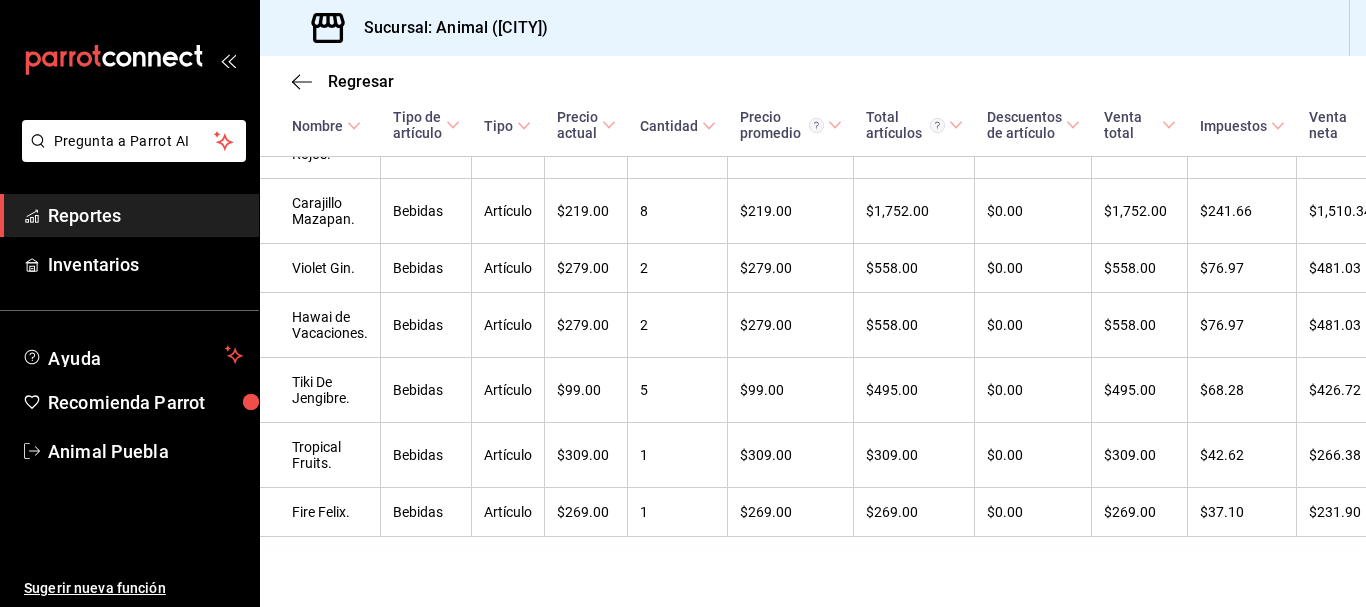 scroll, scrollTop: 733, scrollLeft: 0, axis: vertical 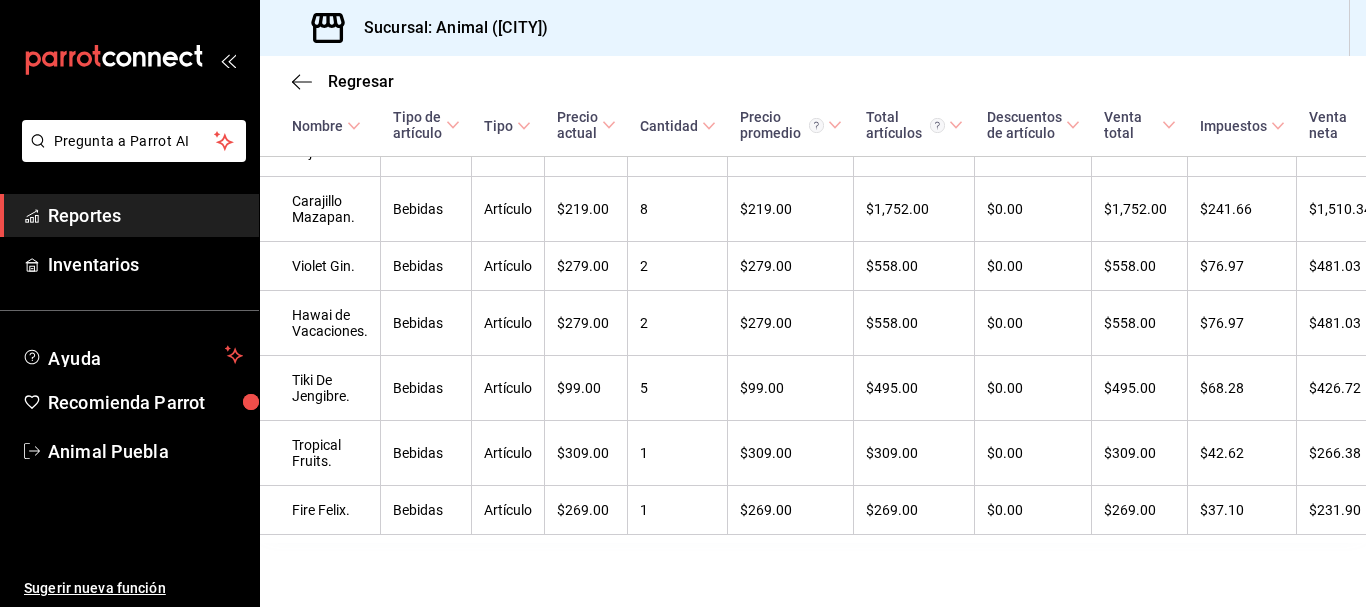 click on "$495.00" at bounding box center (914, 388) 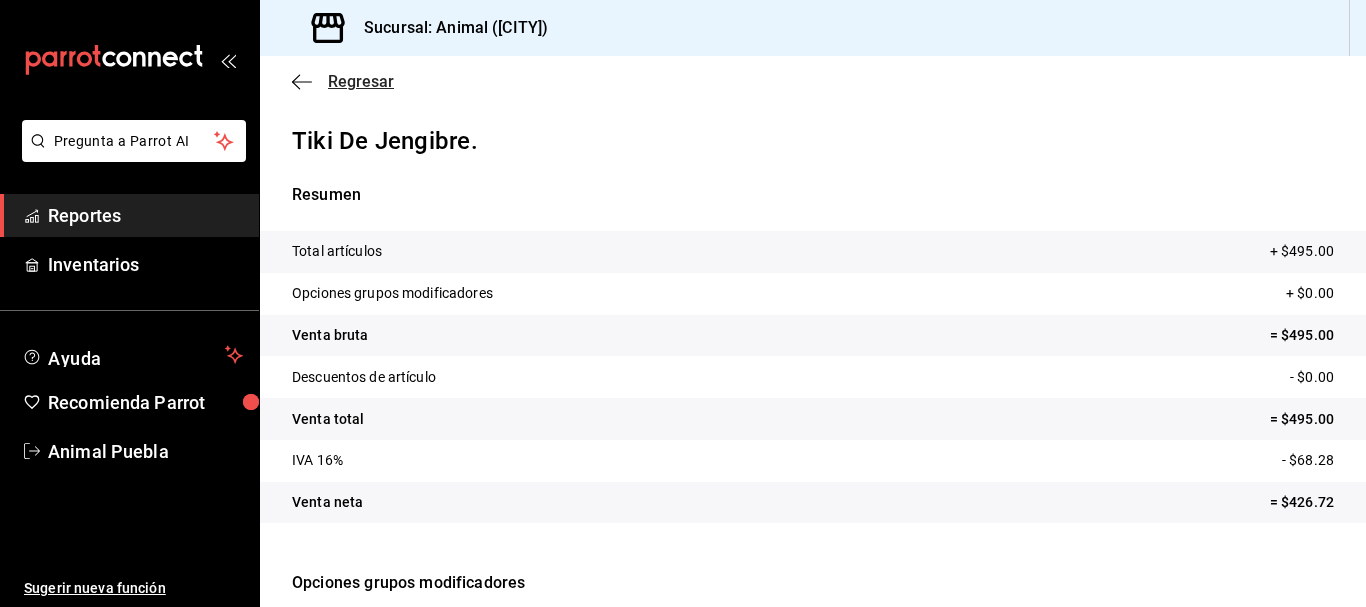 click 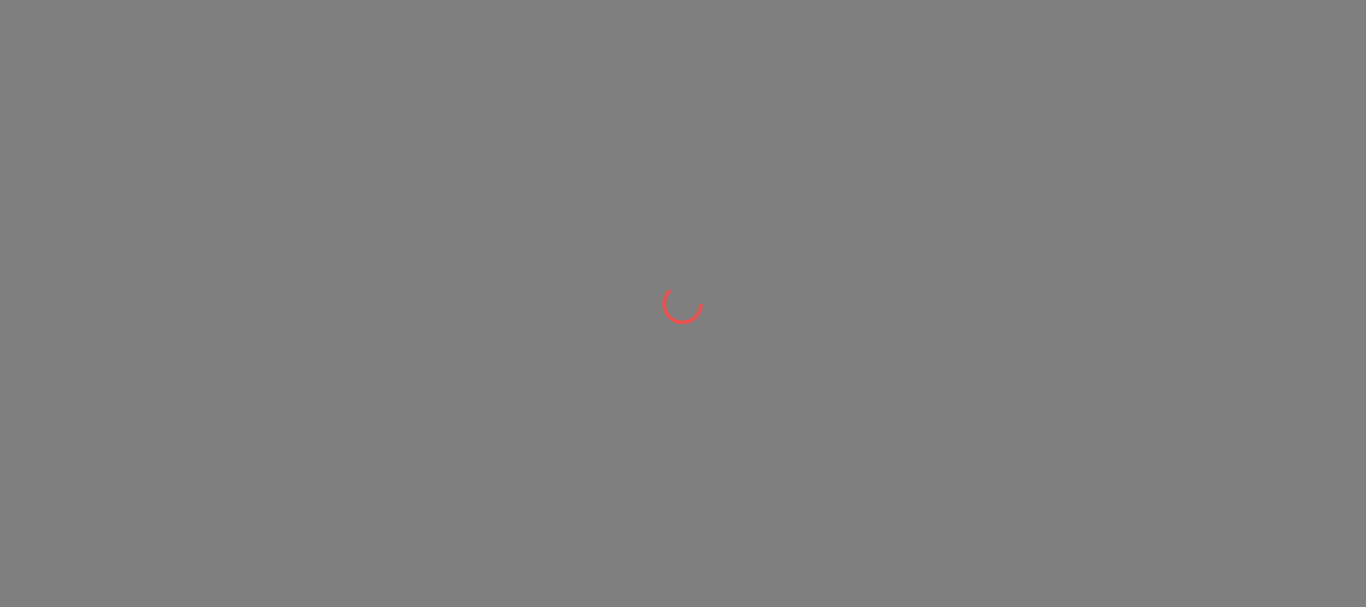 scroll, scrollTop: 0, scrollLeft: 0, axis: both 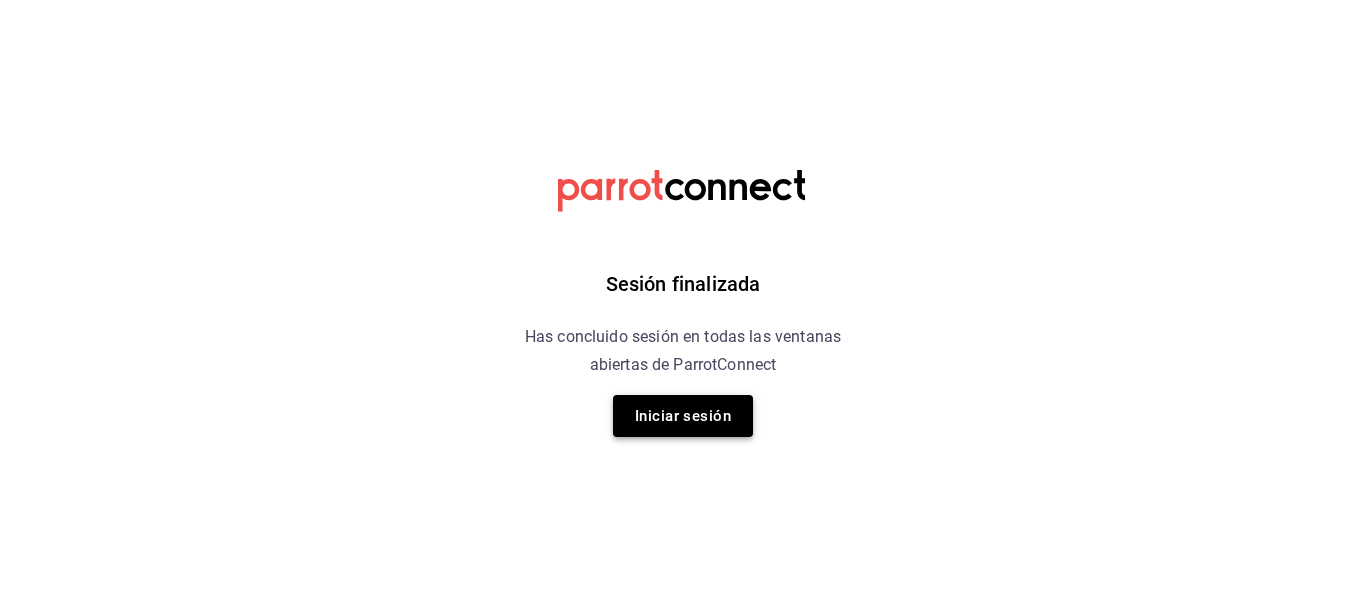 click on "Iniciar sesión" at bounding box center [683, 416] 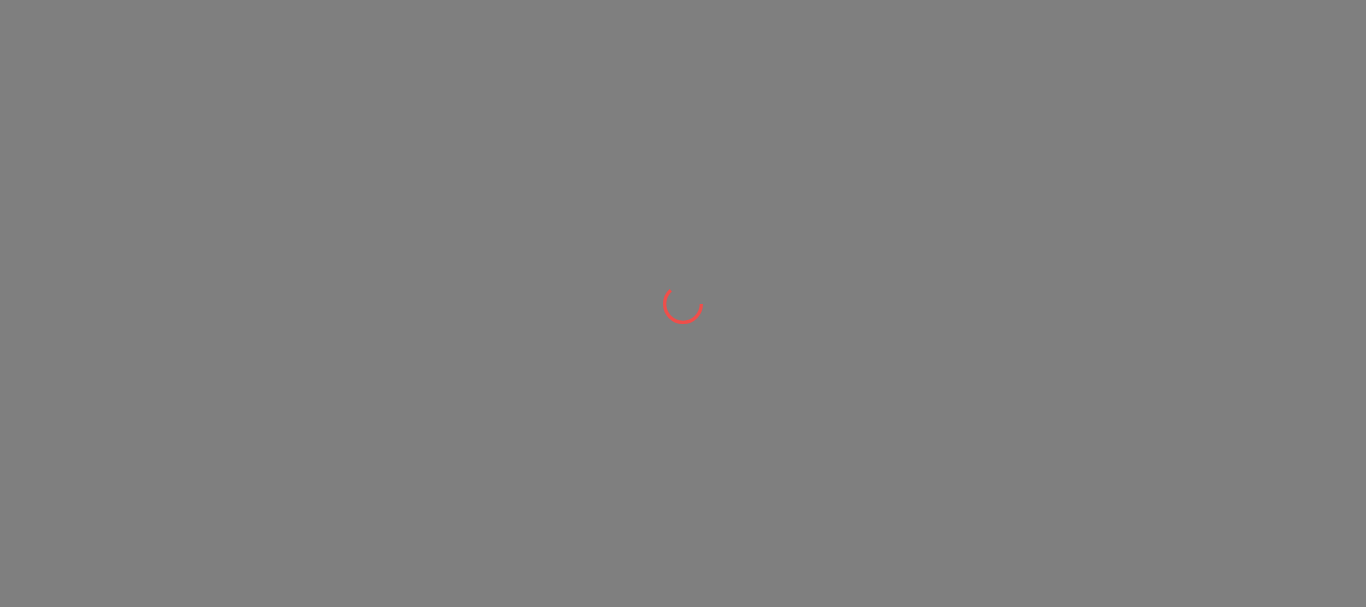 scroll, scrollTop: 0, scrollLeft: 0, axis: both 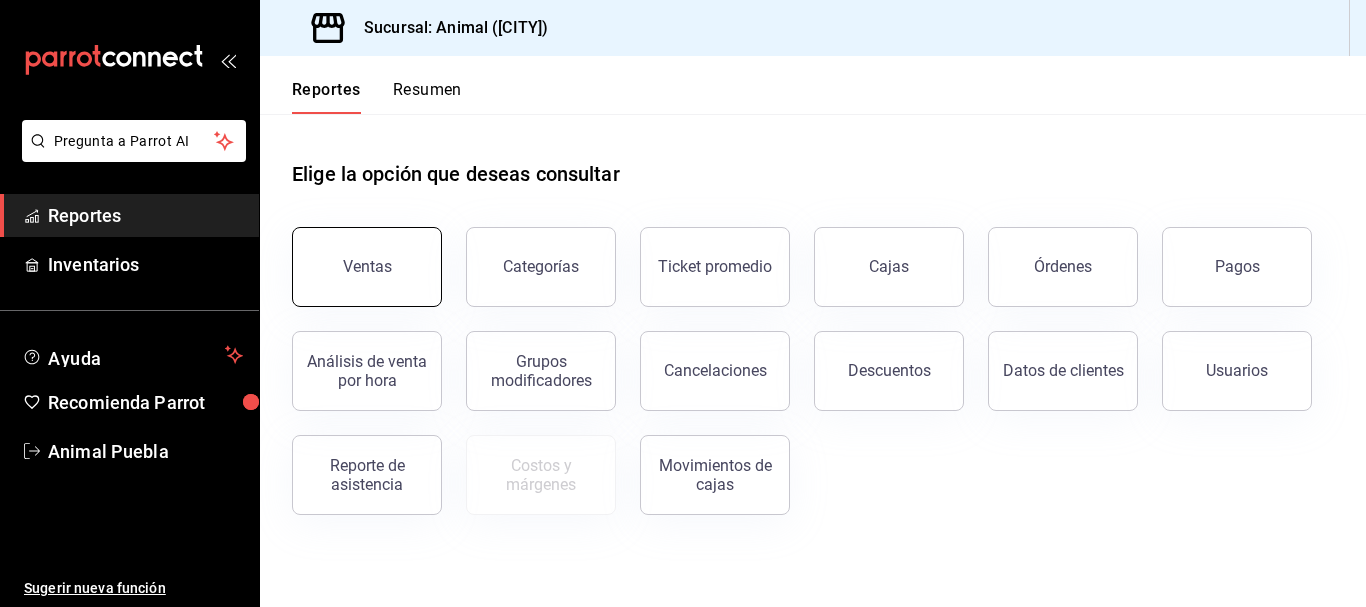 click on "Ventas" at bounding box center [355, 255] 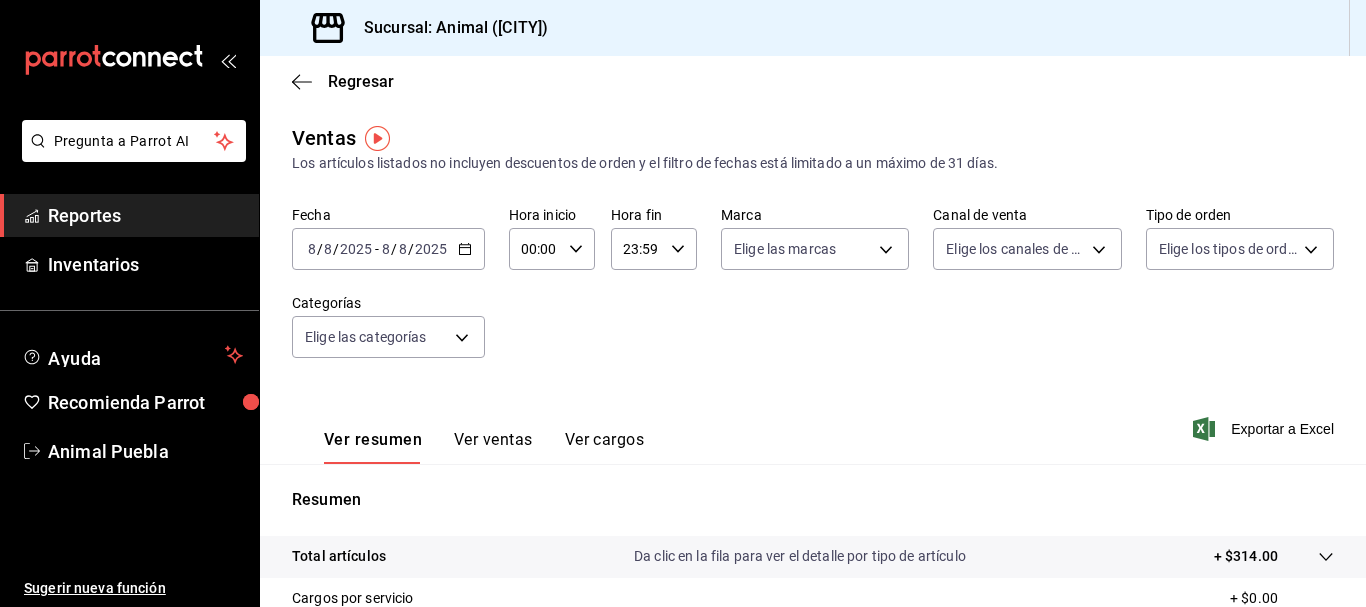 click on "2025-08-08 8 / 8 / 2025 - 2025-08-08 8 / 8 / 2025" at bounding box center (388, 249) 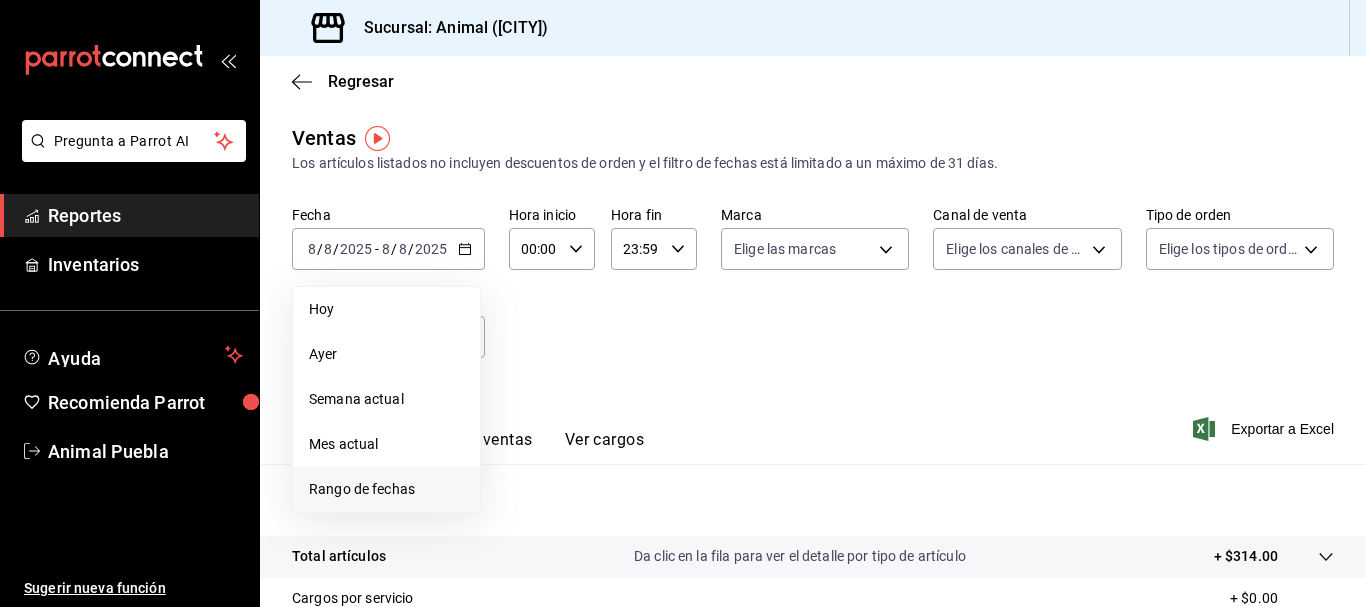click on "Rango de fechas" at bounding box center [386, 489] 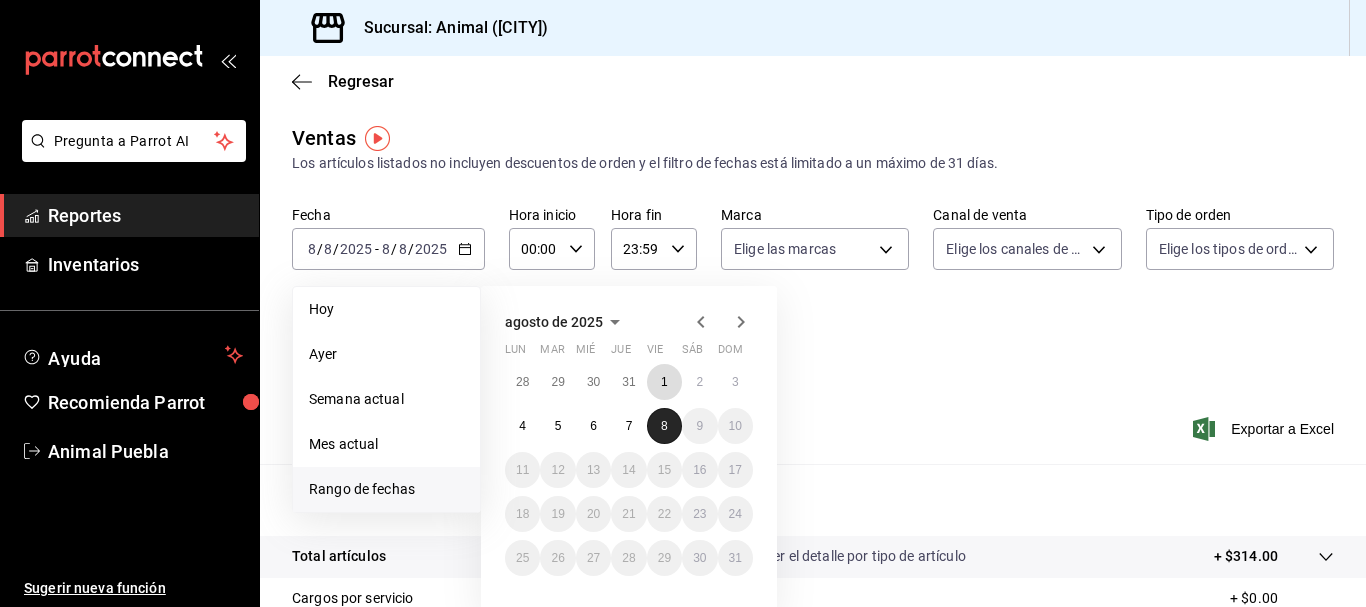 drag, startPoint x: 667, startPoint y: 380, endPoint x: 662, endPoint y: 433, distance: 53.235325 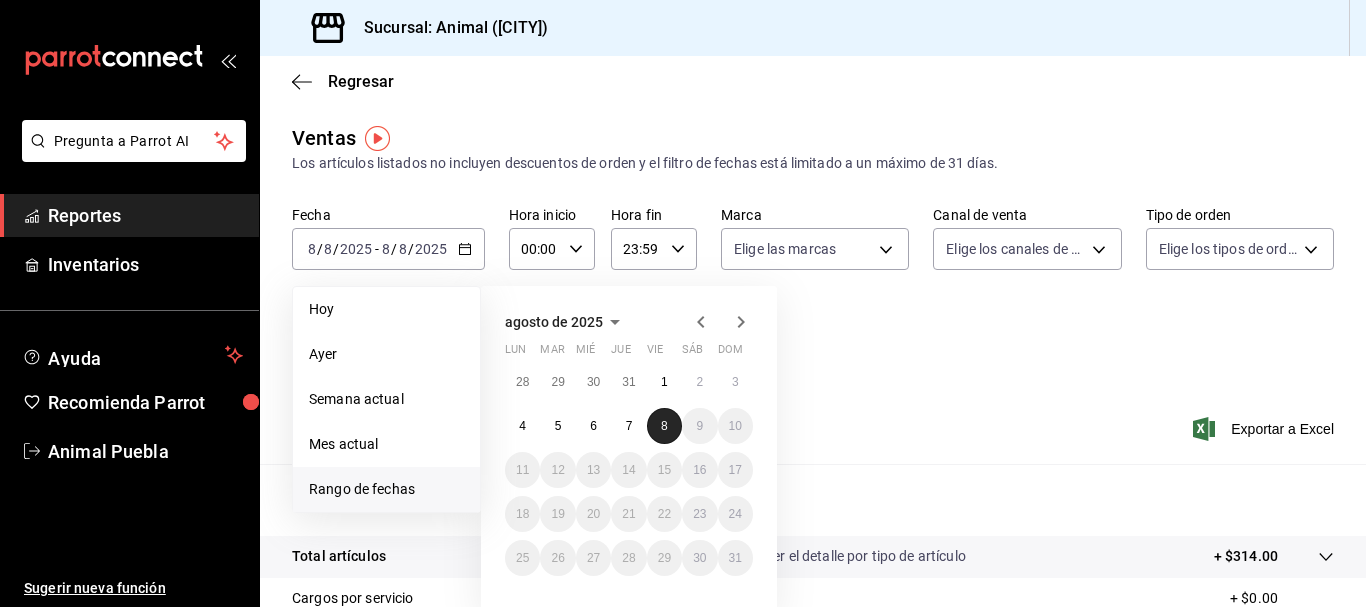 click on "8" at bounding box center [664, 426] 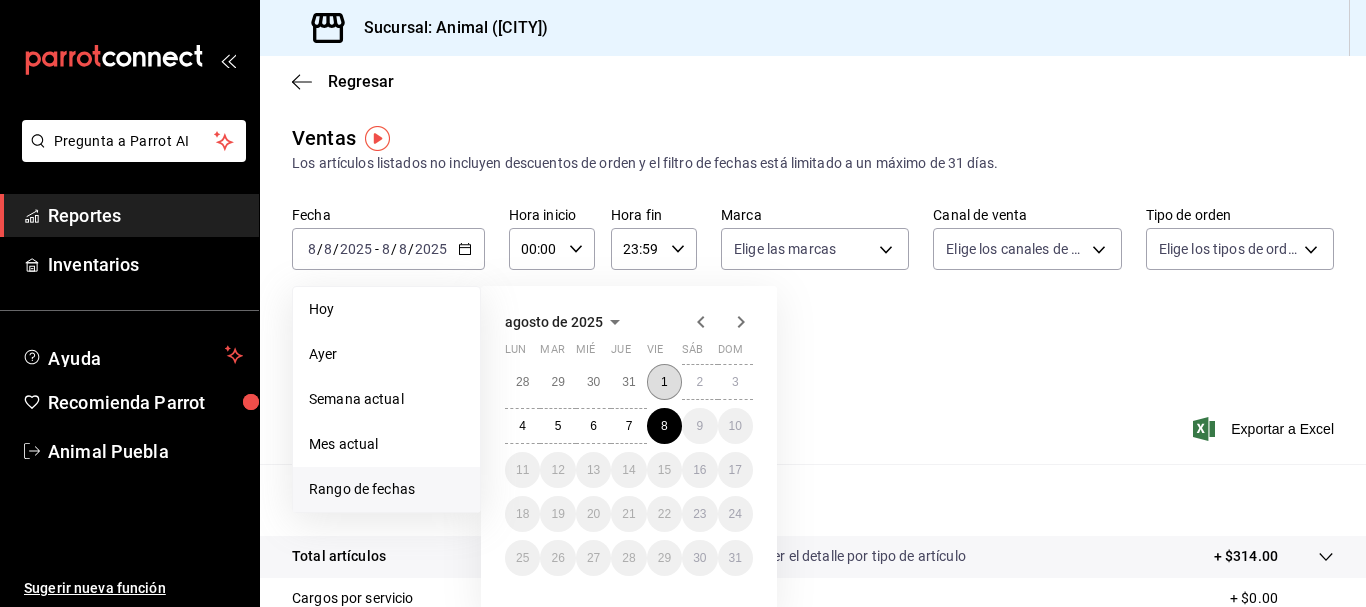 click on "1" at bounding box center (664, 382) 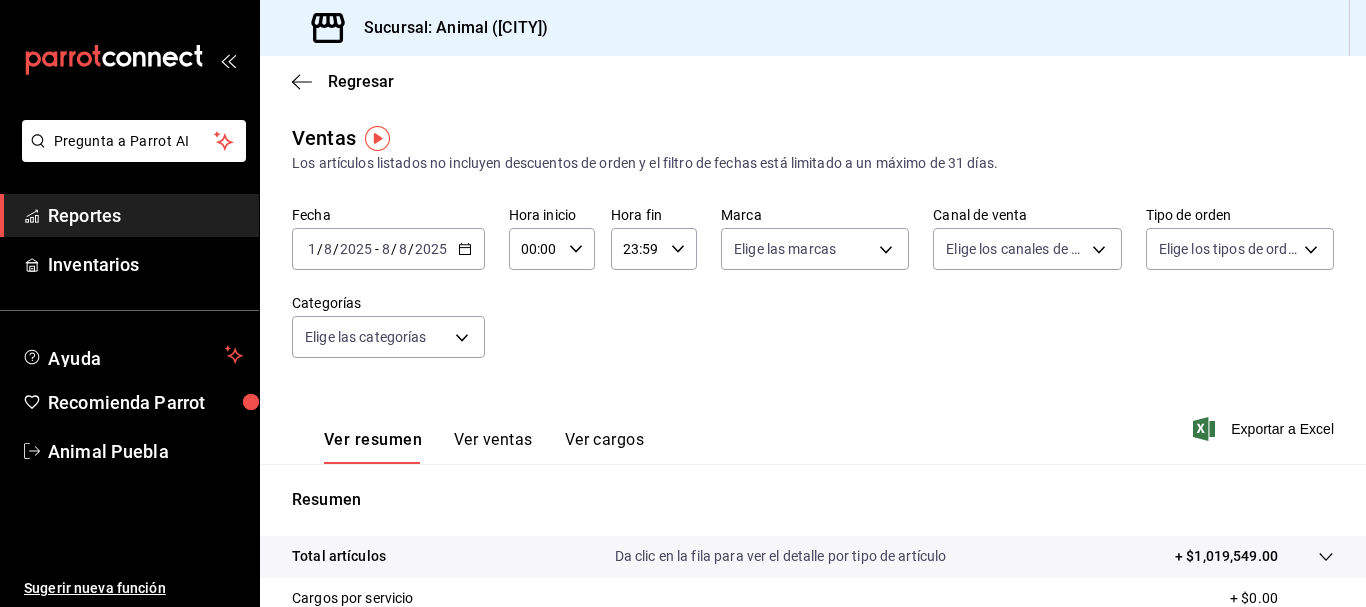 click on "00:00" at bounding box center (535, 249) 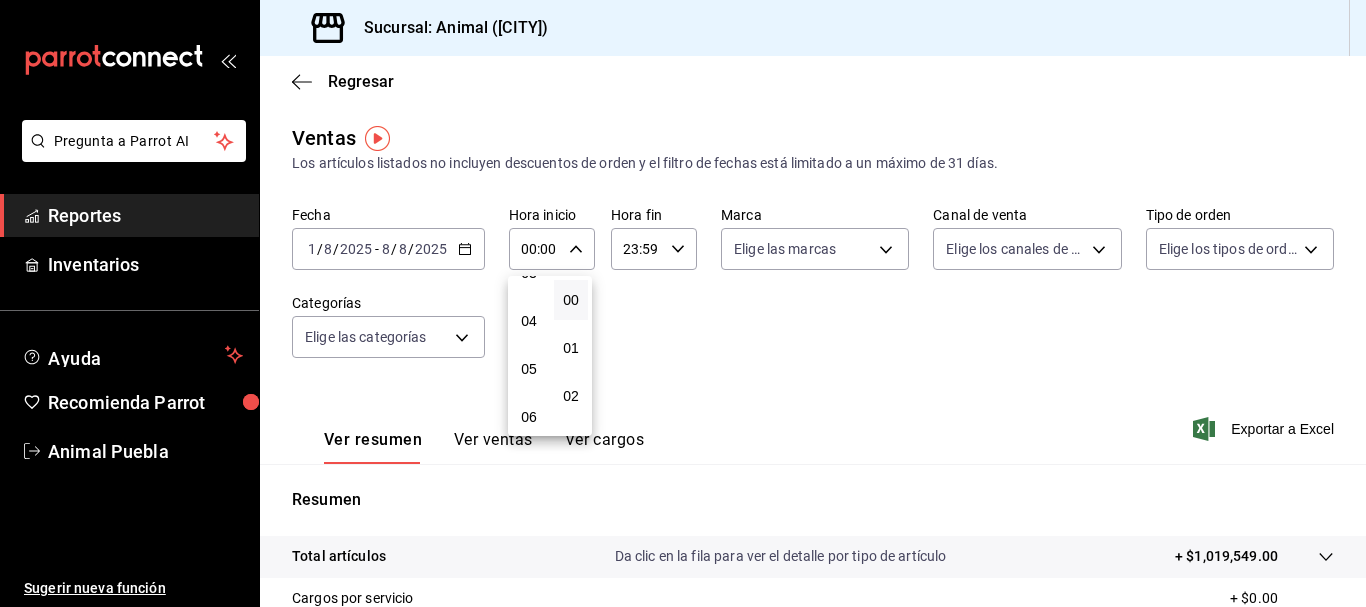 scroll, scrollTop: 172, scrollLeft: 0, axis: vertical 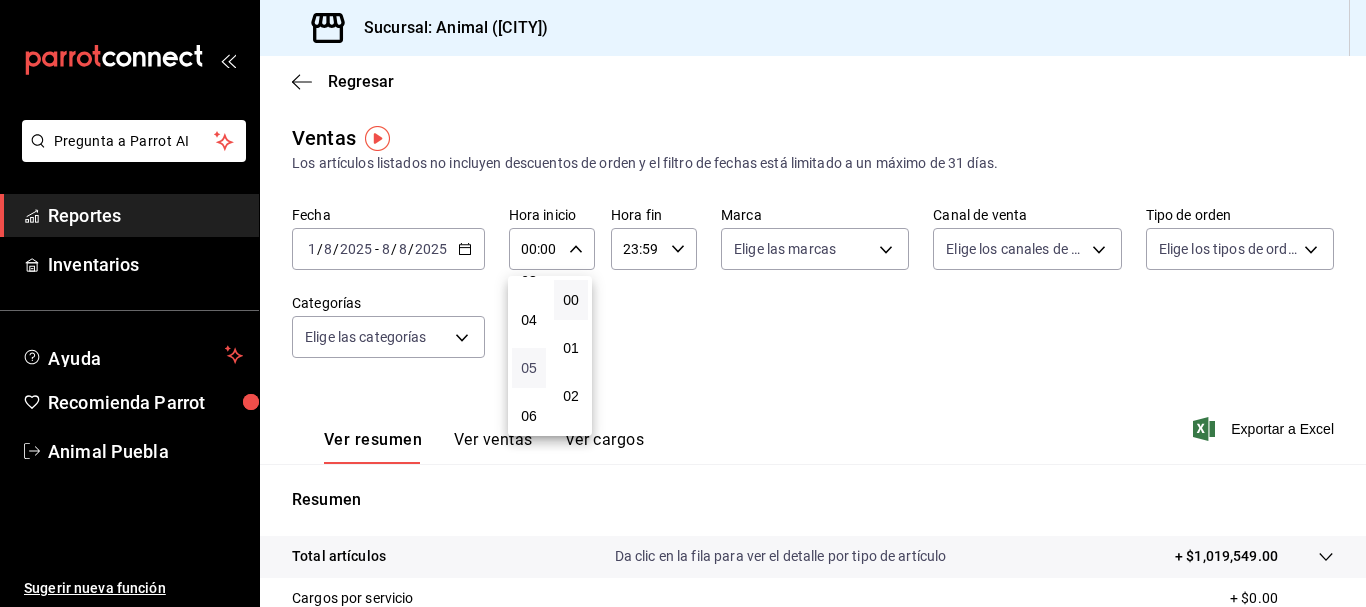 click on "05" at bounding box center [529, 368] 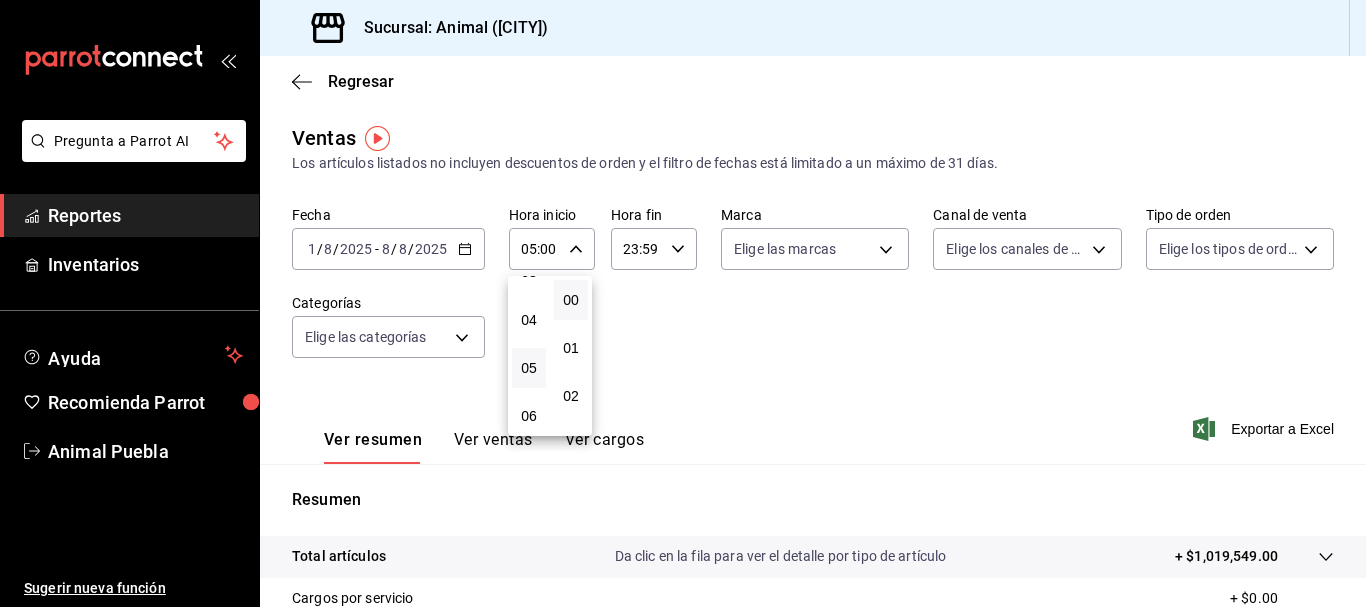 click at bounding box center (683, 303) 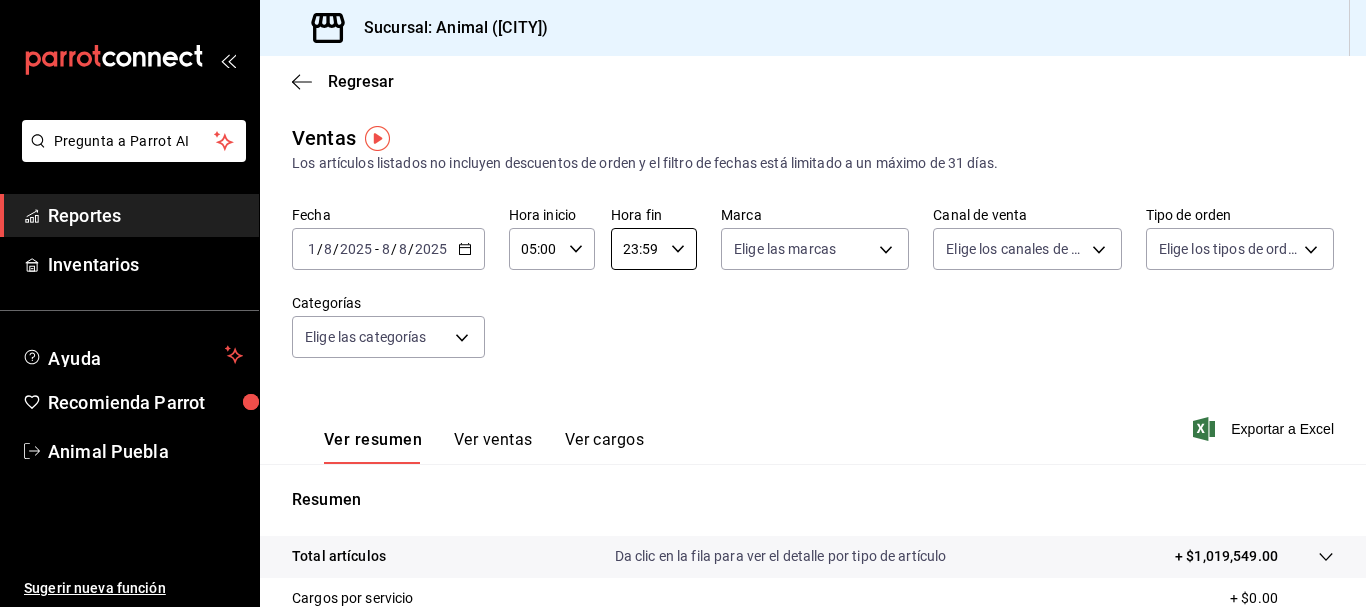 click on "23:59" at bounding box center [637, 249] 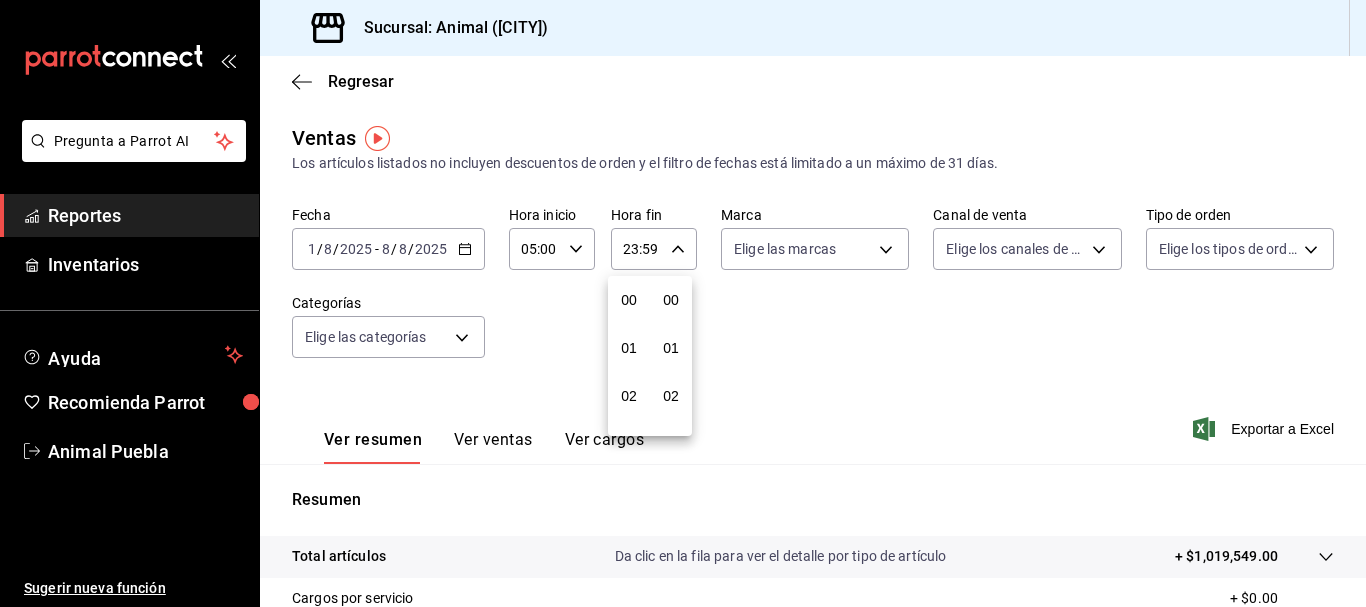 scroll, scrollTop: 992, scrollLeft: 0, axis: vertical 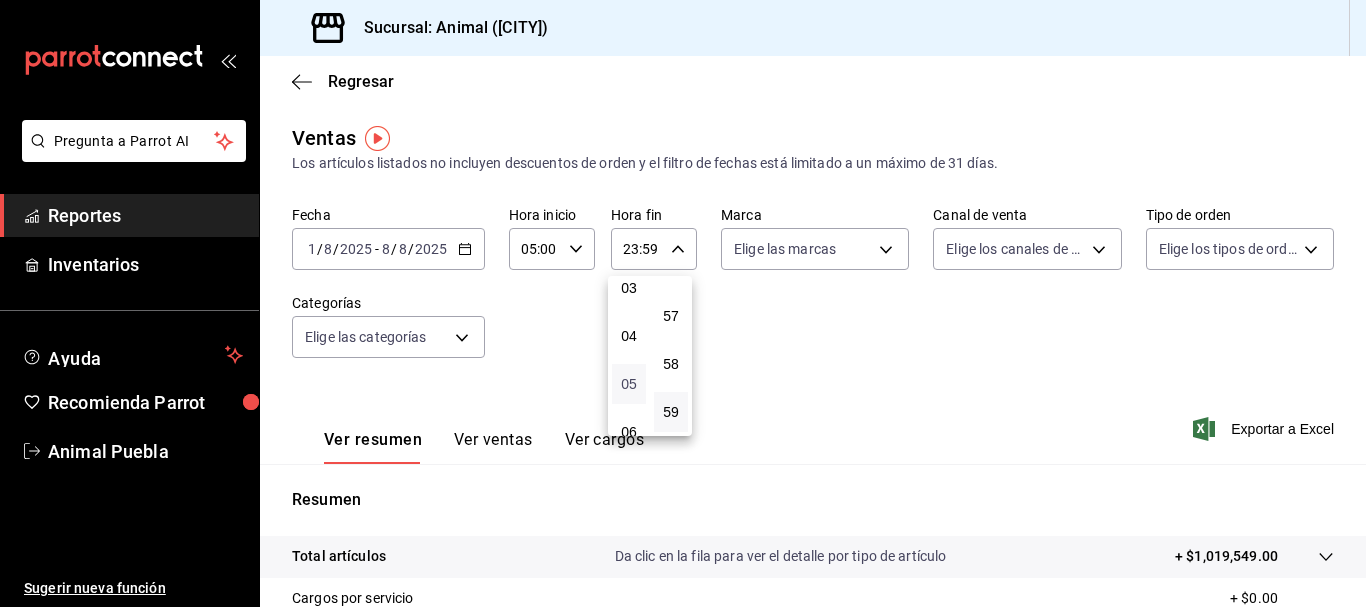 click on "05" at bounding box center [629, 384] 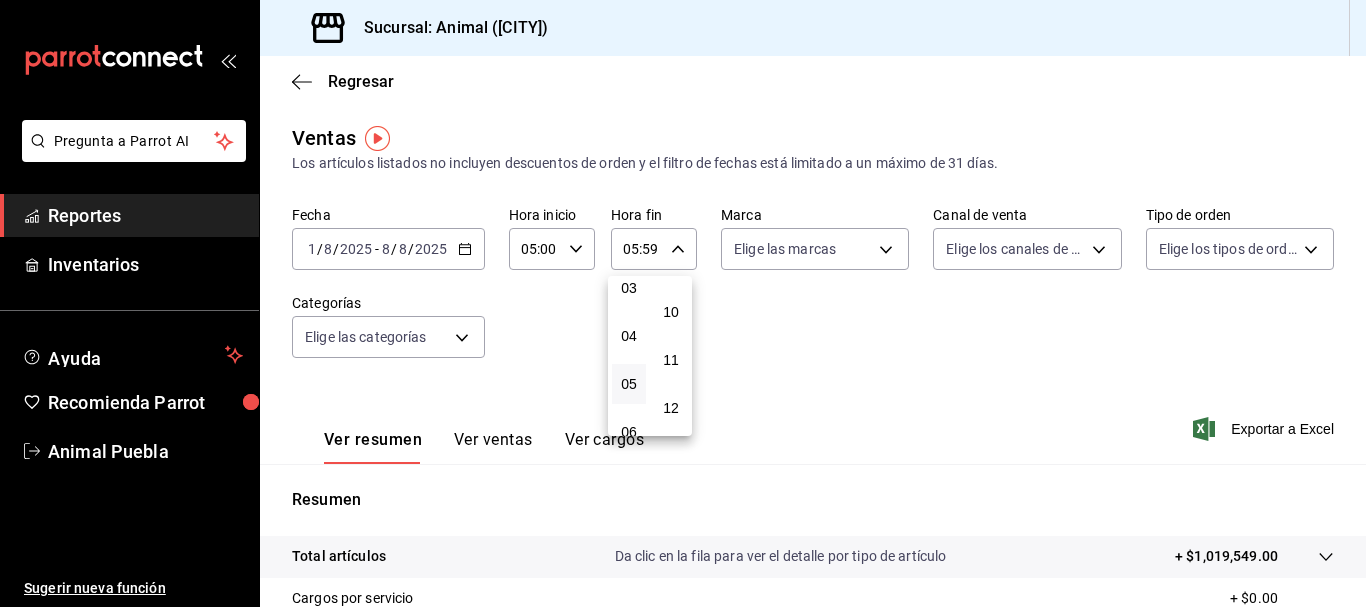 scroll, scrollTop: 0, scrollLeft: 0, axis: both 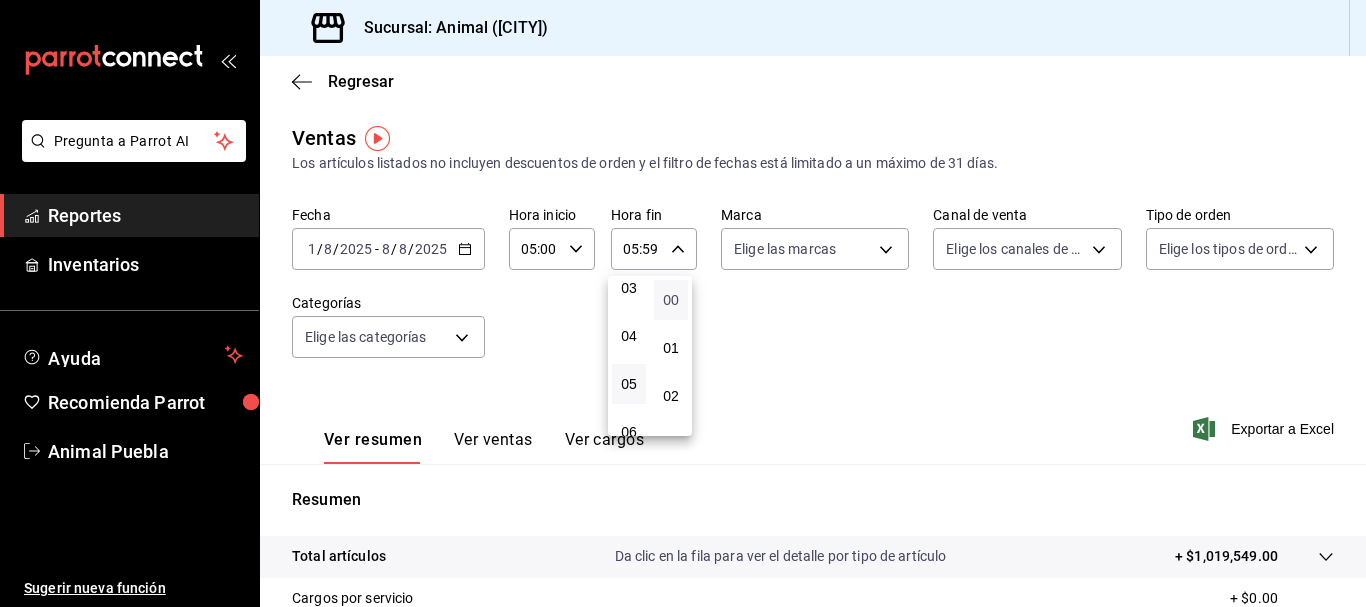 click on "00" at bounding box center (671, 300) 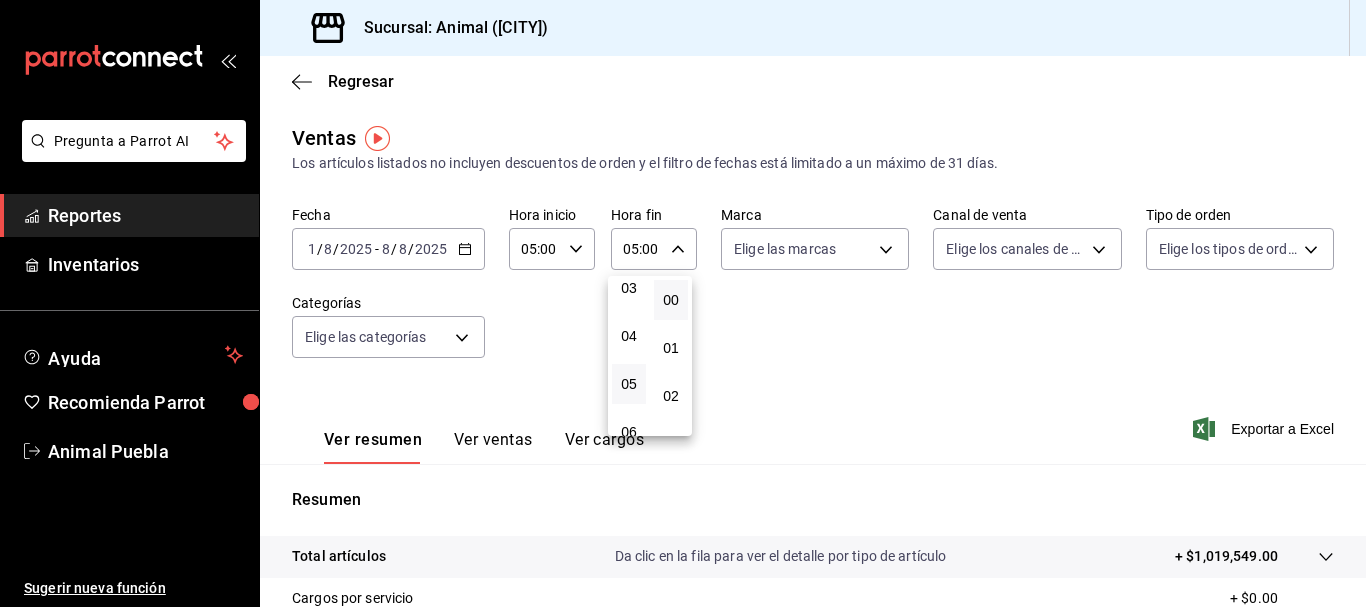 click at bounding box center (683, 303) 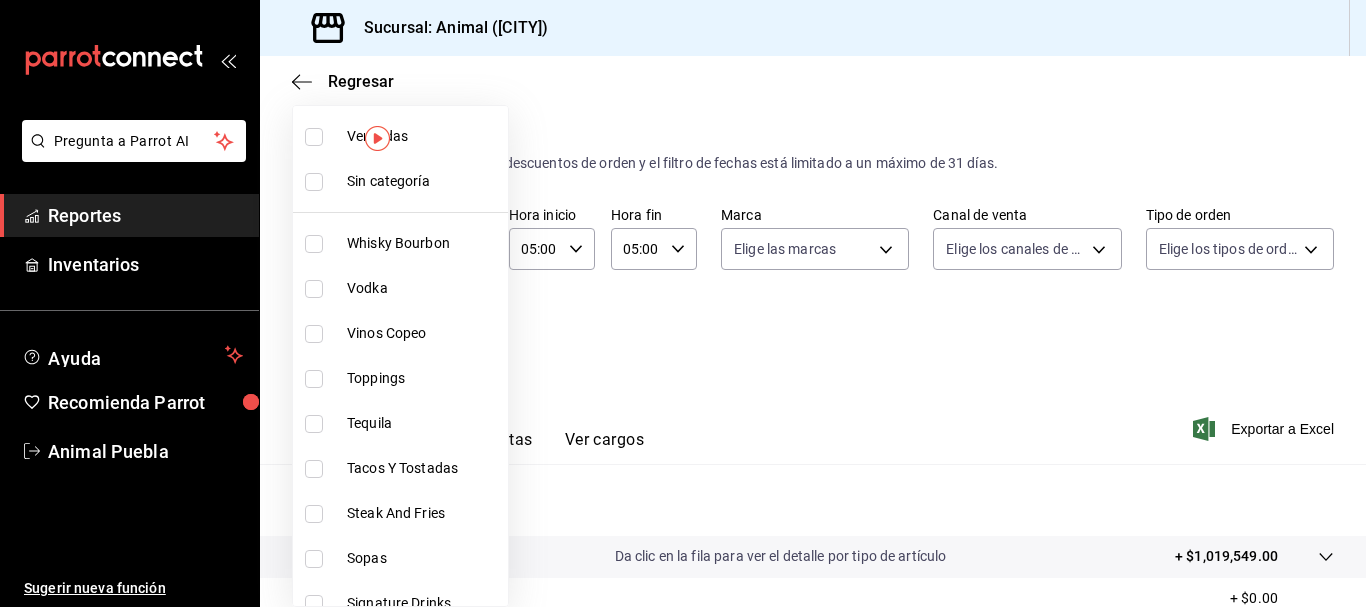 click on "Pregunta a Parrot AI Reportes   Inventarios   Ayuda Recomienda Parrot   Animal Puebla   Sugerir nueva función   Sucursal: Animal (Puebla) Regresar Ventas Los artículos listados no incluyen descuentos de orden y el filtro de fechas está limitado a un máximo de 31 días. Fecha 2025-08-01 1 / 8 / 2025 - 2025-08-08 8 / 8 / 2025 Hora inicio 05:00 Hora inicio Hora fin 05:00 Hora fin Marca Elige las marcas Canal de venta Elige los canales de venta Tipo de orden Elige los tipos de orden Categorías Elige las categorías Ver resumen Ver ventas Ver cargos Exportar a Excel Resumen Total artículos Da clic en la fila para ver el detalle por tipo de artículo + $1,019,549.00 Cargos por servicio + $0.00 Venta bruta = $1,019,549.00 Descuentos totales - $1,795.80 Certificados de regalo - $11,182.00 Venta total = $1,006,571.20 Impuestos - $138,837.41 Venta neta = $867,733.79 Pregunta a Parrot AI Reportes   Inventarios   Ayuda Recomienda Parrot   Animal Puebla   Sugerir nueva función   Ver video tutorial Ir a video Vodka" at bounding box center (683, 303) 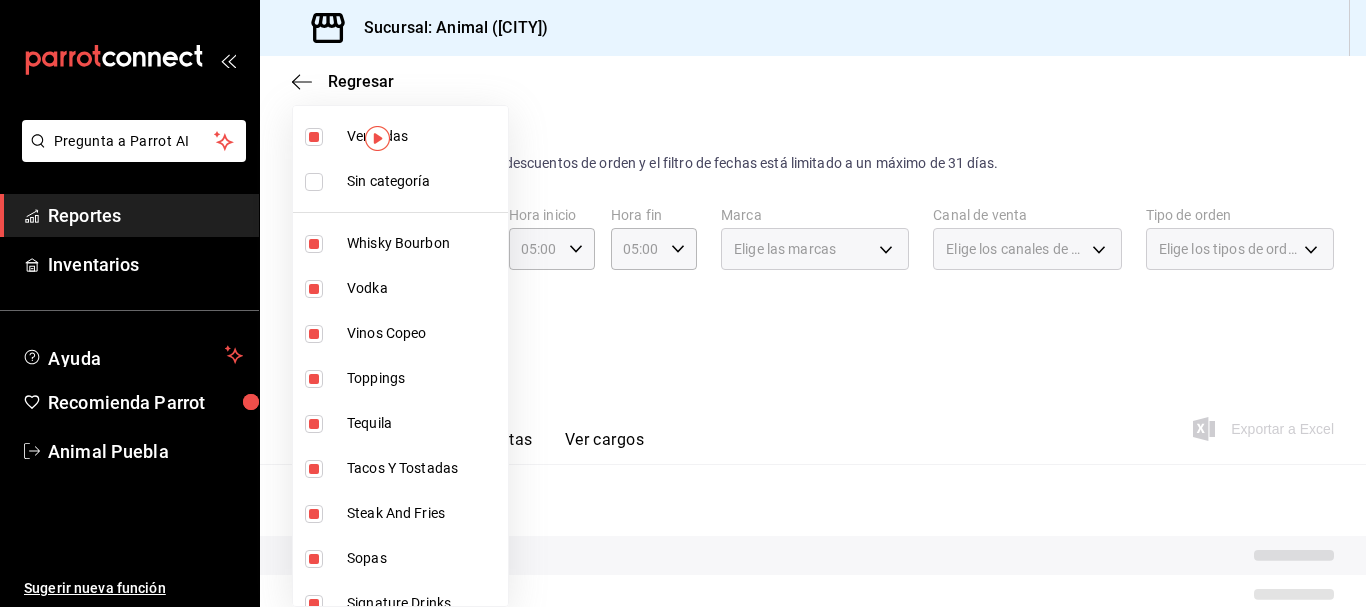 click at bounding box center [683, 303] 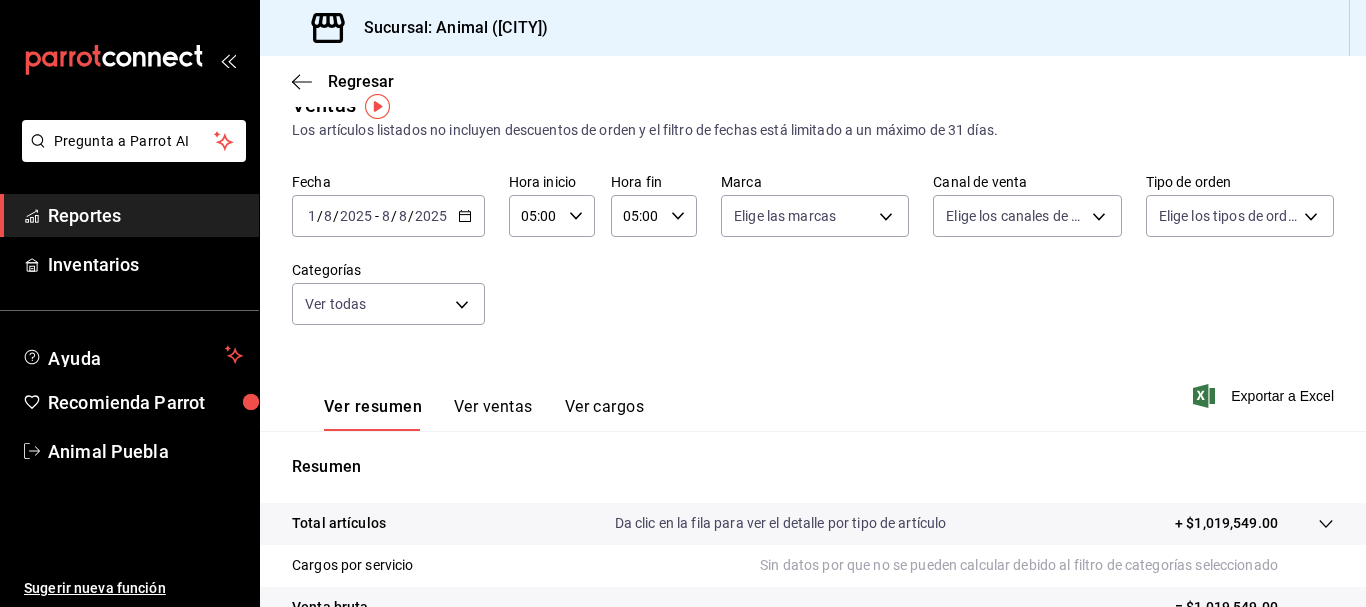 scroll, scrollTop: 33, scrollLeft: 0, axis: vertical 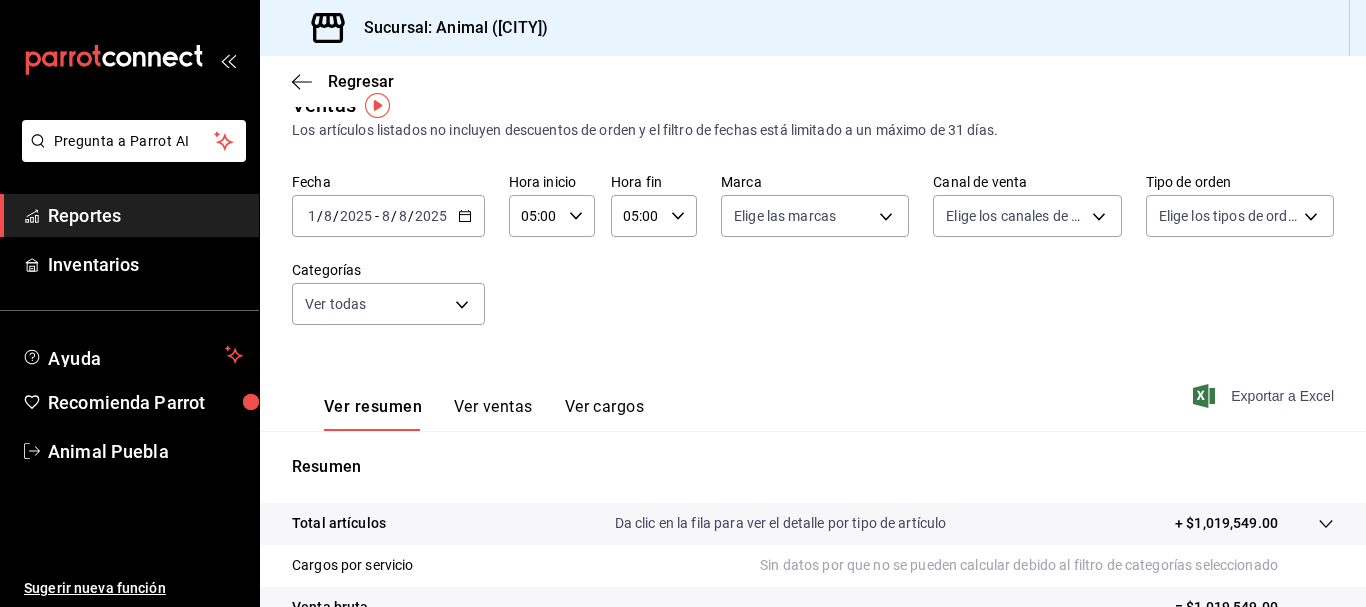 click 